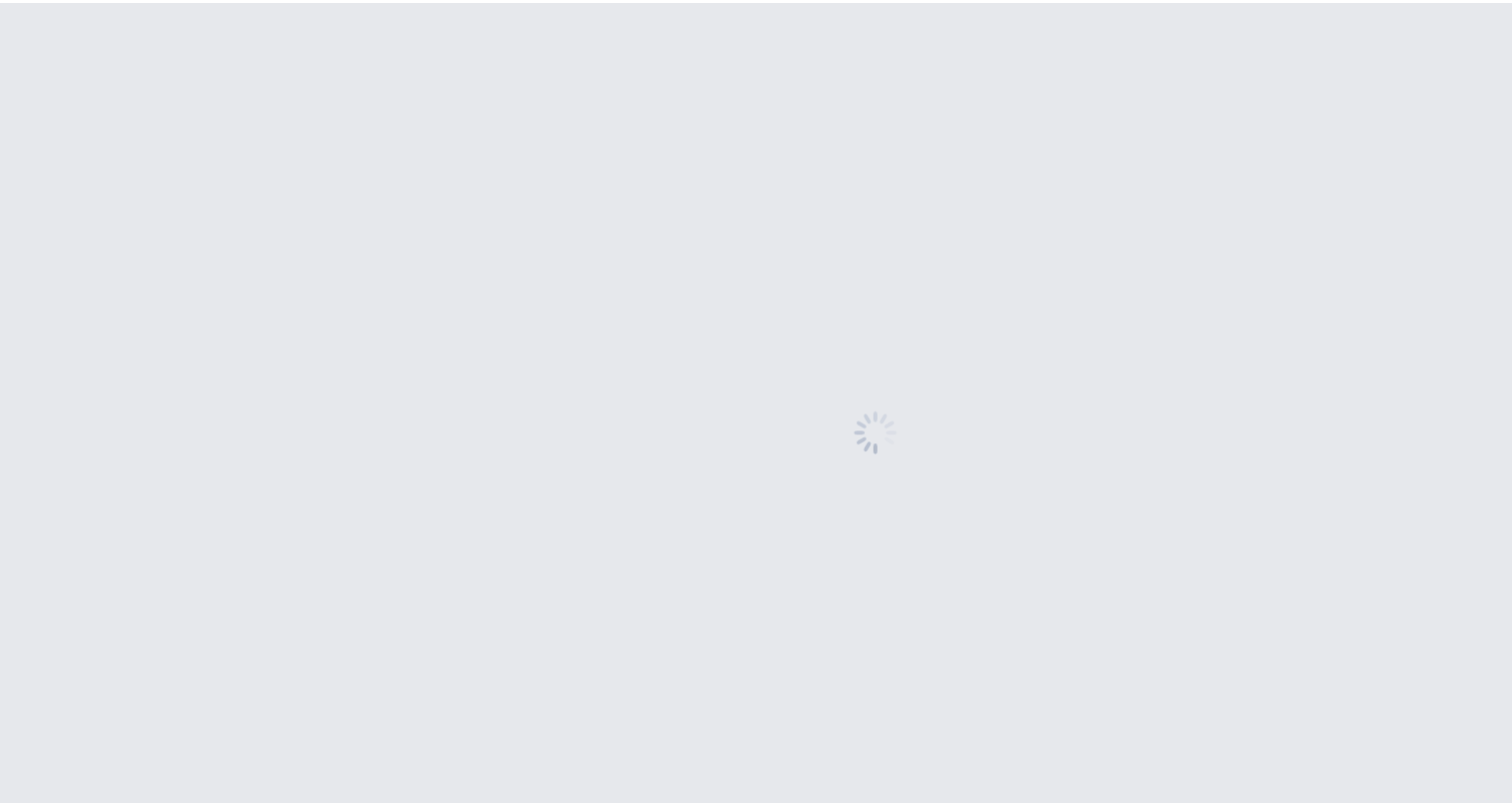 scroll, scrollTop: 0, scrollLeft: 0, axis: both 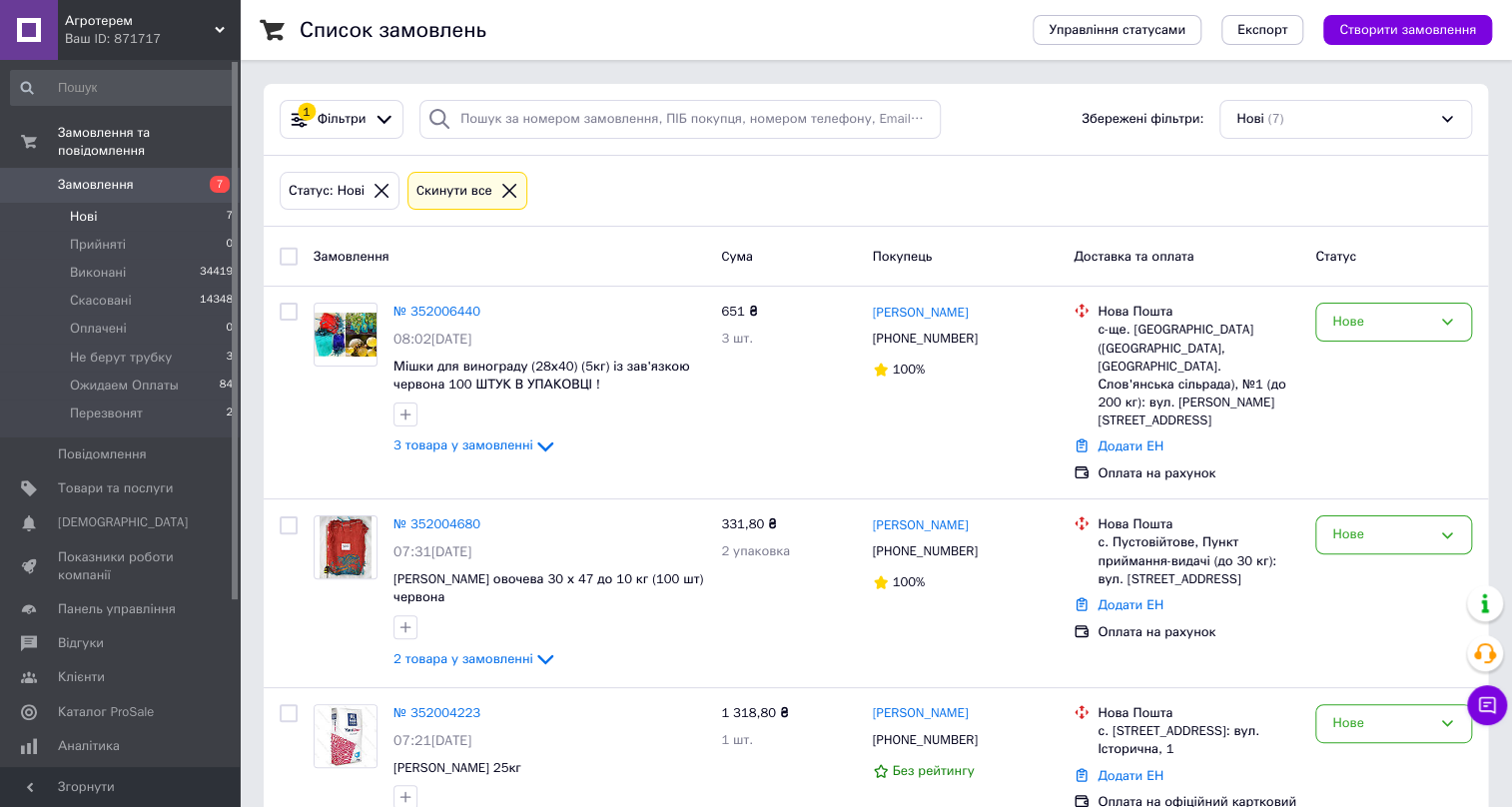 click on "Нові 7" at bounding box center (122, 217) 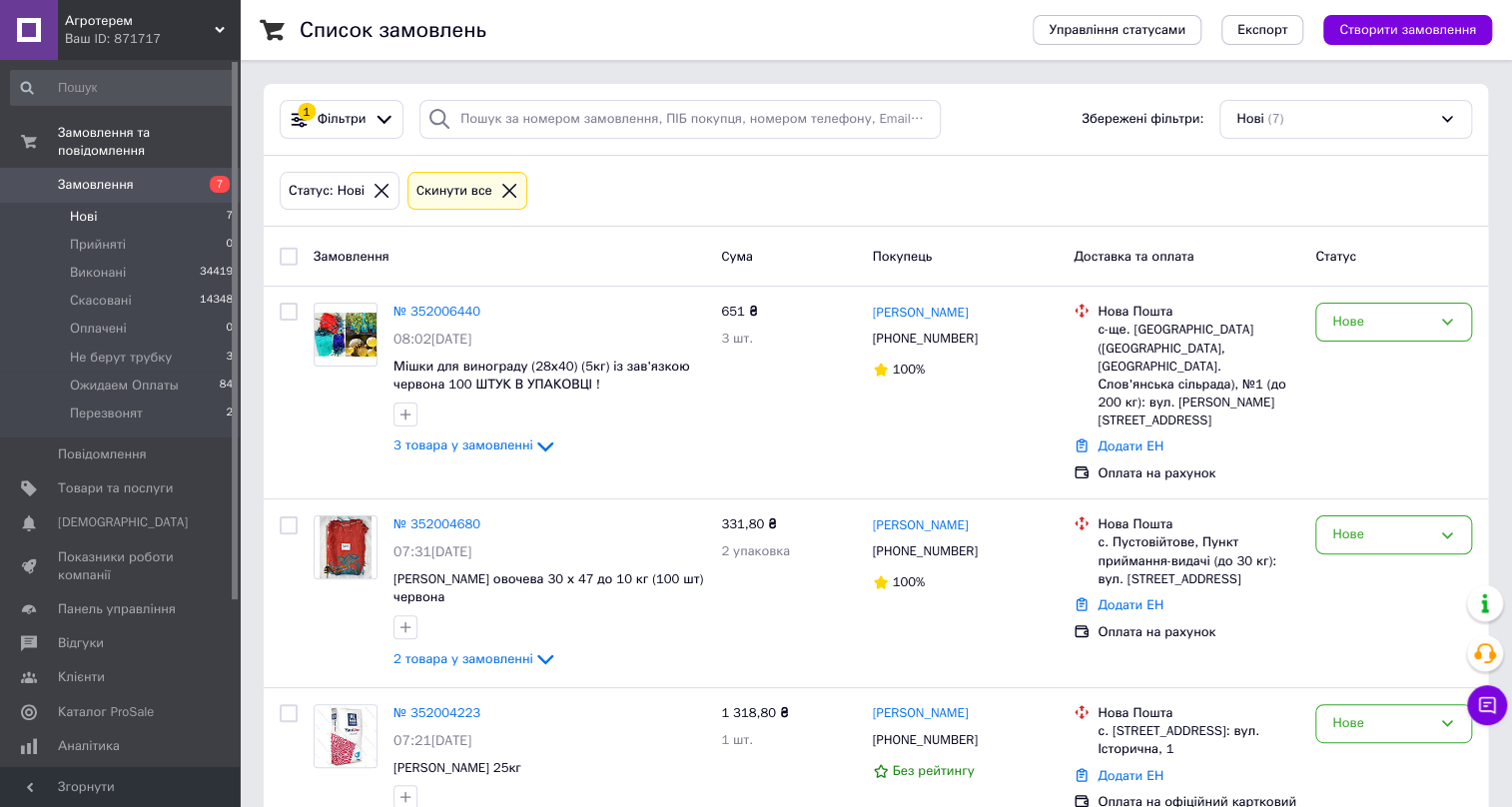 click on "Нові 7" at bounding box center (122, 217) 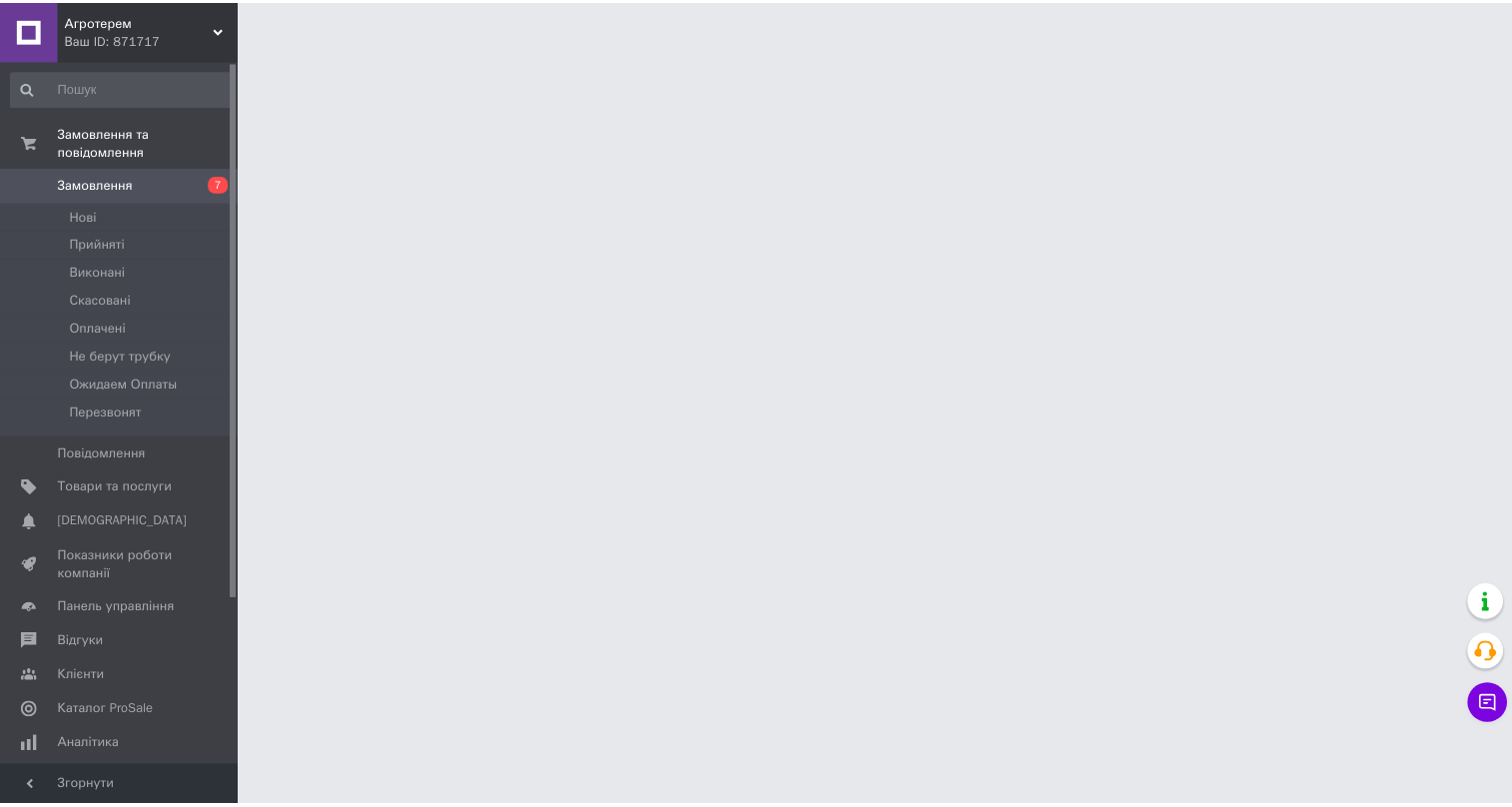 scroll, scrollTop: 0, scrollLeft: 0, axis: both 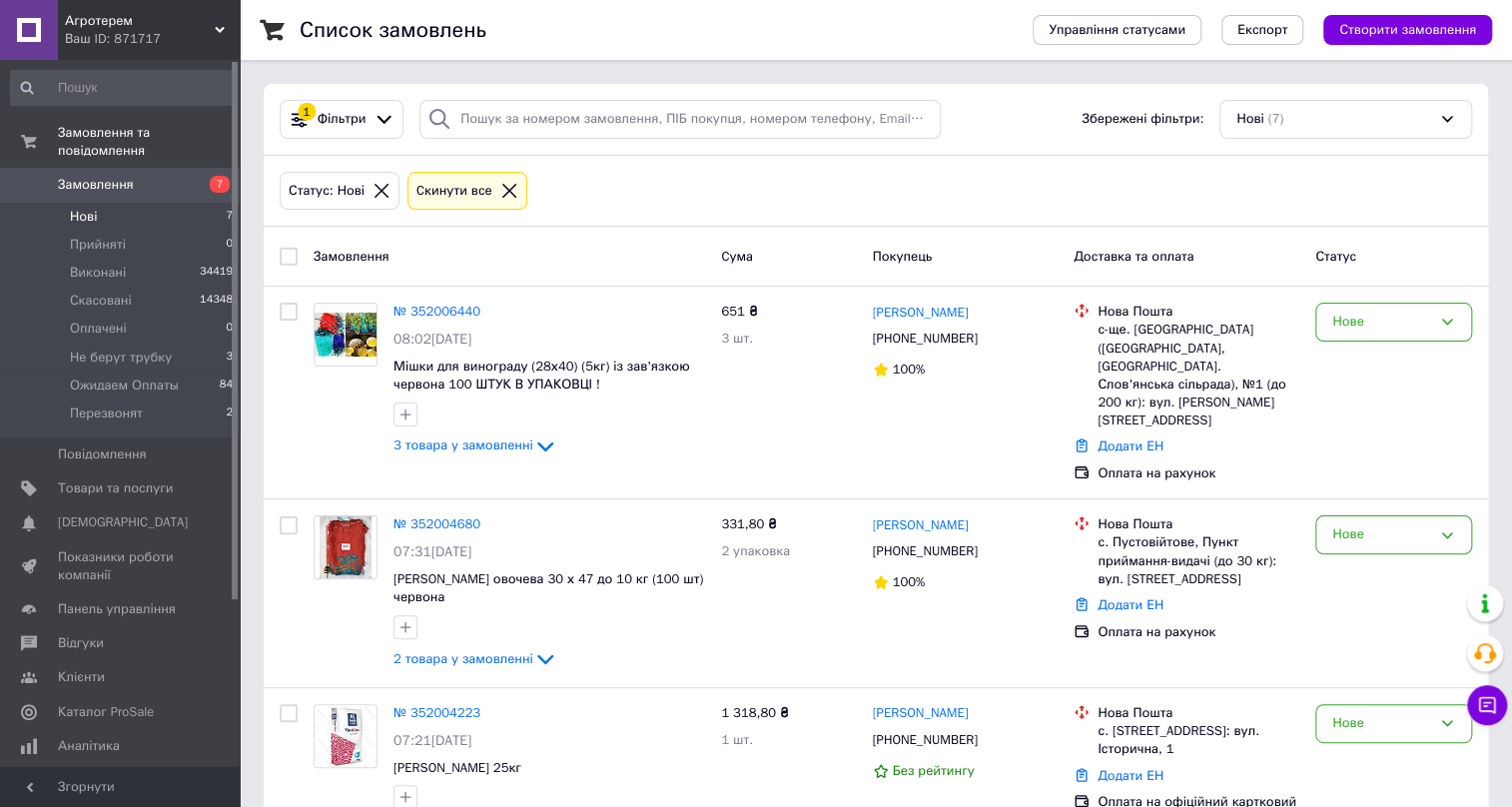 click on "Нові" at bounding box center [83, 217] 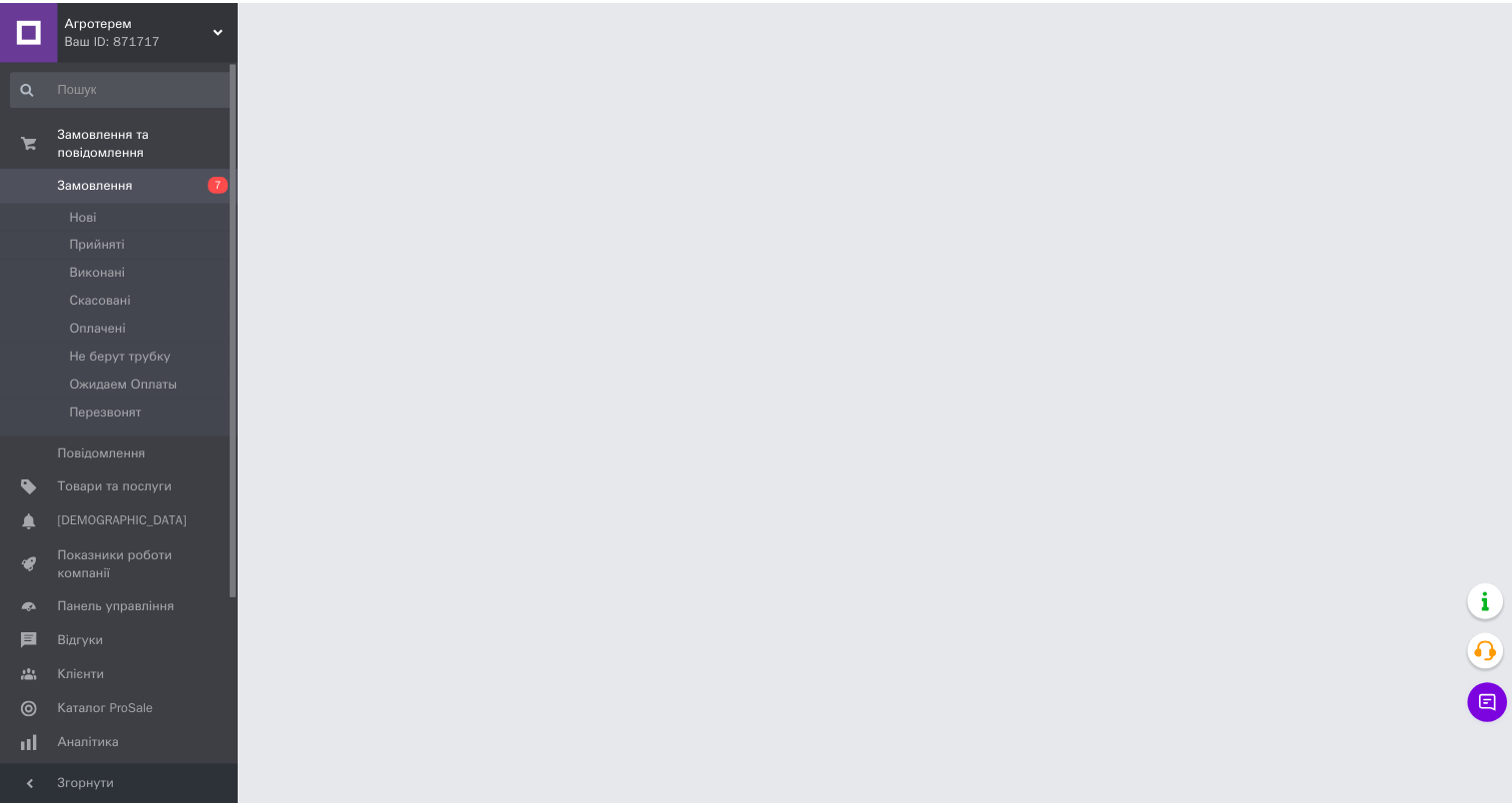 scroll, scrollTop: 0, scrollLeft: 0, axis: both 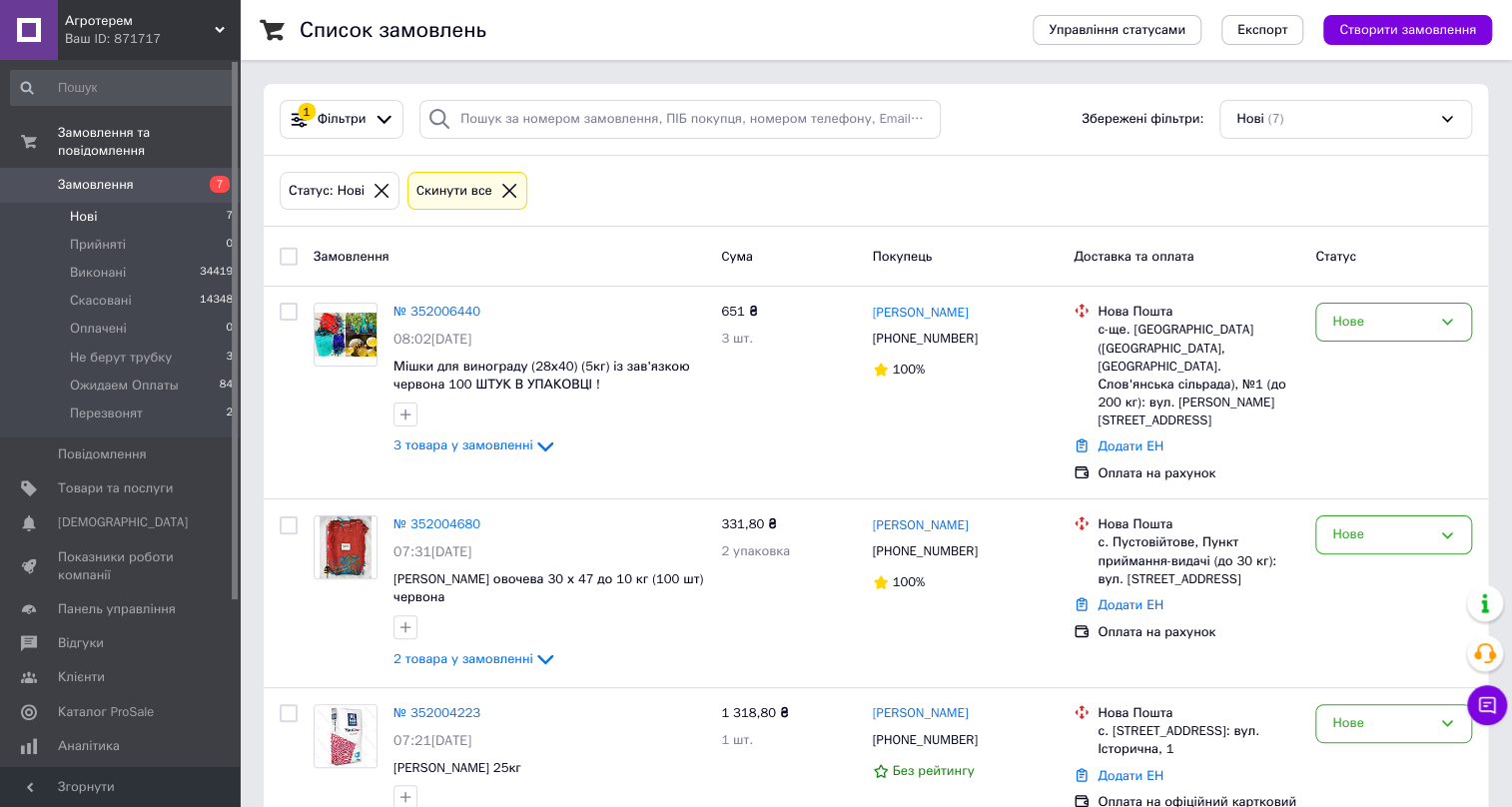 click on "Нові 7" at bounding box center [122, 217] 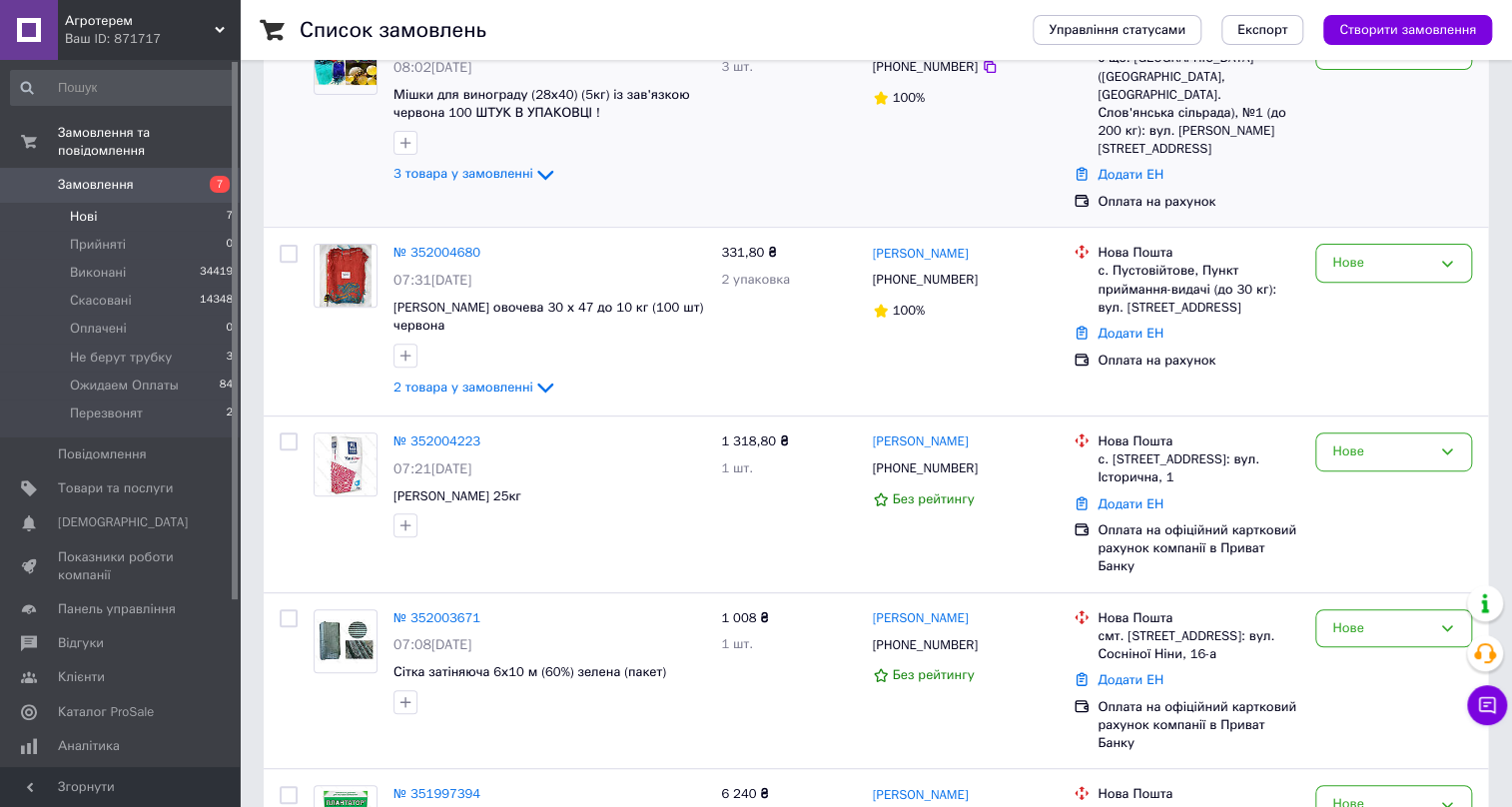scroll, scrollTop: 363, scrollLeft: 0, axis: vertical 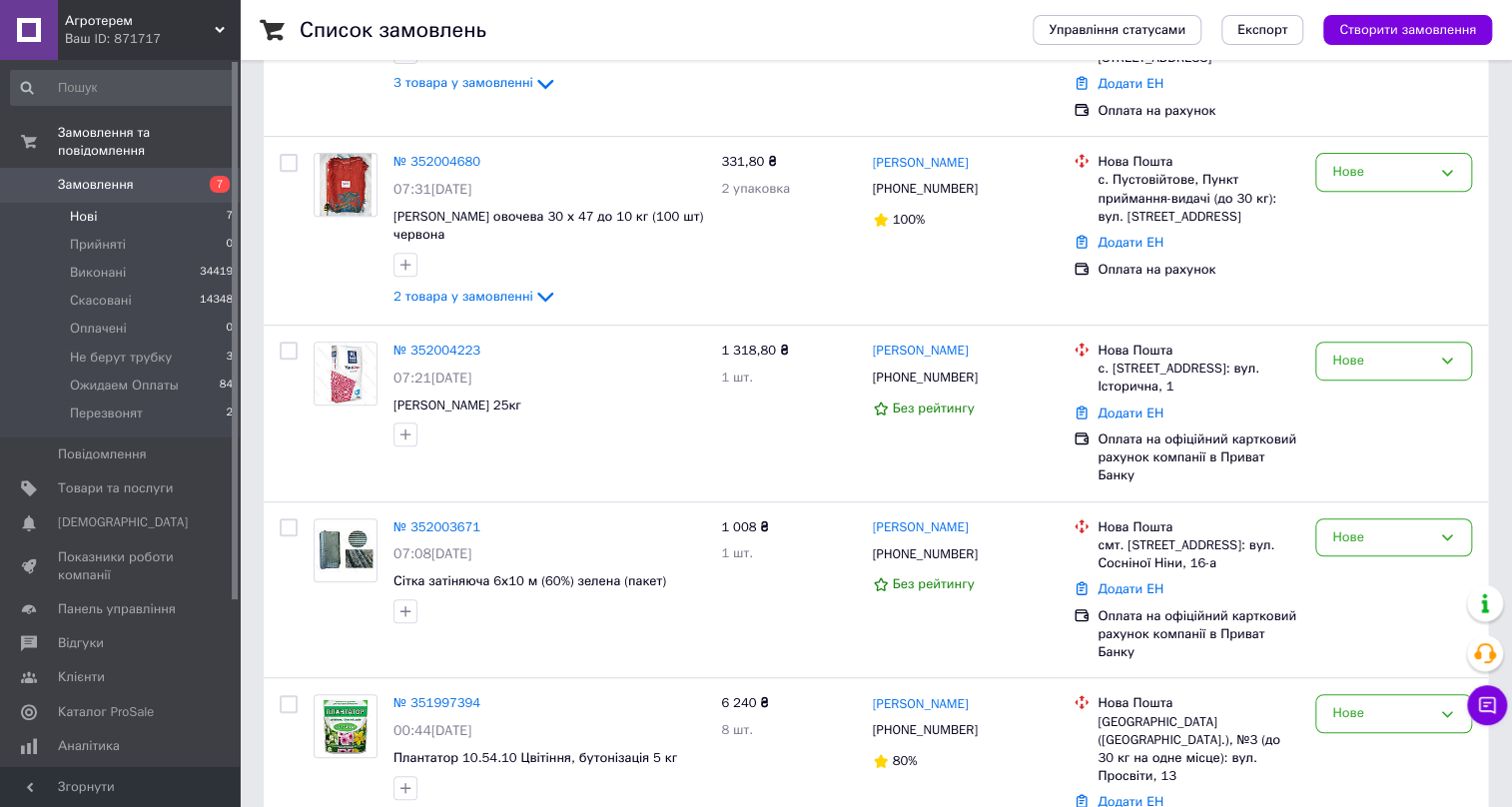 click on "Нові 7" at bounding box center [122, 217] 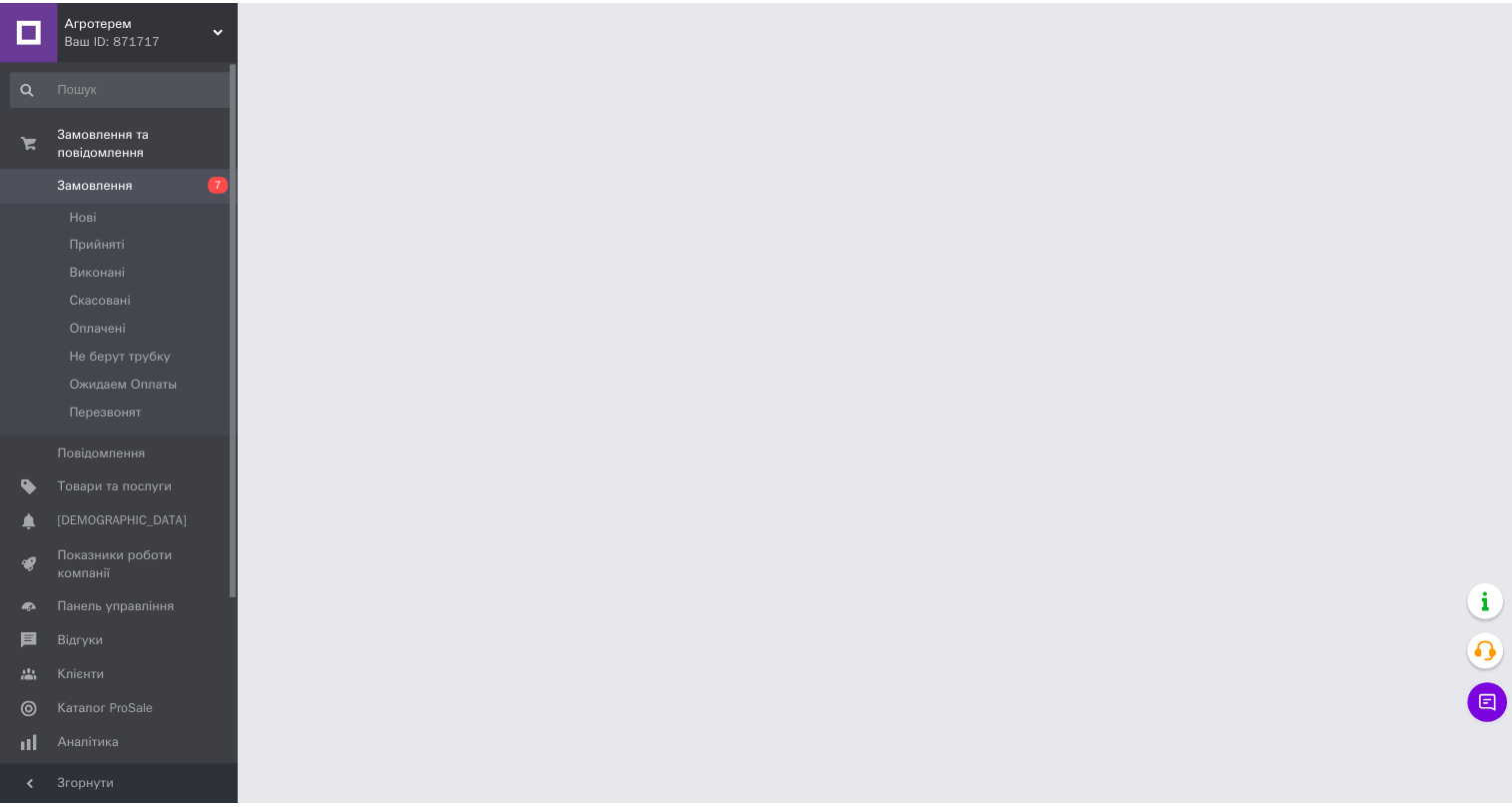 scroll, scrollTop: 0, scrollLeft: 0, axis: both 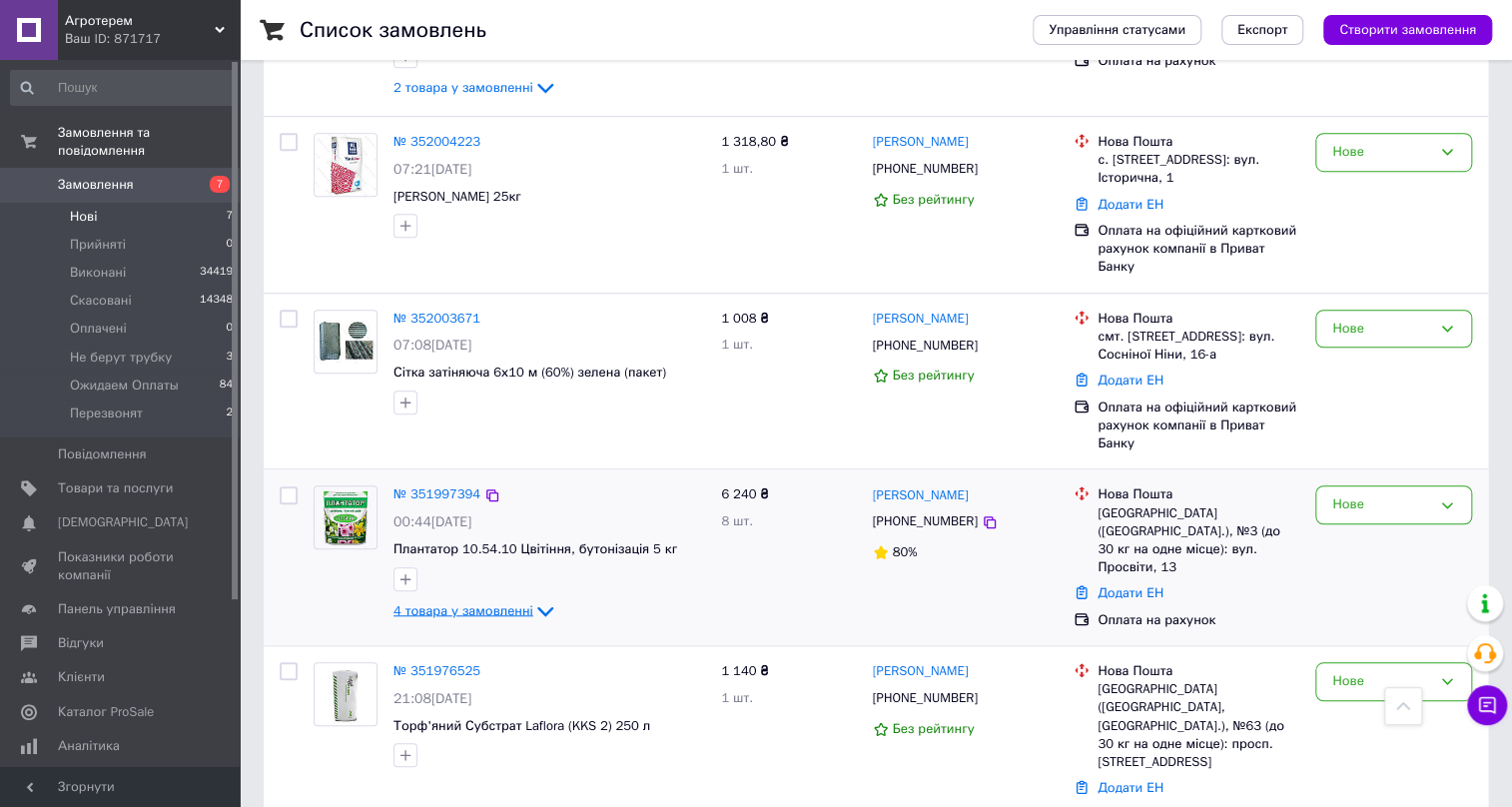 click on "4 товара у замовленні" at bounding box center [463, 609] 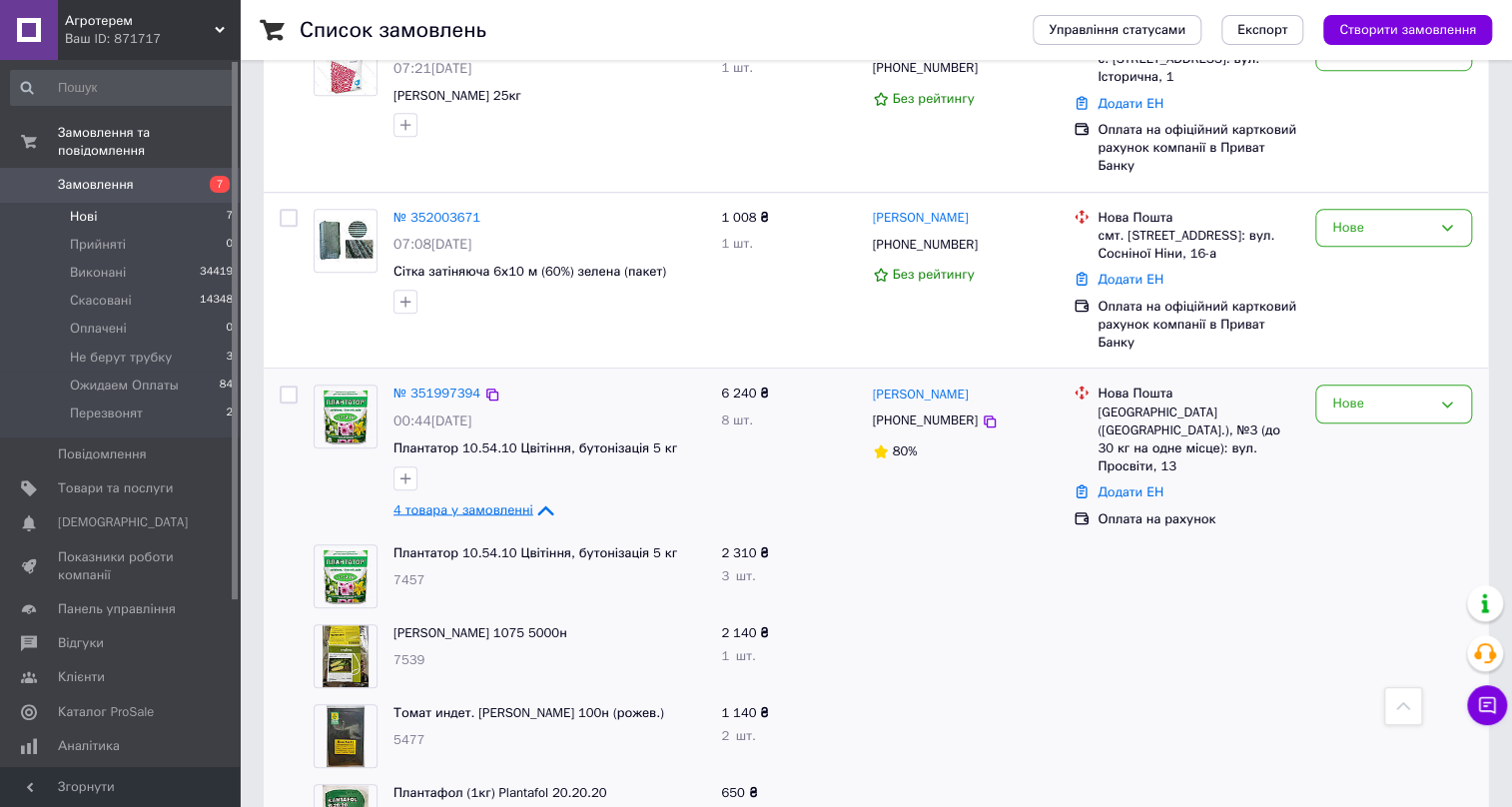 scroll, scrollTop: 662, scrollLeft: 0, axis: vertical 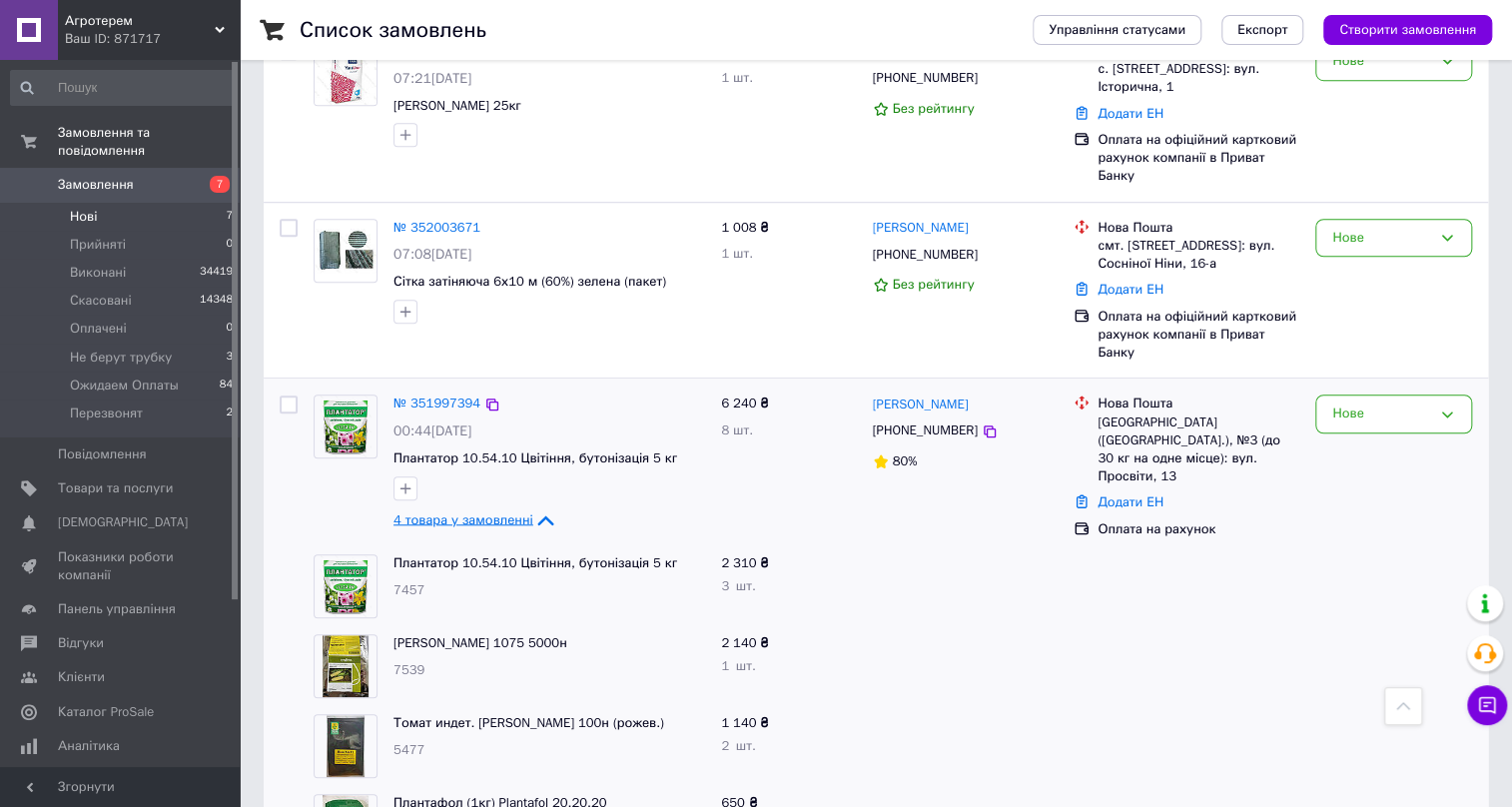 click on "4 товара у замовленні" at bounding box center (463, 518) 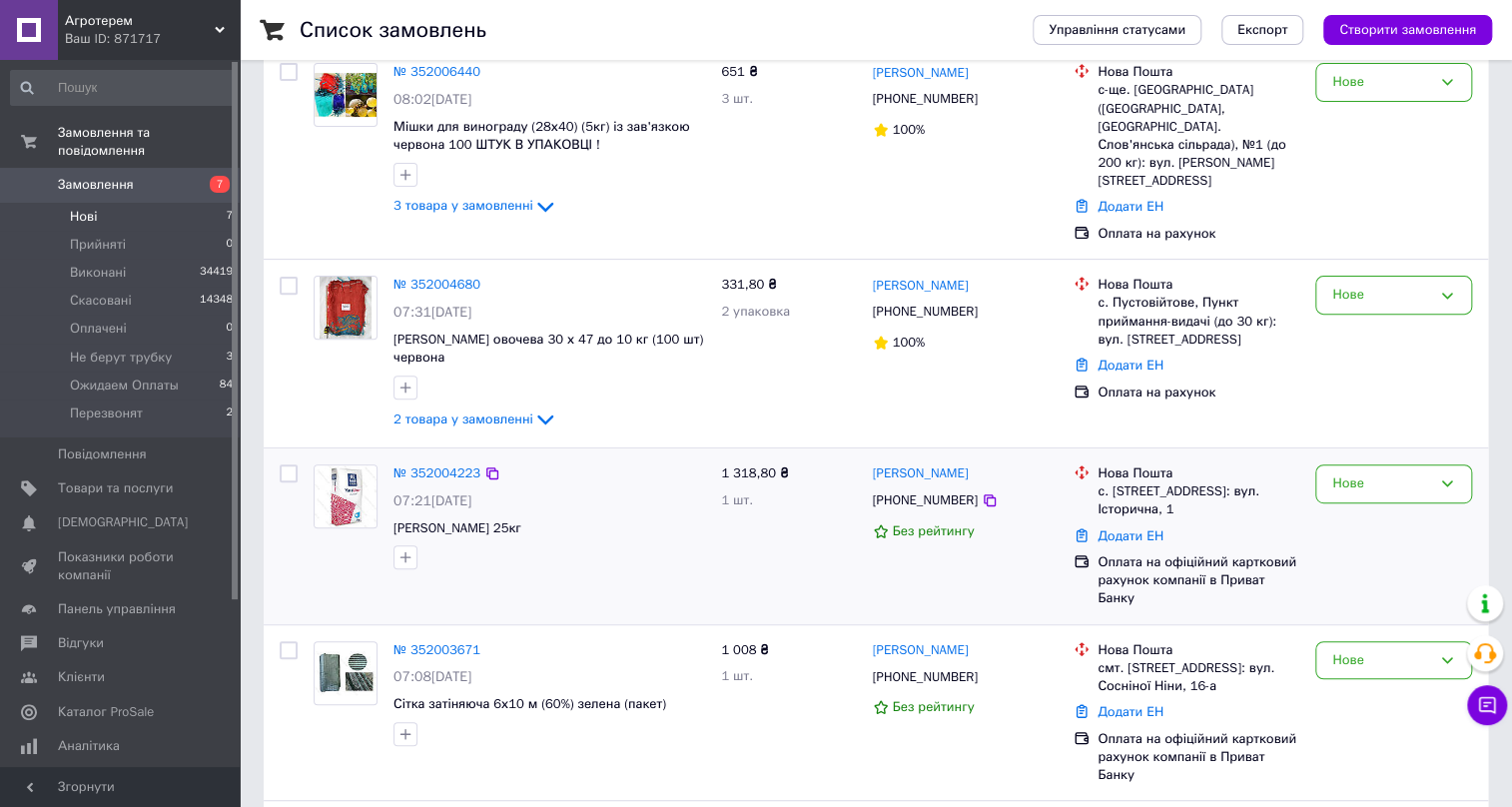 scroll, scrollTop: 209, scrollLeft: 0, axis: vertical 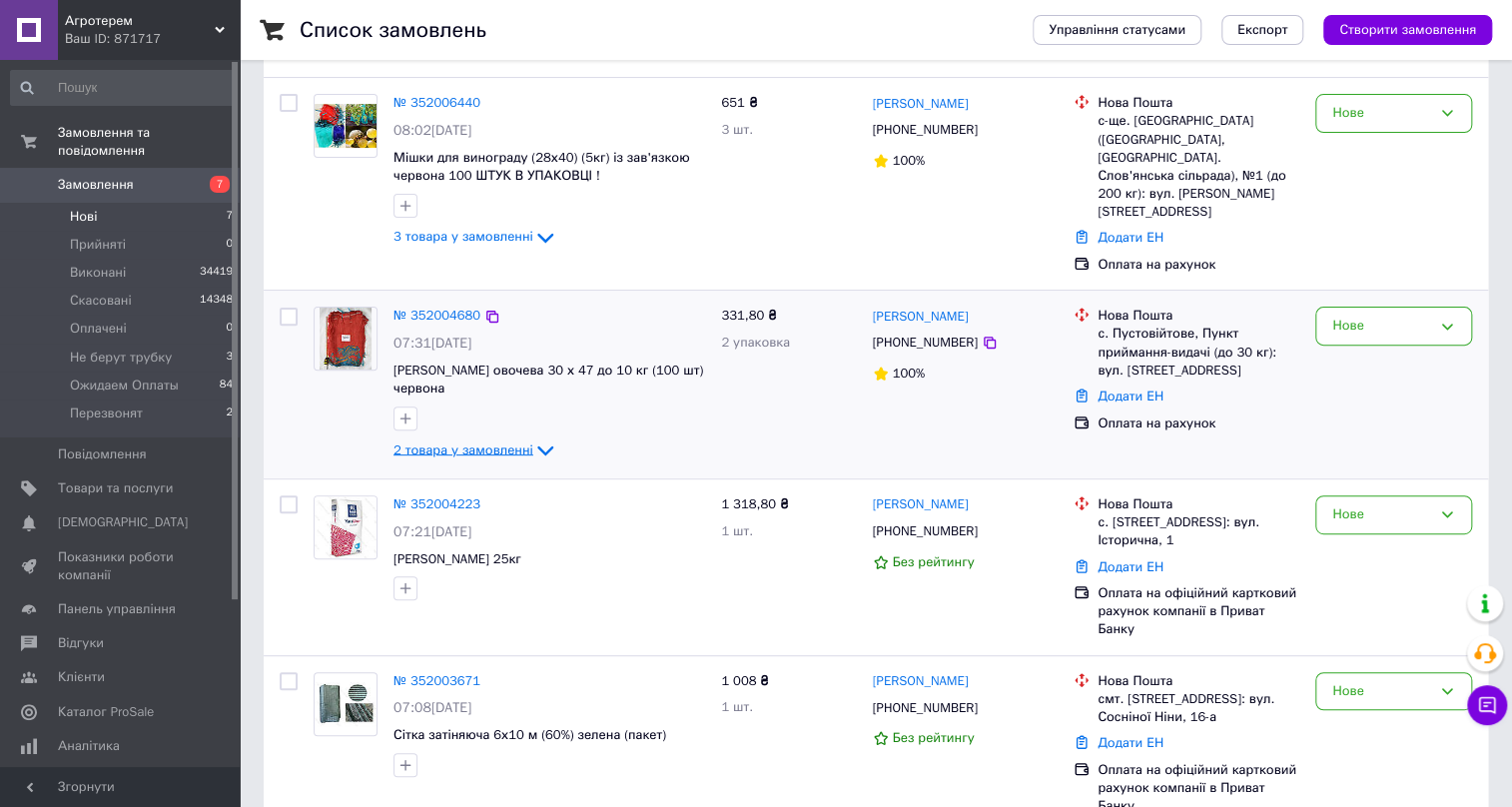click on "2 товара у замовленні" at bounding box center [463, 449] 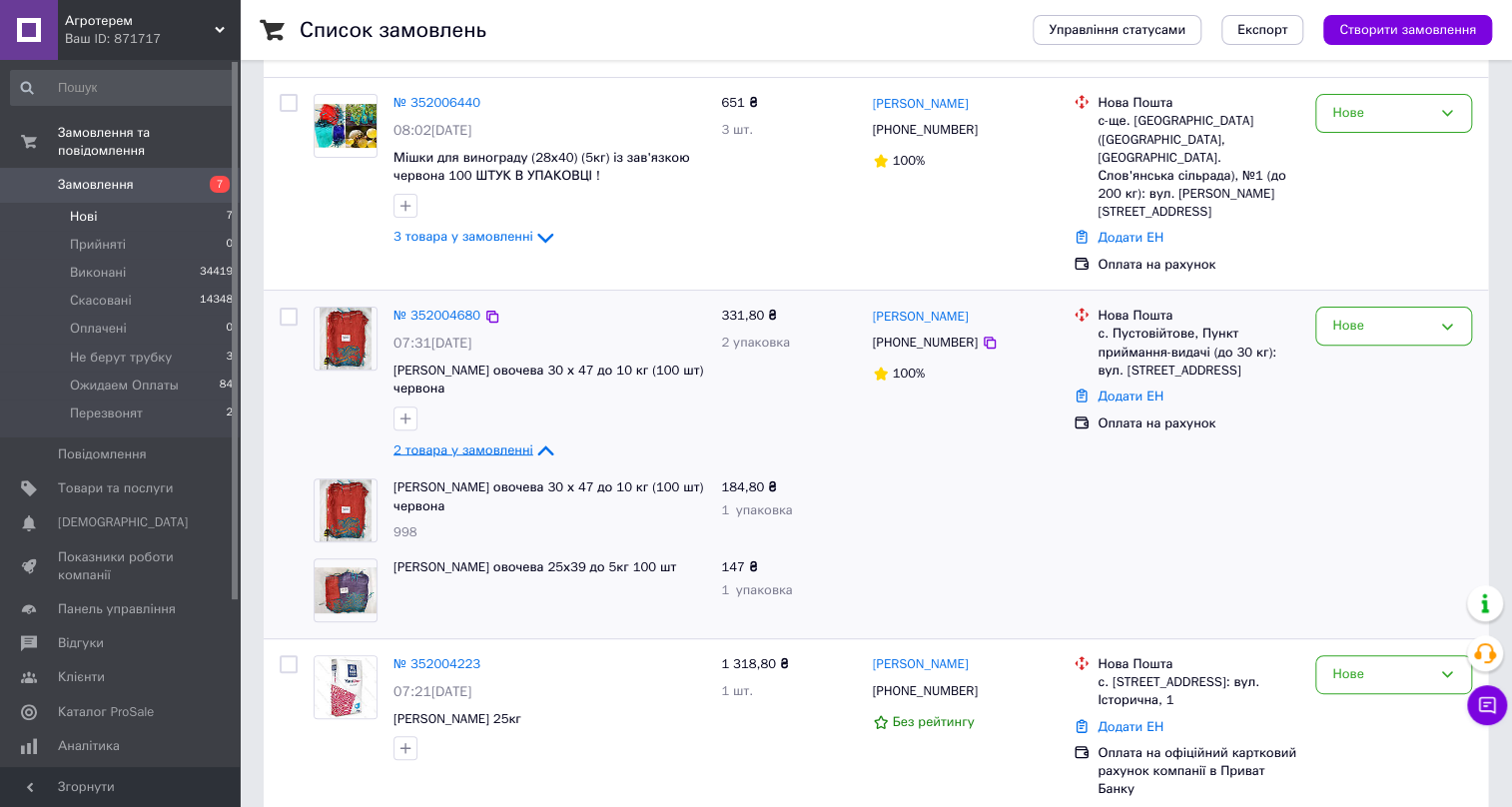 click on "2 товара у замовленні" at bounding box center (463, 449) 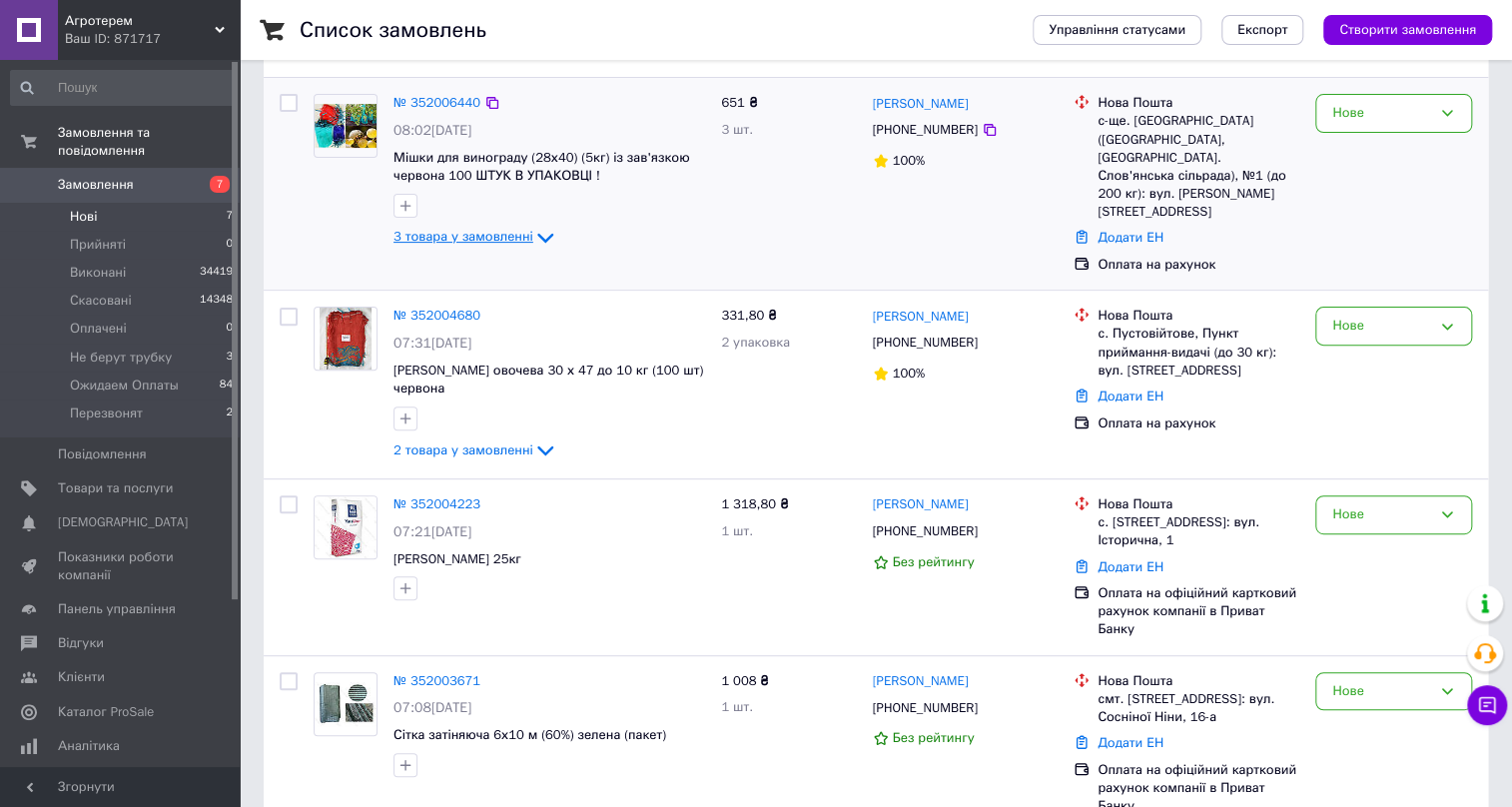 click on "3 товара у замовленні" at bounding box center [463, 237] 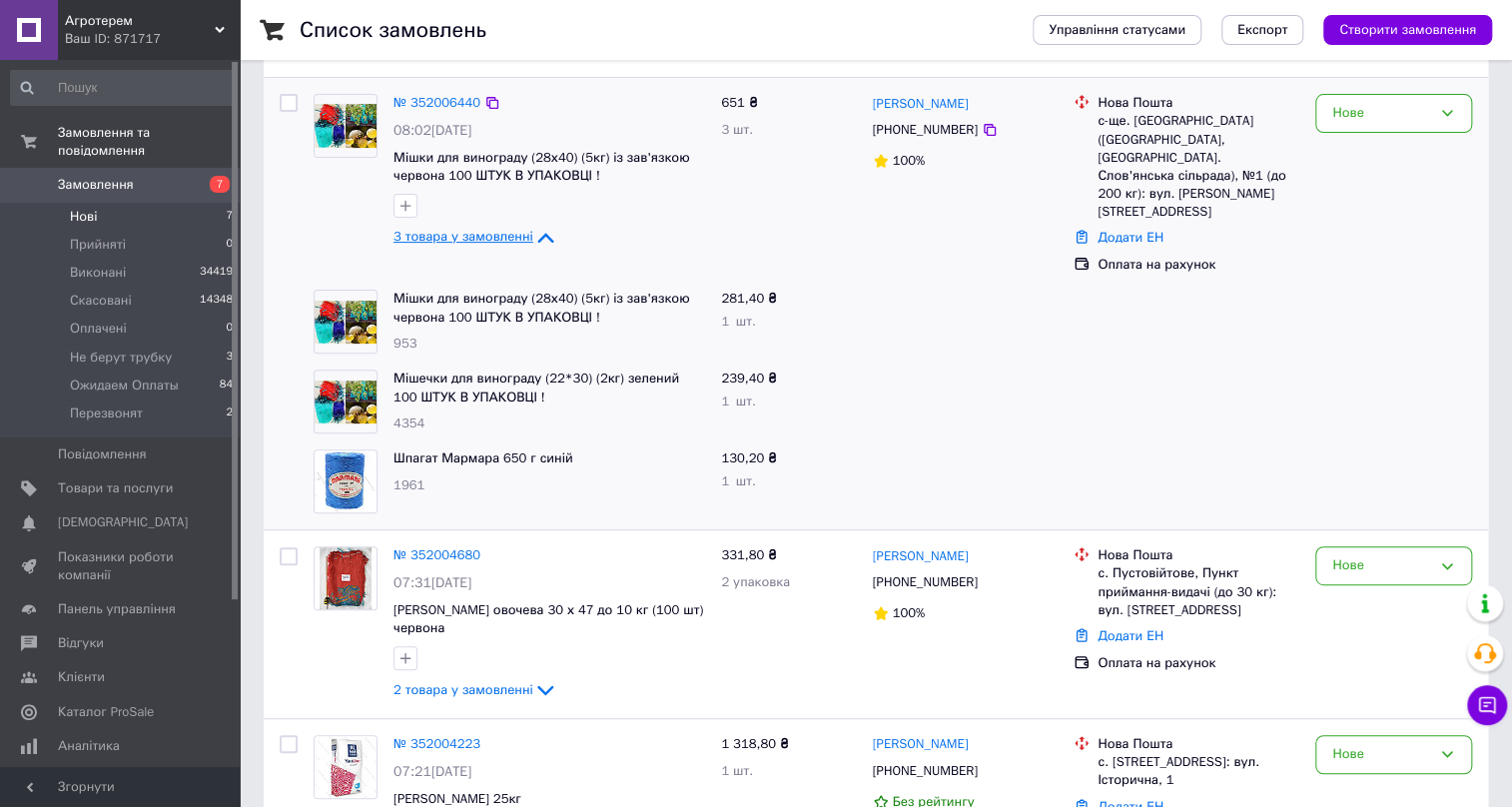 click on "3 товара у замовленні" at bounding box center [463, 237] 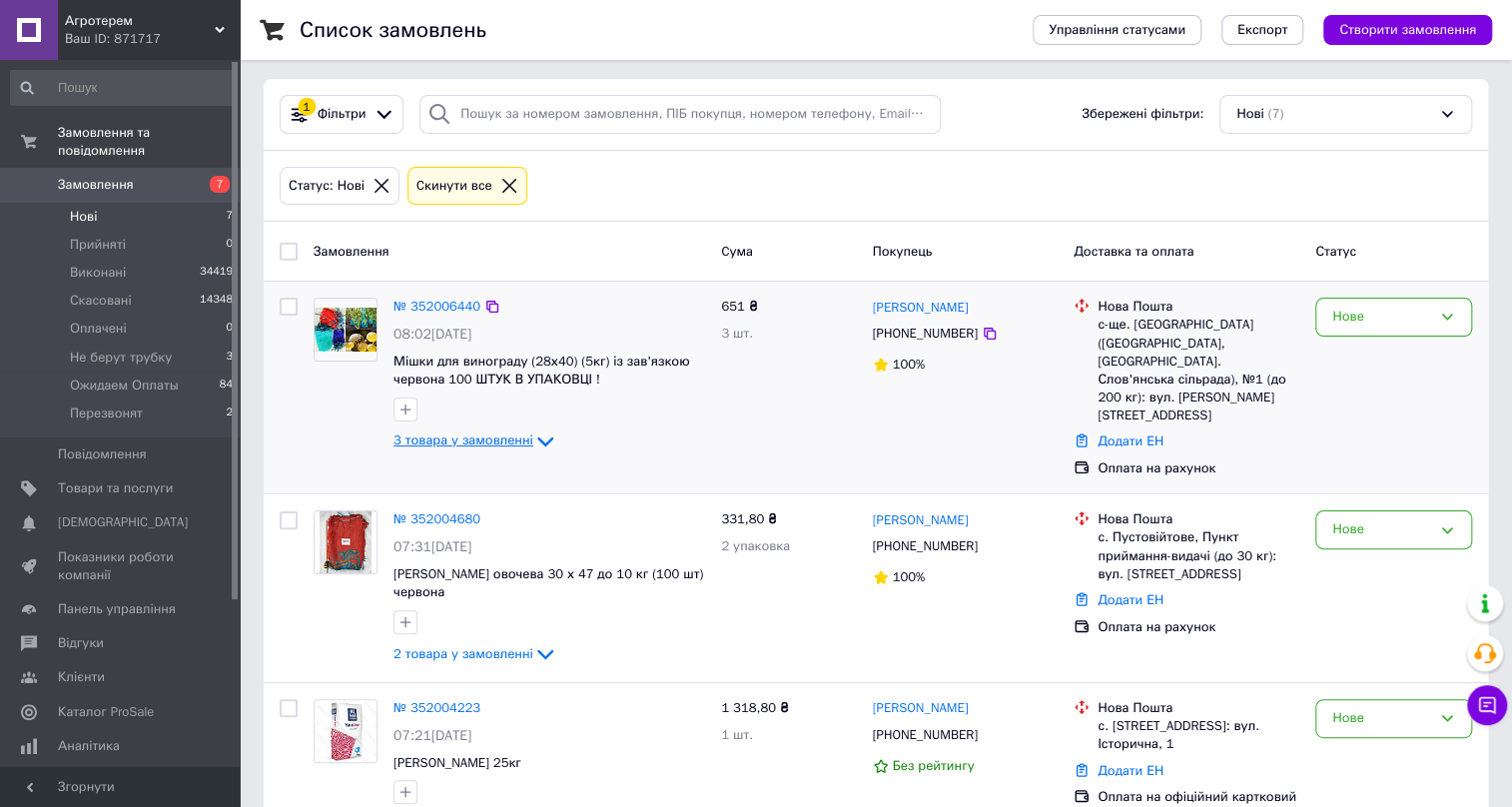 scroll, scrollTop: 0, scrollLeft: 0, axis: both 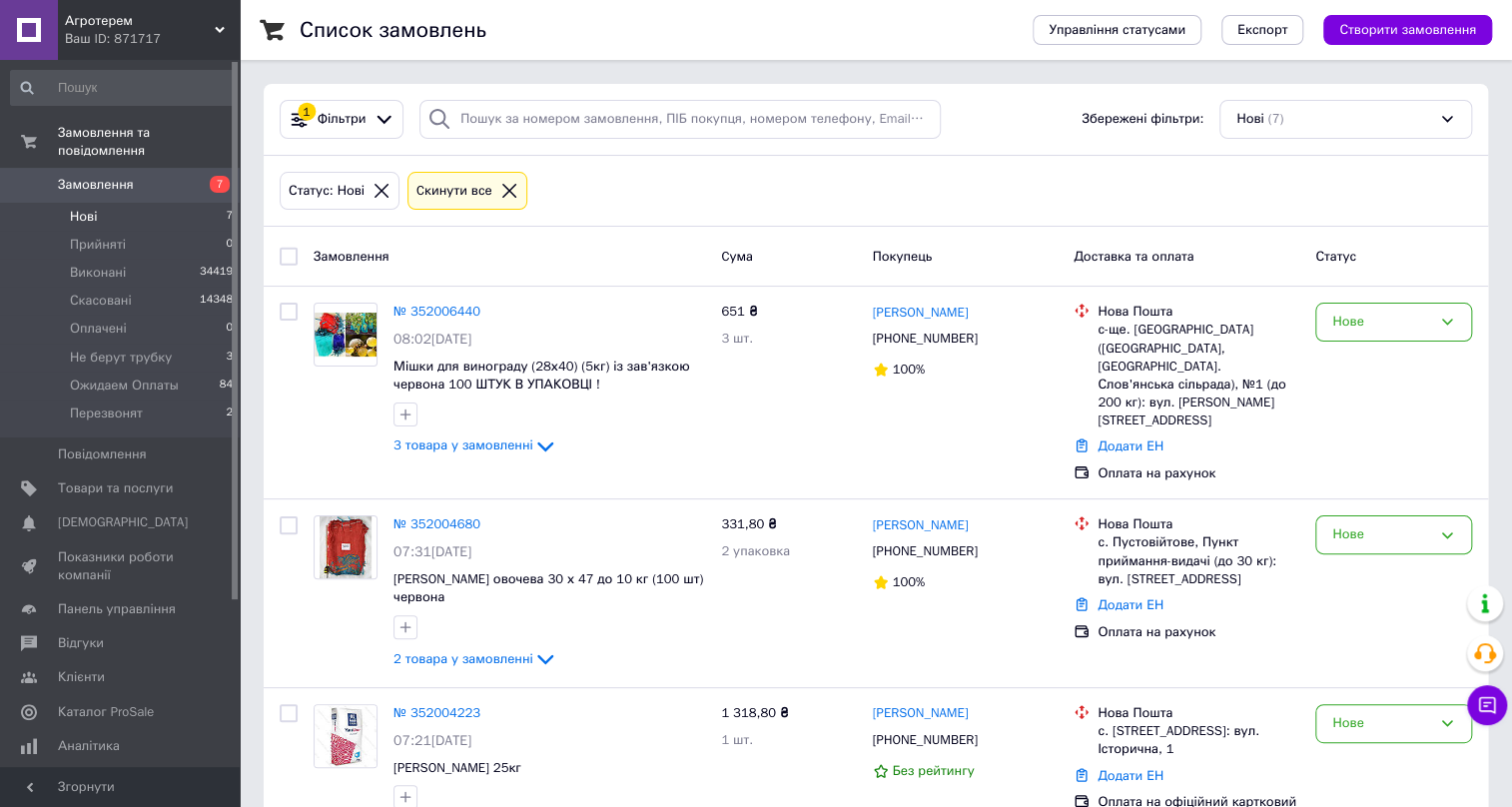 click on "Нові 7" at bounding box center [122, 217] 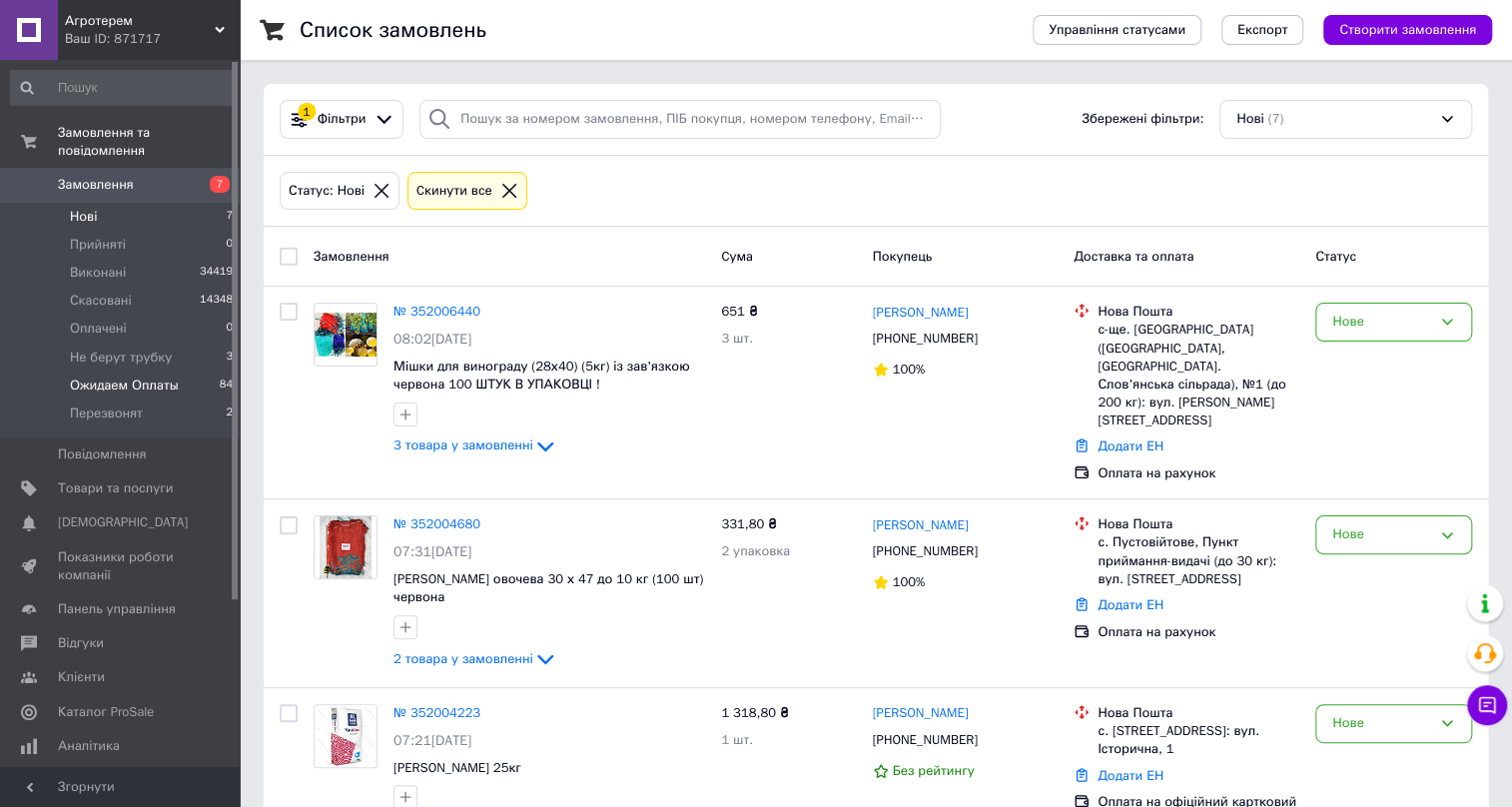 click on "Ожидаем Оплаты" at bounding box center [124, 386] 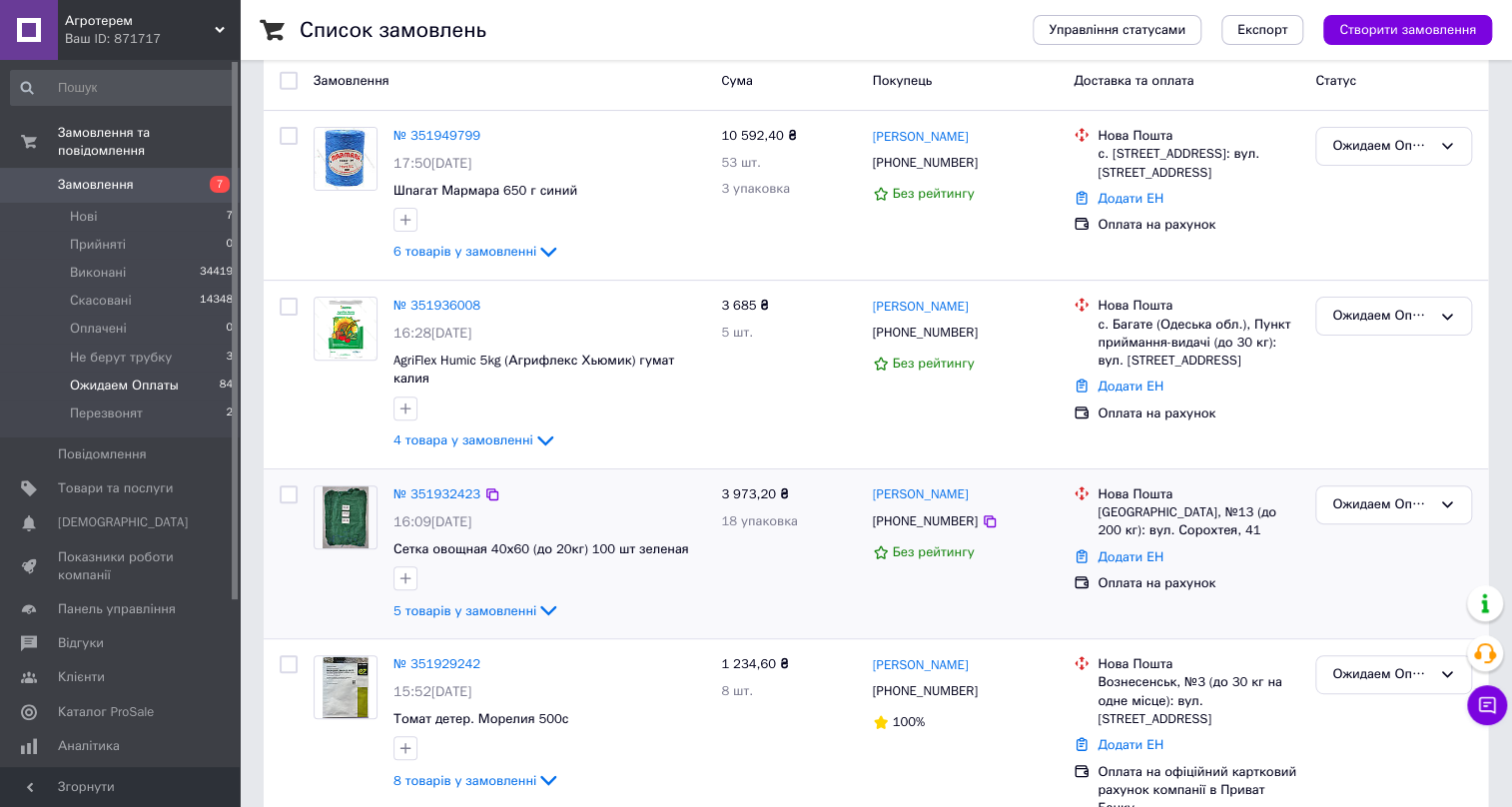 scroll, scrollTop: 181, scrollLeft: 0, axis: vertical 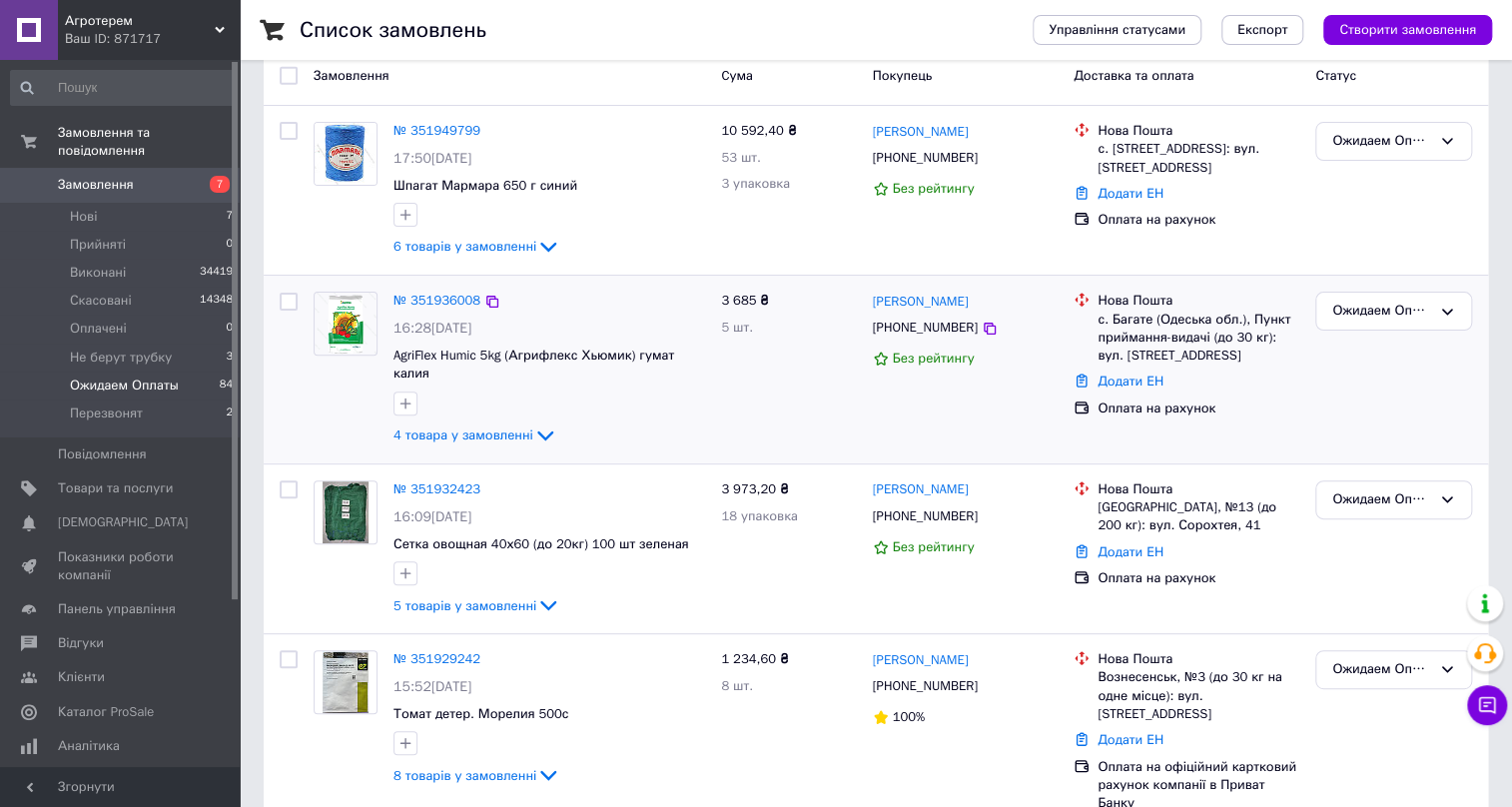 click on "4 товара у замовленні" 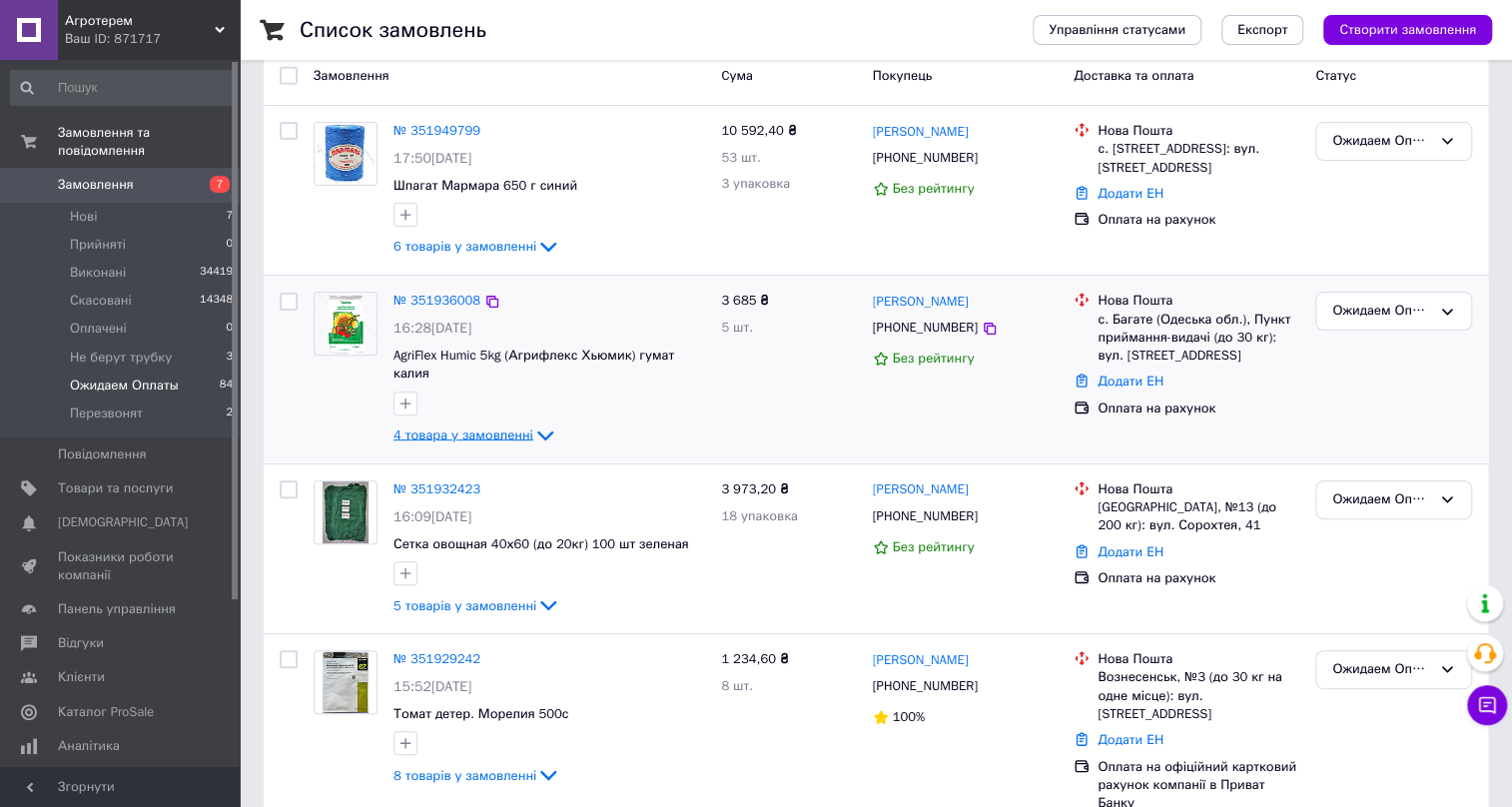 click on "4 товара у замовленні" at bounding box center (463, 434) 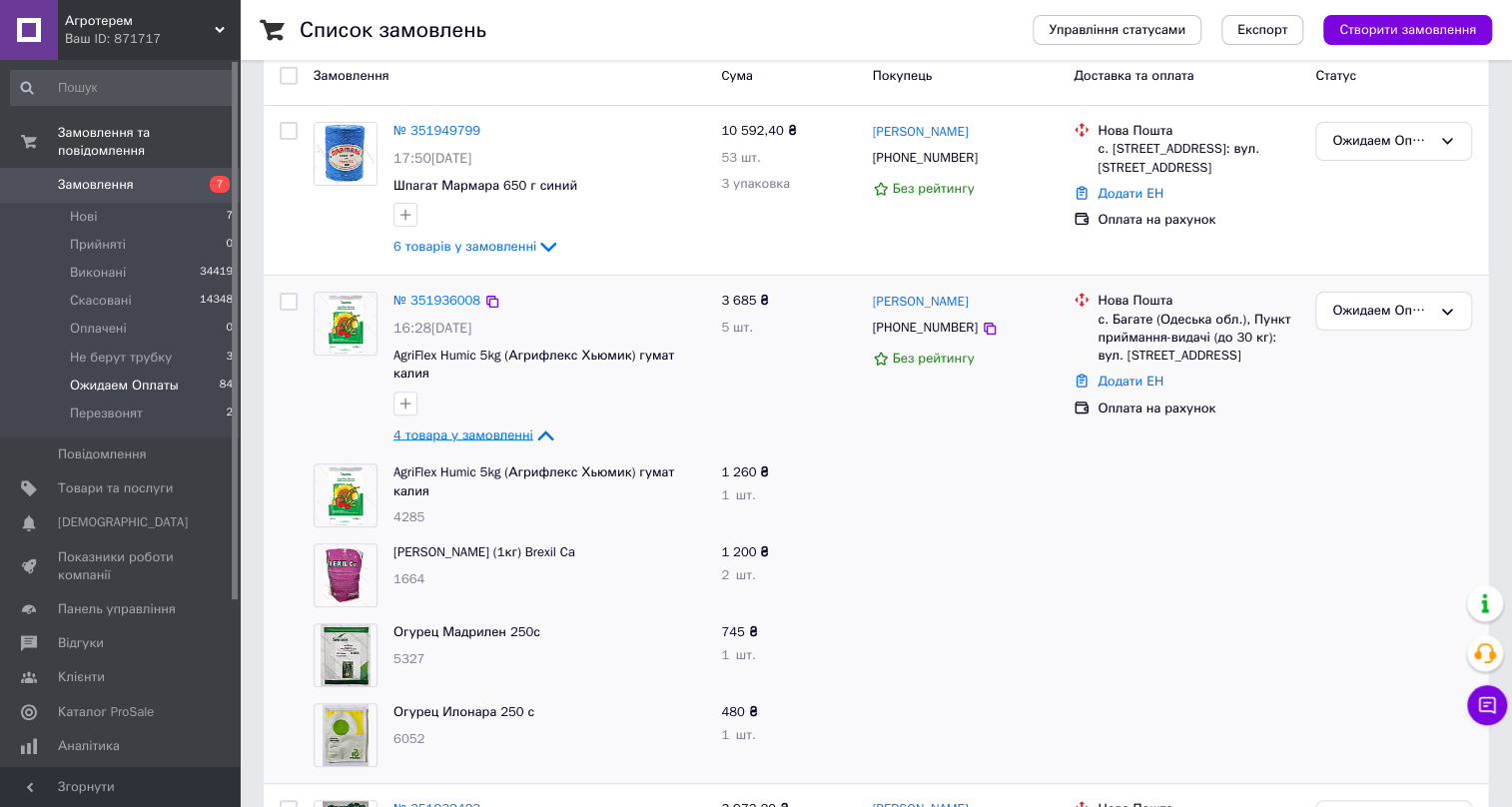 click on "4 товара у замовленні" at bounding box center (463, 434) 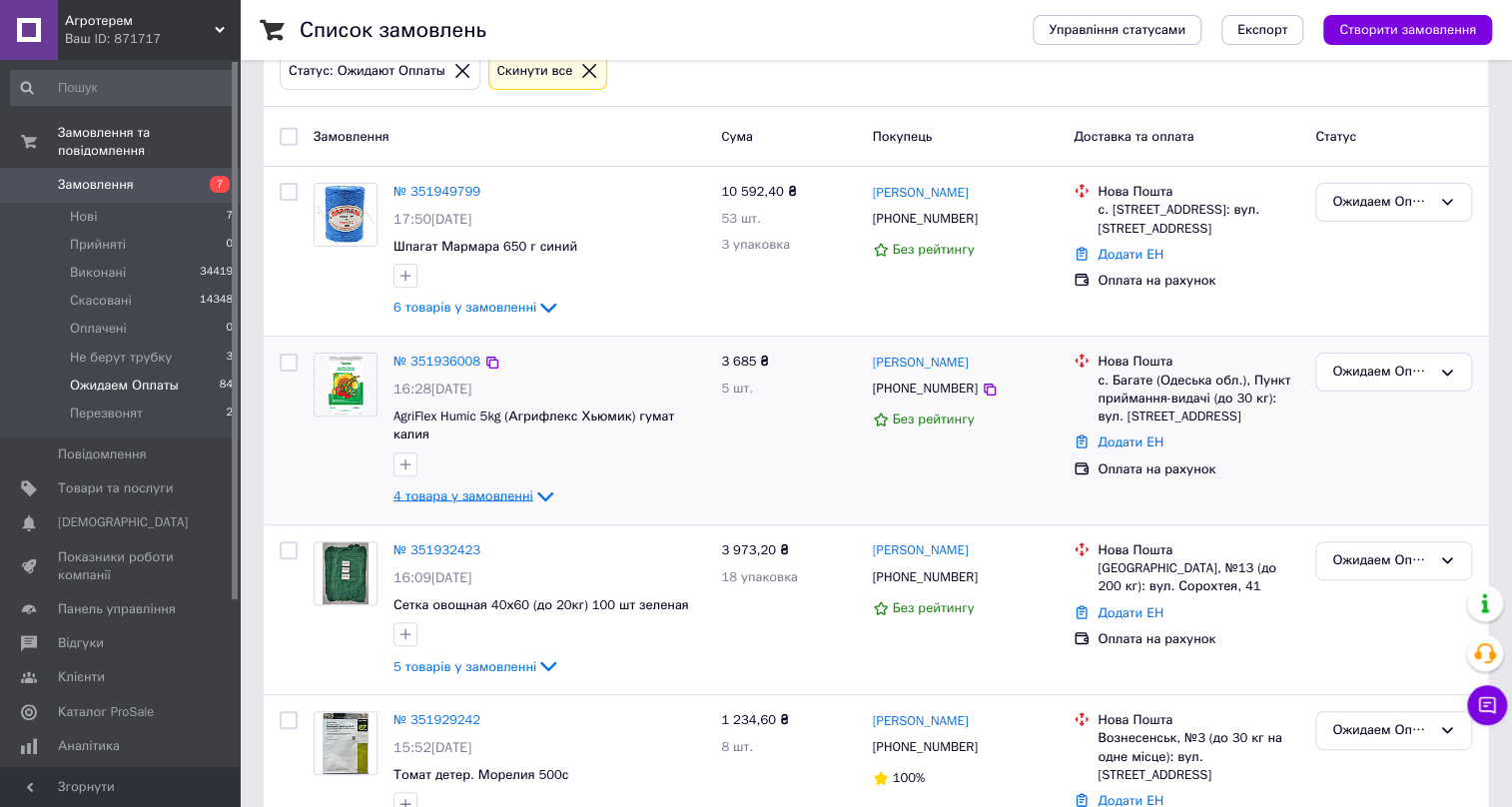 scroll, scrollTop: 0, scrollLeft: 0, axis: both 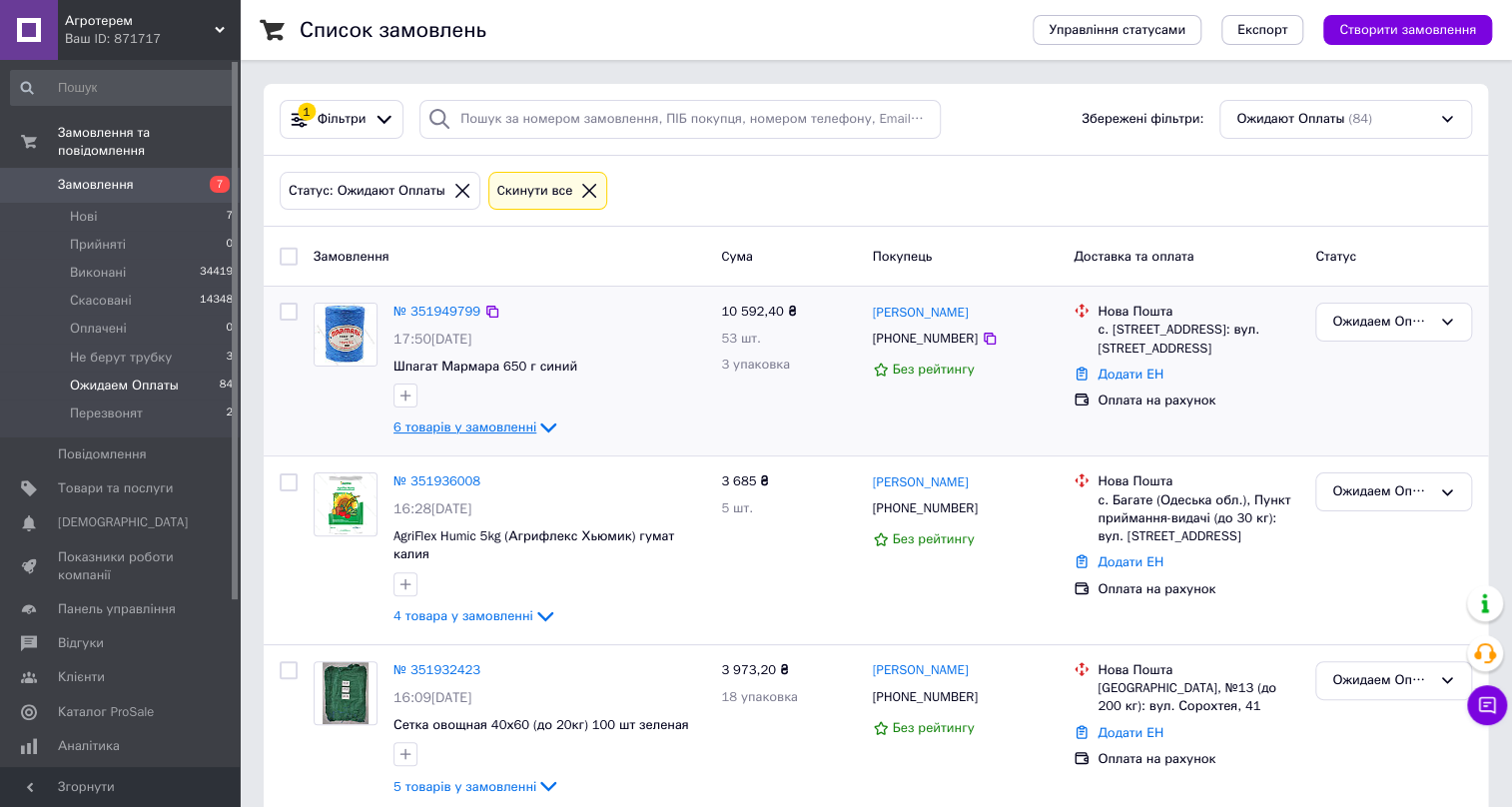 click on "6 товарів у замовленні" at bounding box center (464, 426) 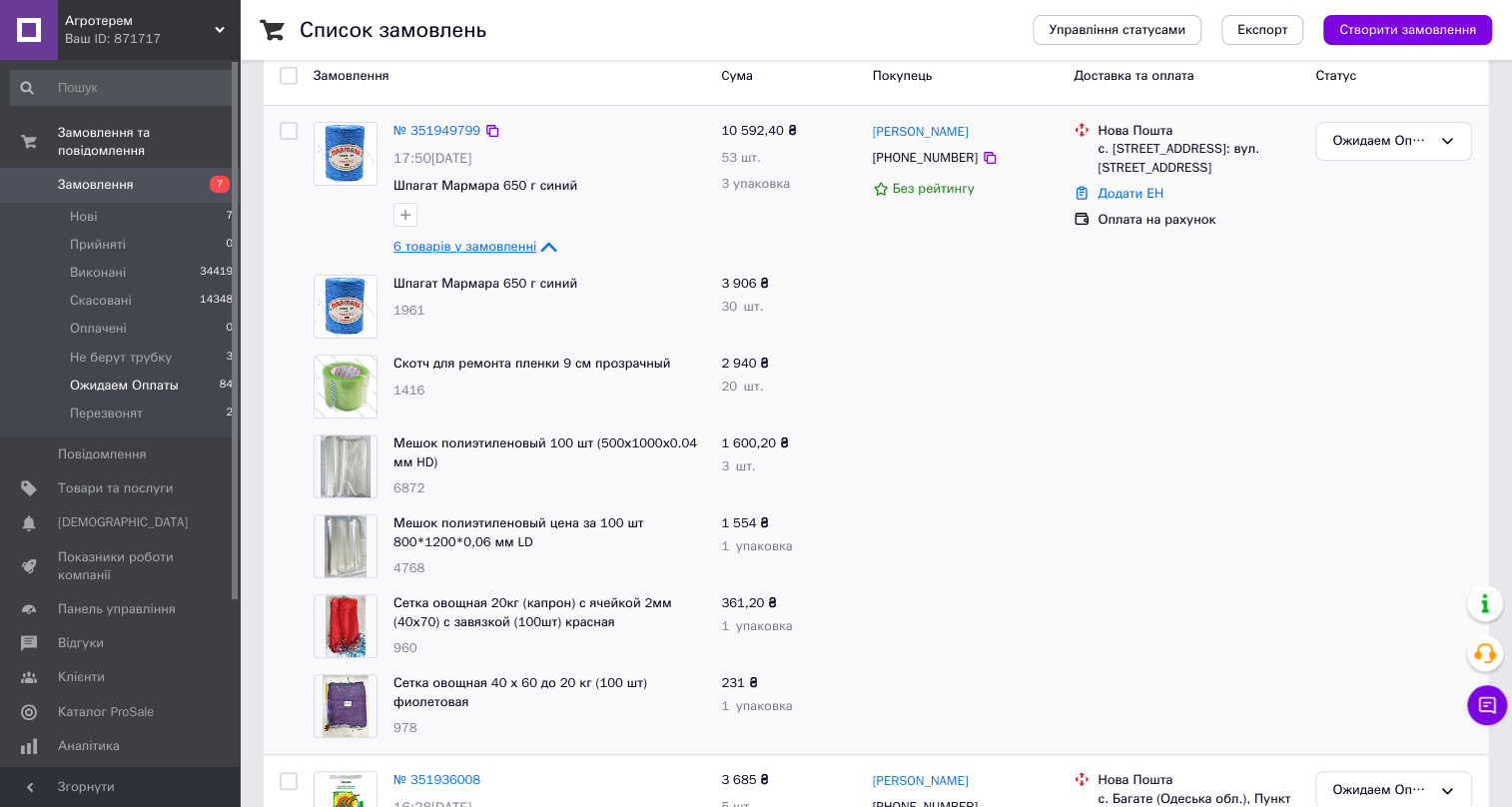 scroll, scrollTop: 90, scrollLeft: 0, axis: vertical 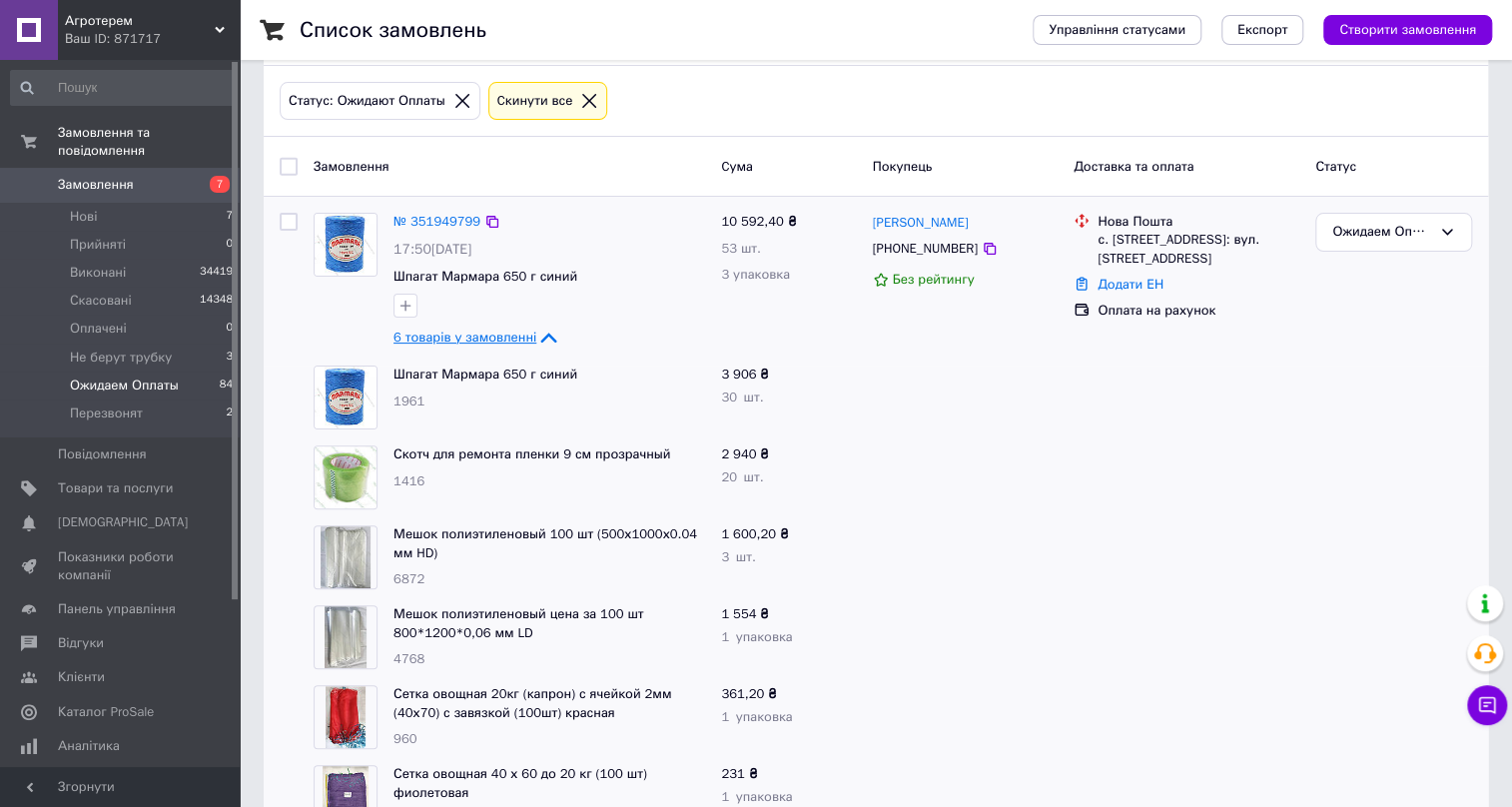 click on "6 товарів у замовленні" at bounding box center (464, 337) 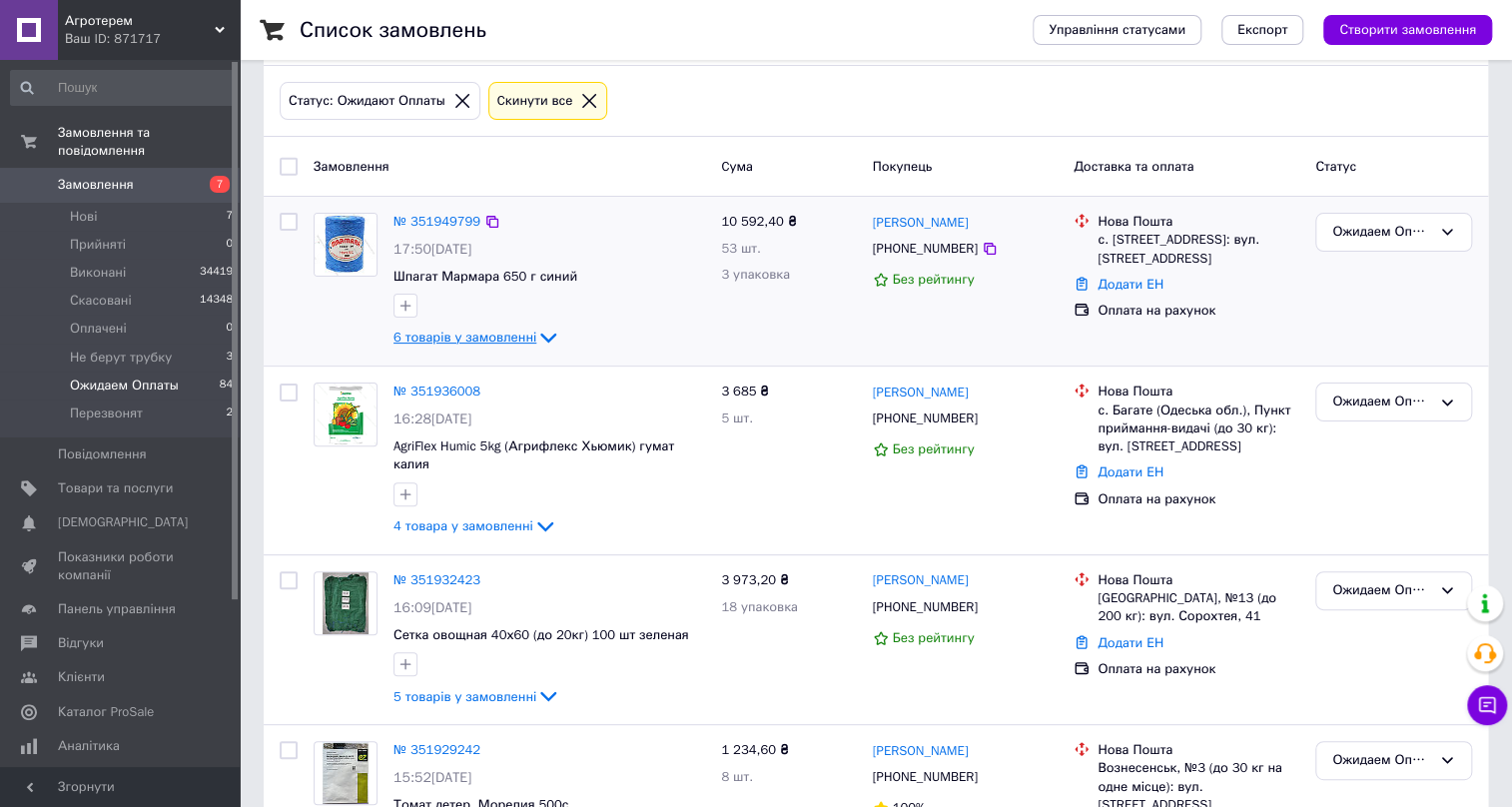 click on "6 товарів у замовленні" at bounding box center (464, 337) 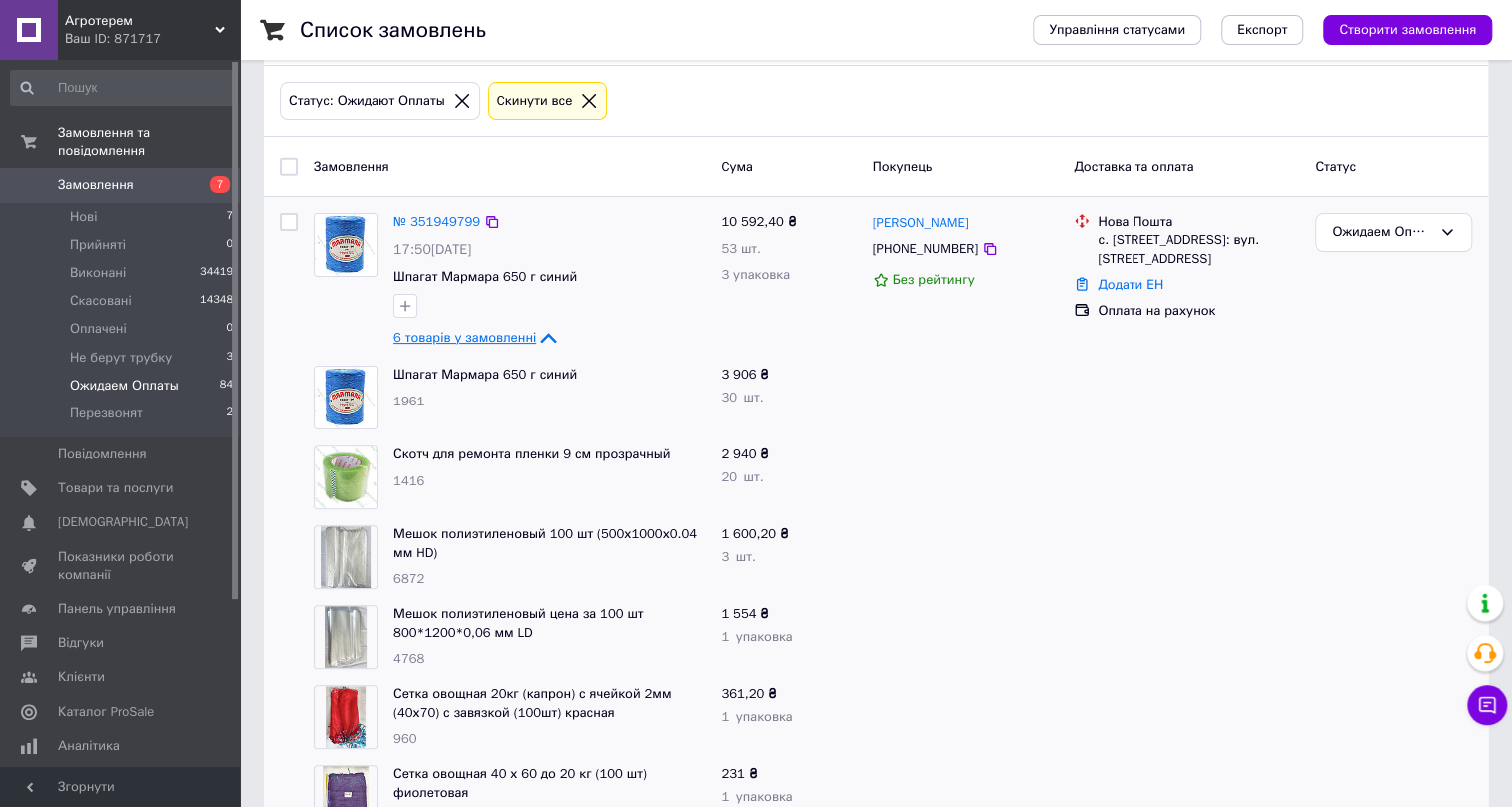 click on "6 товарів у замовленні" at bounding box center [464, 337] 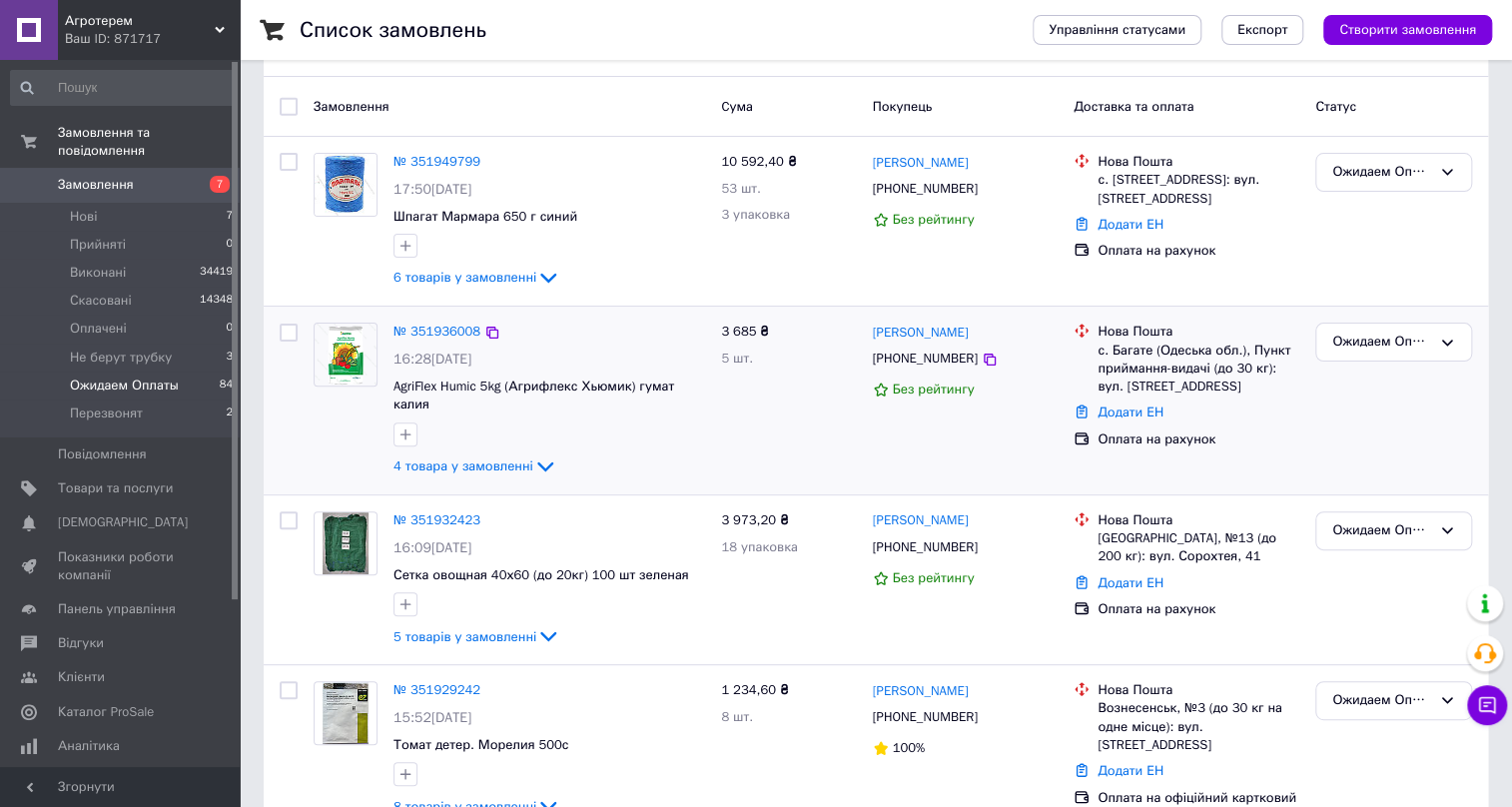 scroll, scrollTop: 181, scrollLeft: 0, axis: vertical 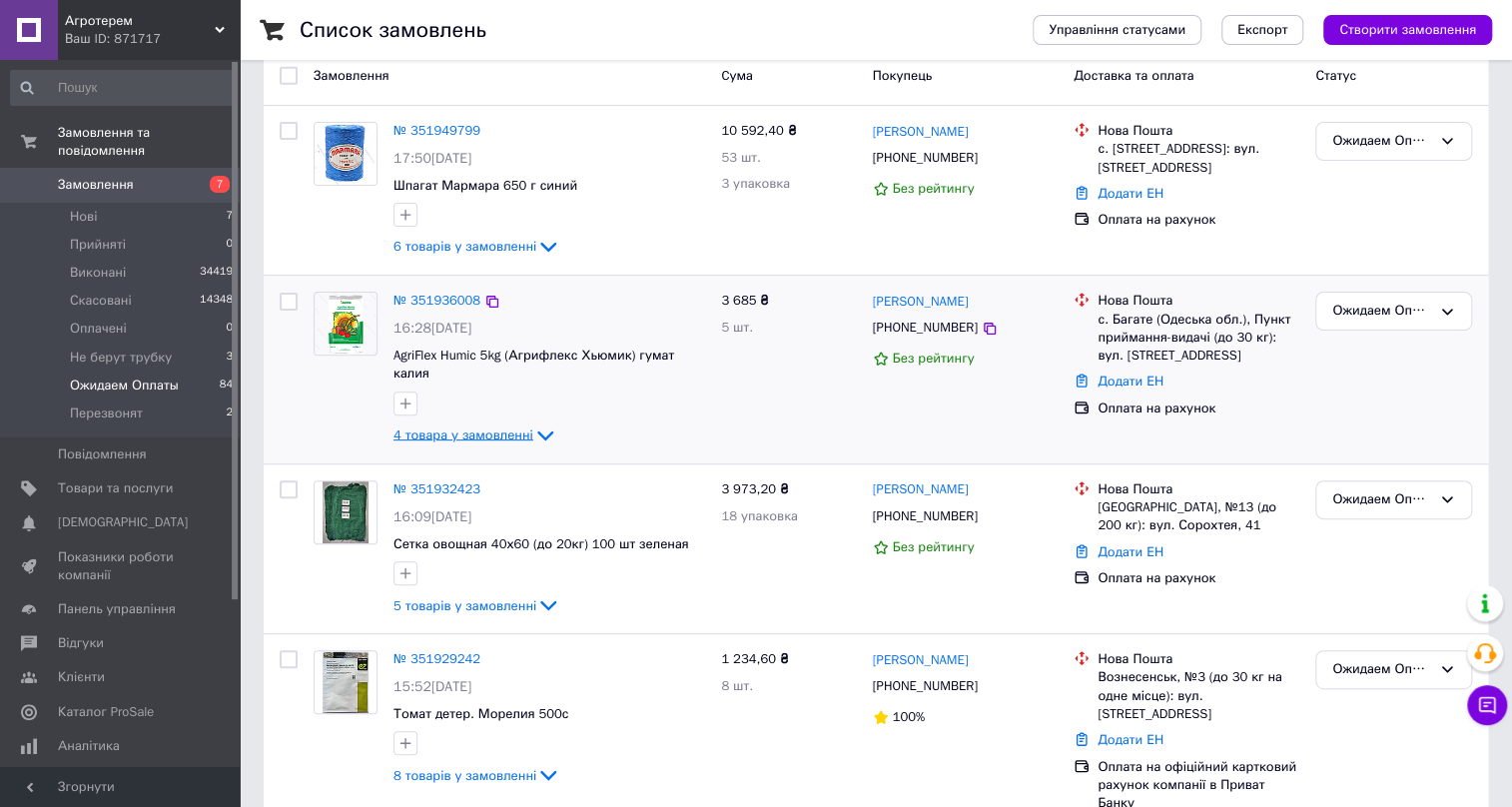 click on "4 товара у замовленні" at bounding box center [463, 434] 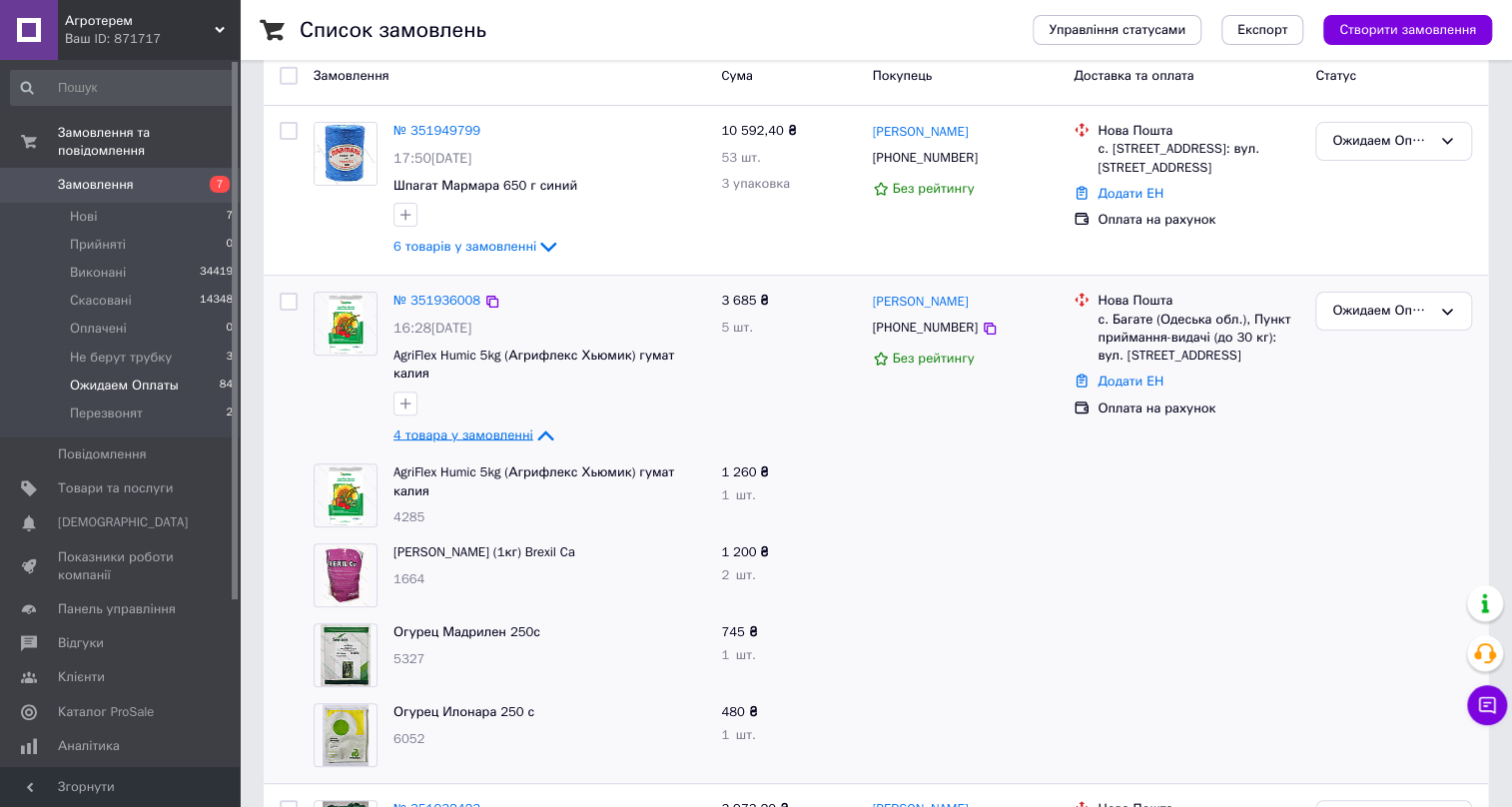 click on "4 товара у замовленні" at bounding box center (463, 434) 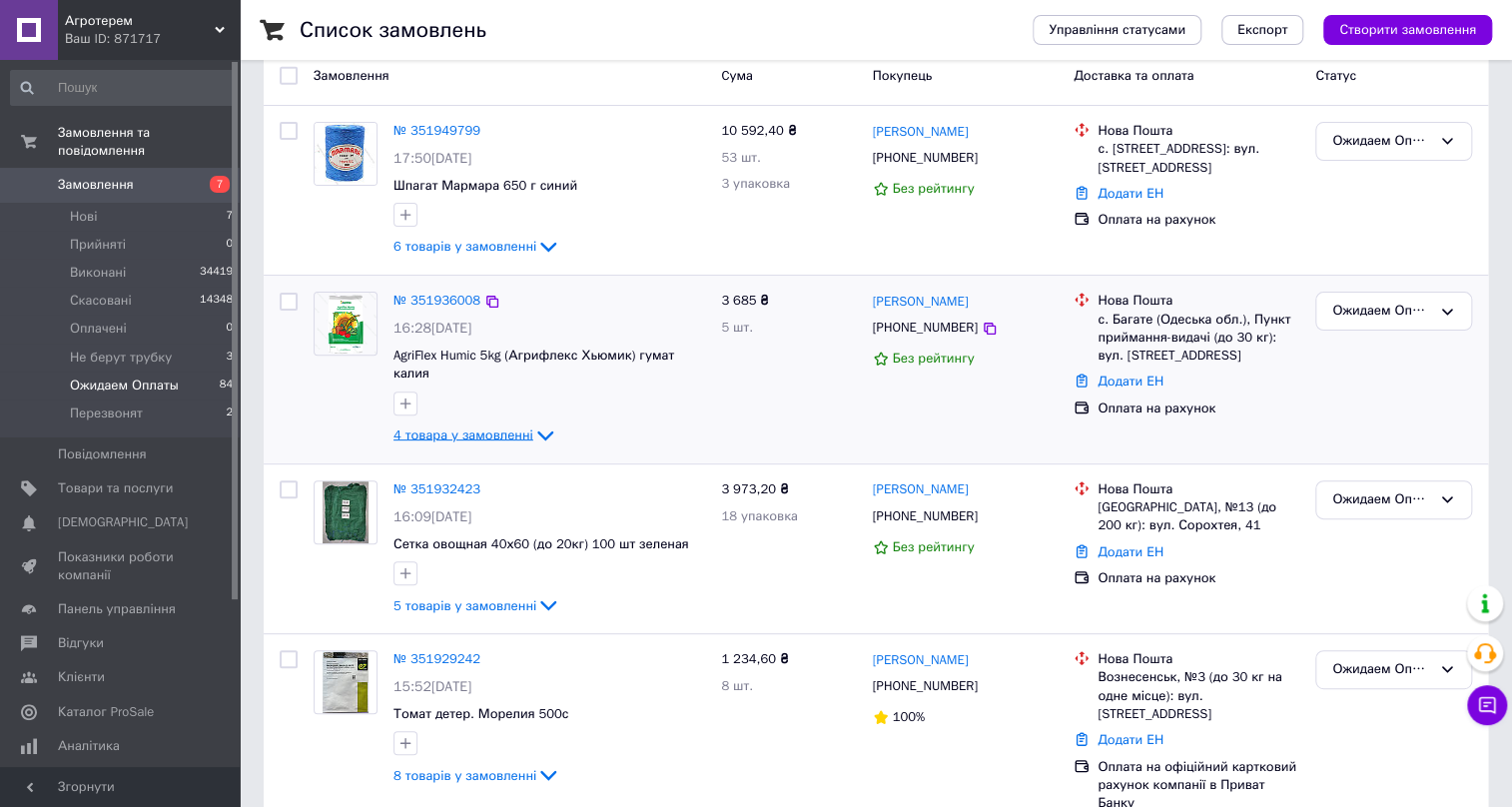 scroll, scrollTop: 272, scrollLeft: 0, axis: vertical 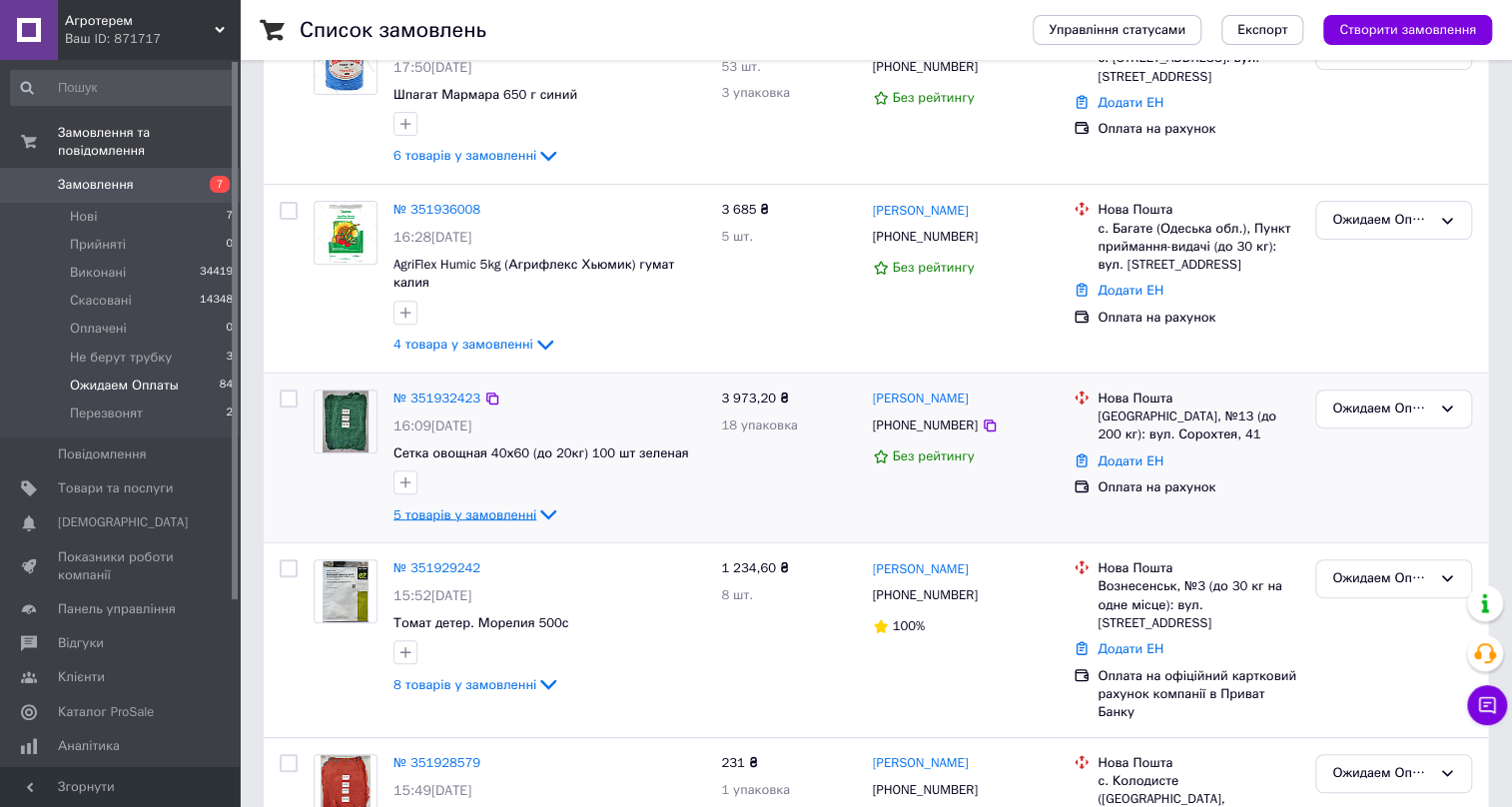 click on "5 товарів у замовленні" at bounding box center [464, 513] 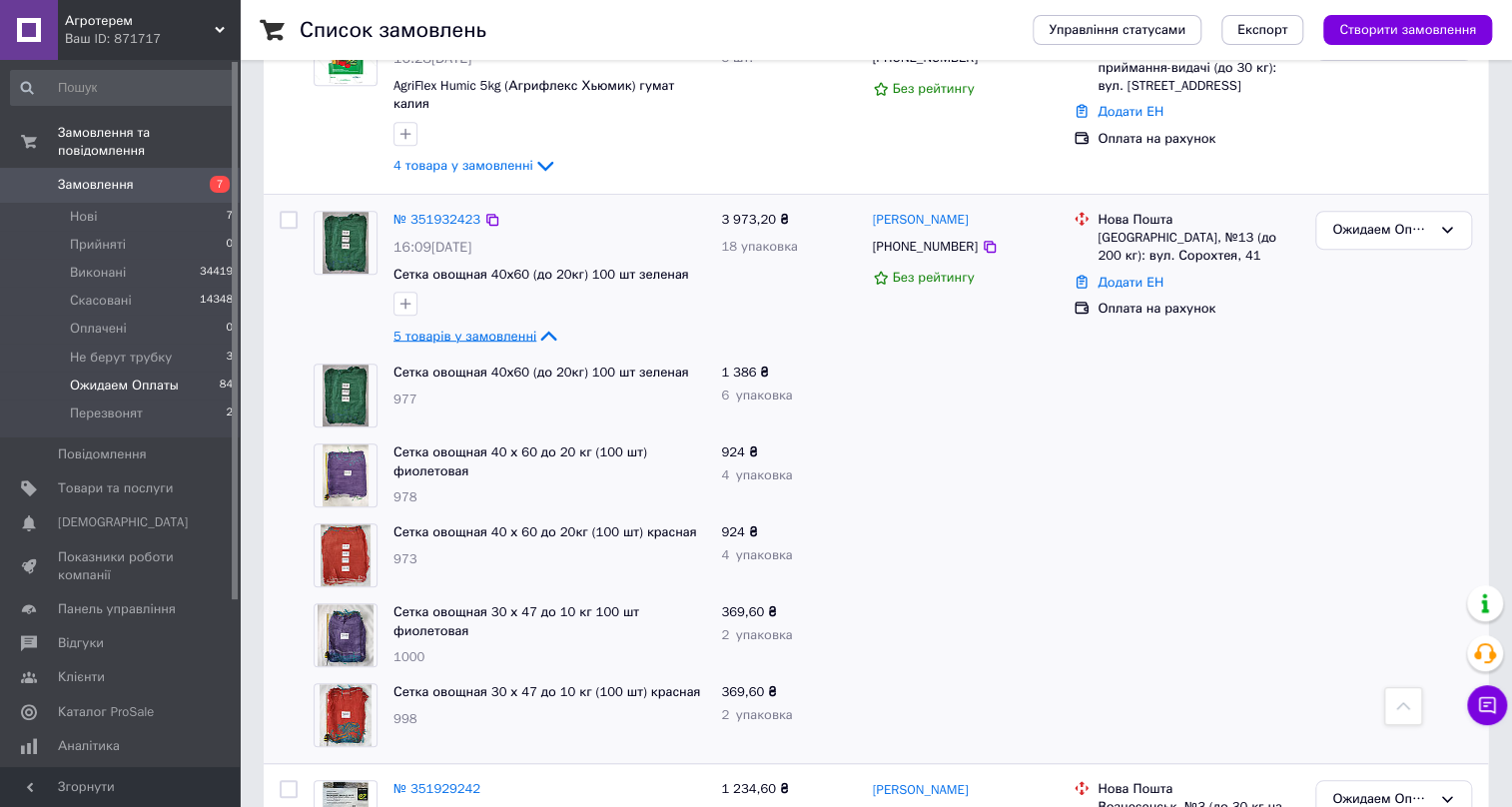 scroll, scrollTop: 363, scrollLeft: 0, axis: vertical 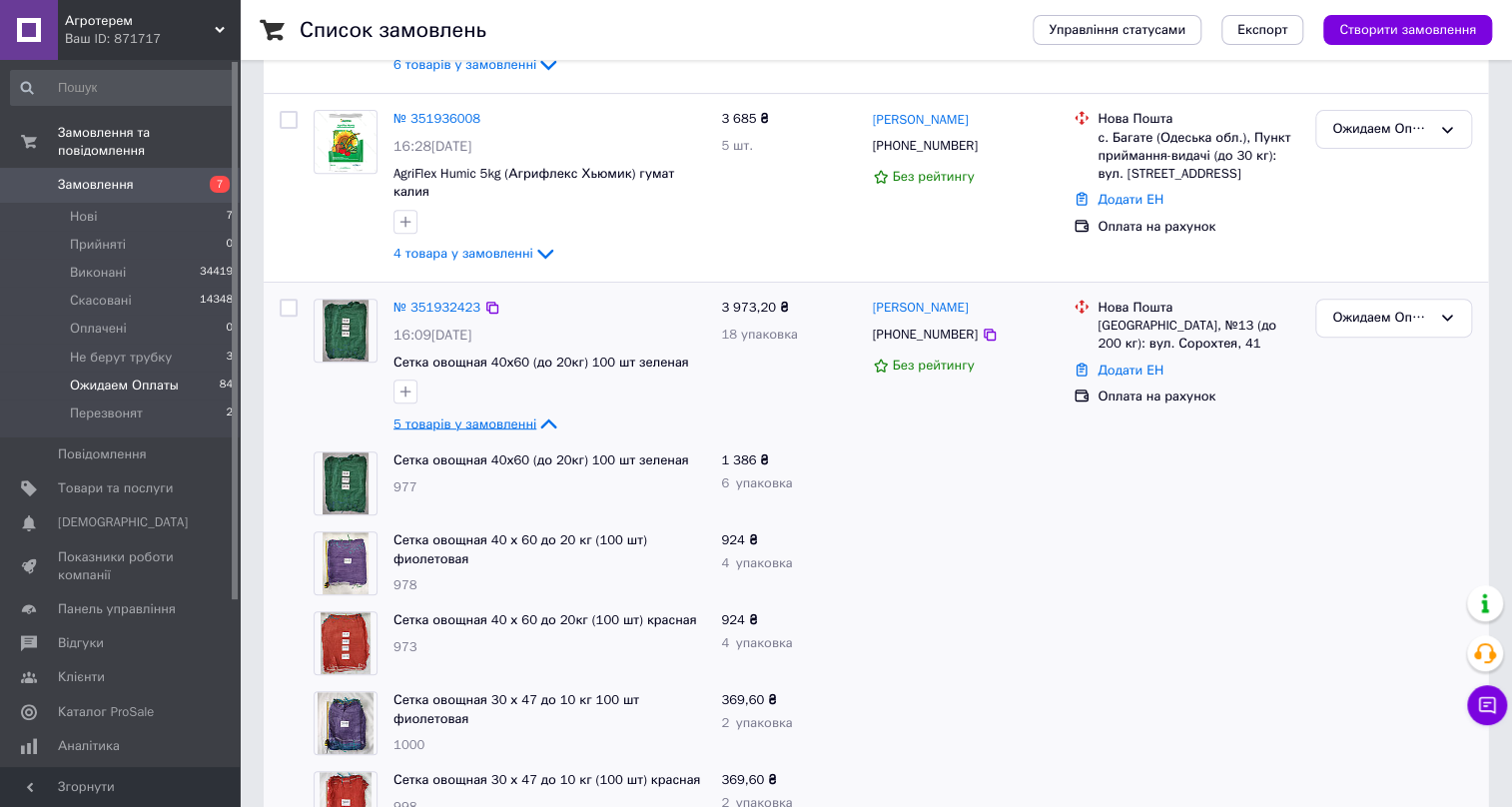 click on "5 товарів у замовленні" at bounding box center (464, 422) 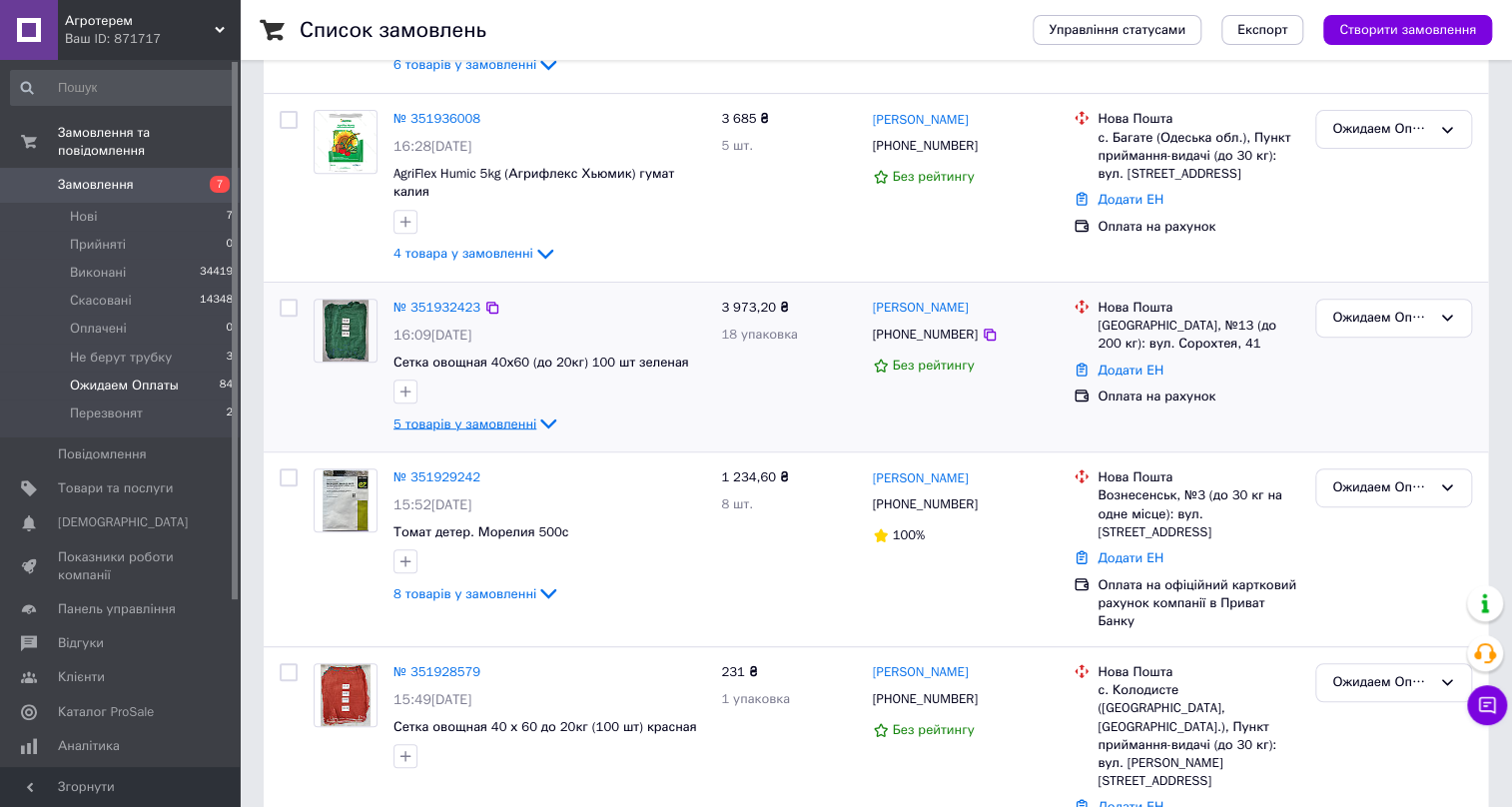 click on "5 товарів у замовленні" at bounding box center [464, 422] 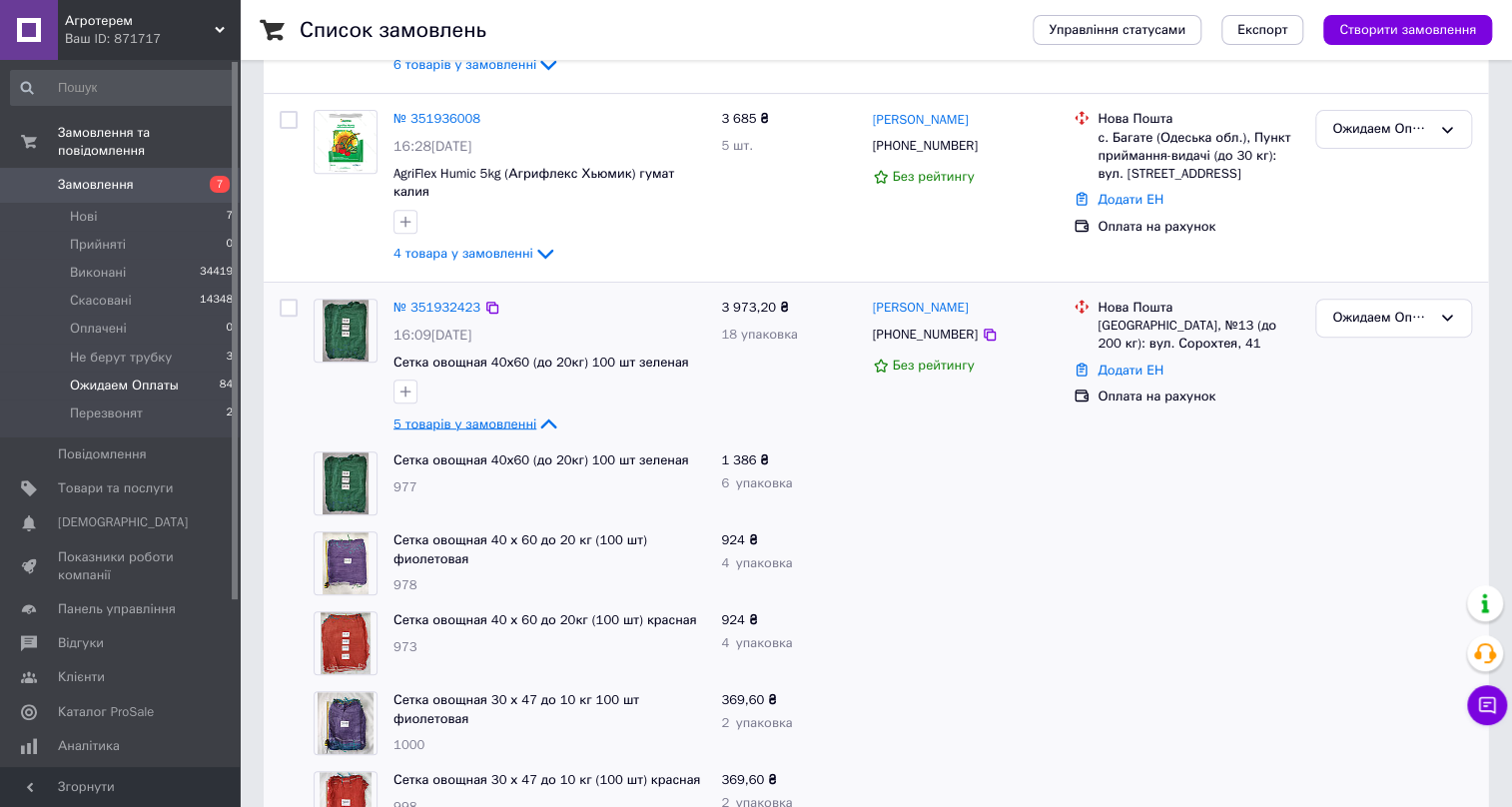 click on "5 товарів у замовленні" at bounding box center [464, 422] 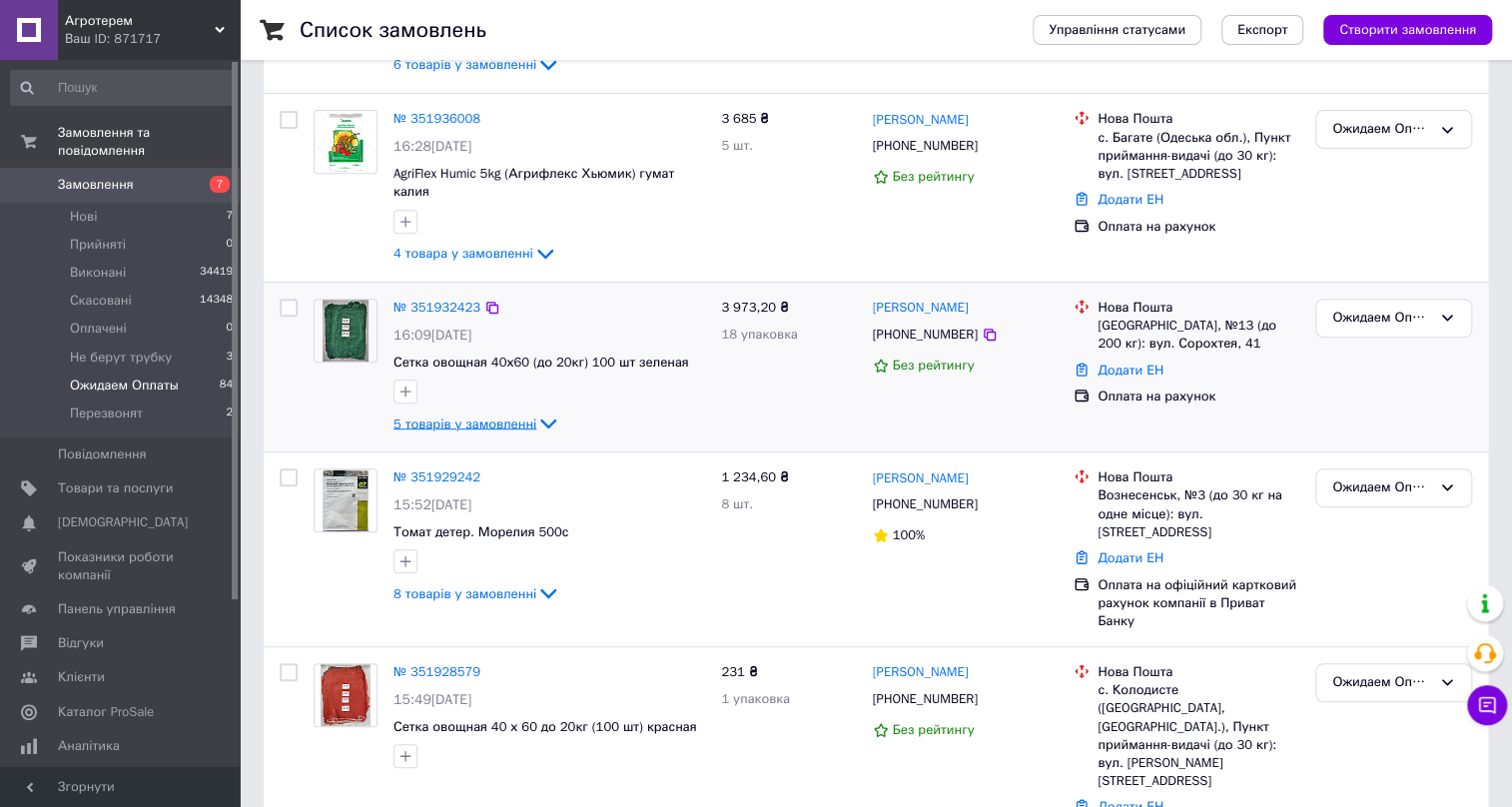 scroll, scrollTop: 0, scrollLeft: 0, axis: both 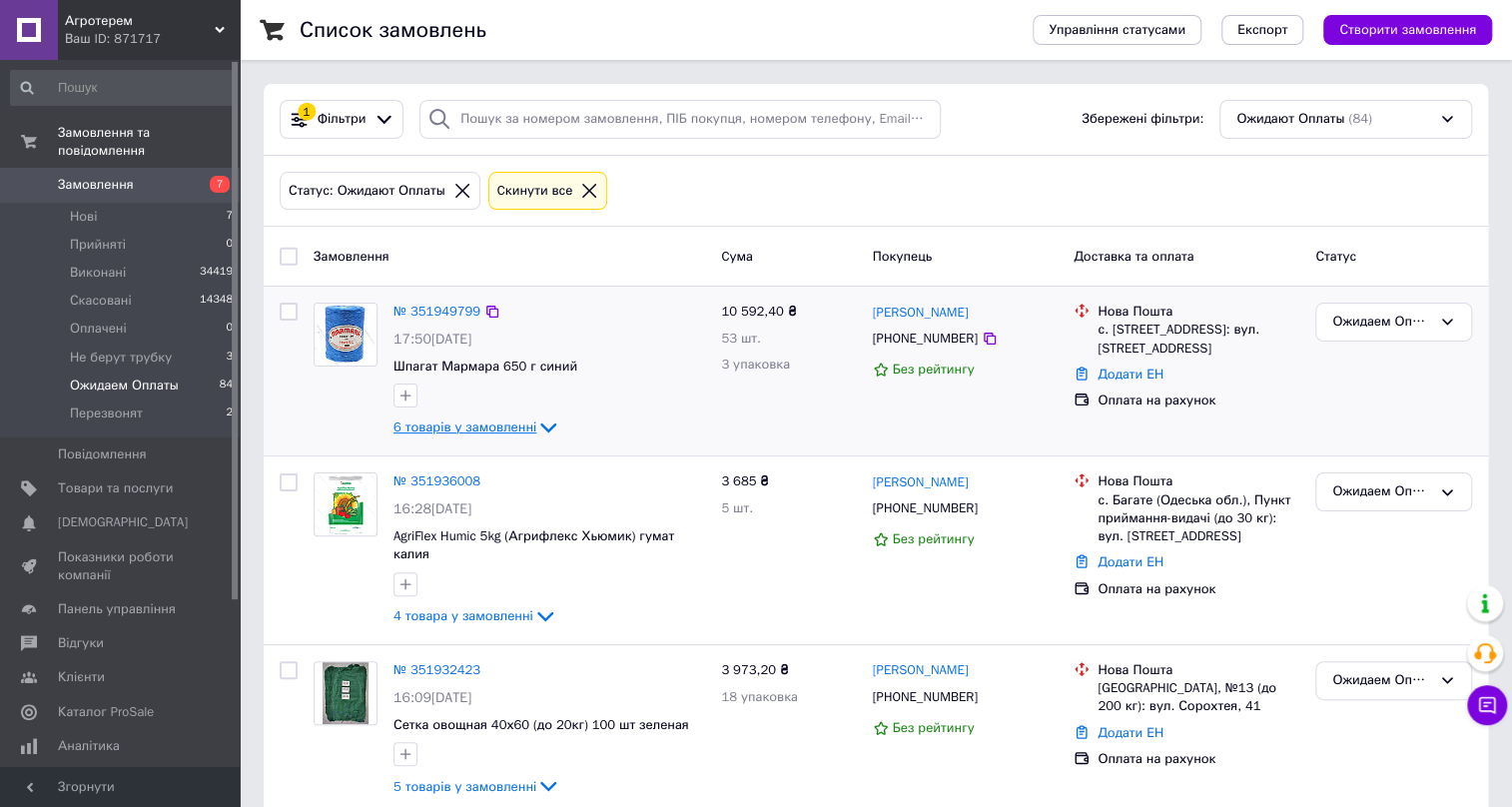 click on "6 товарів у замовленні" at bounding box center (464, 426) 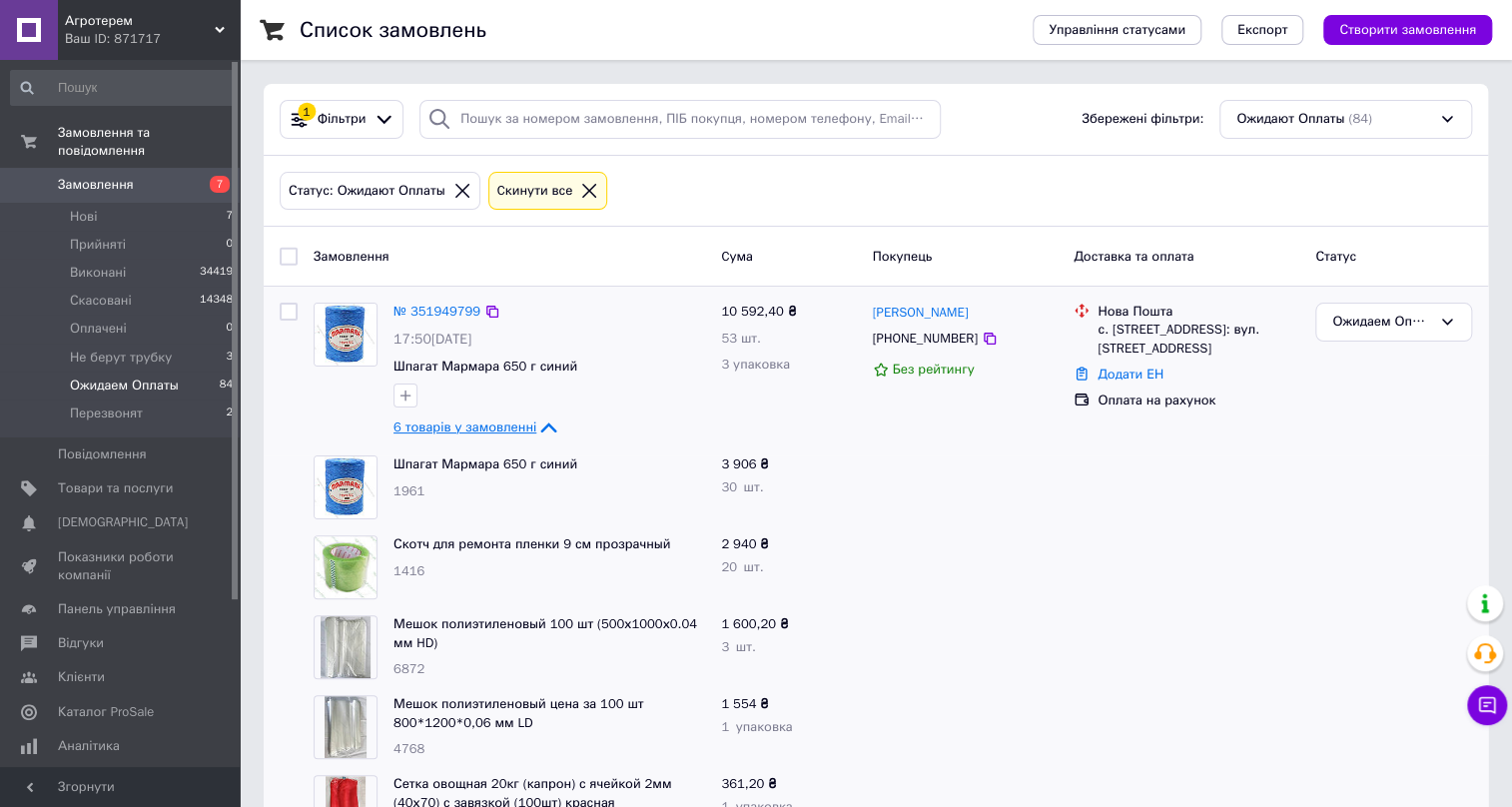 click on "6 товарів у замовленні" at bounding box center [464, 426] 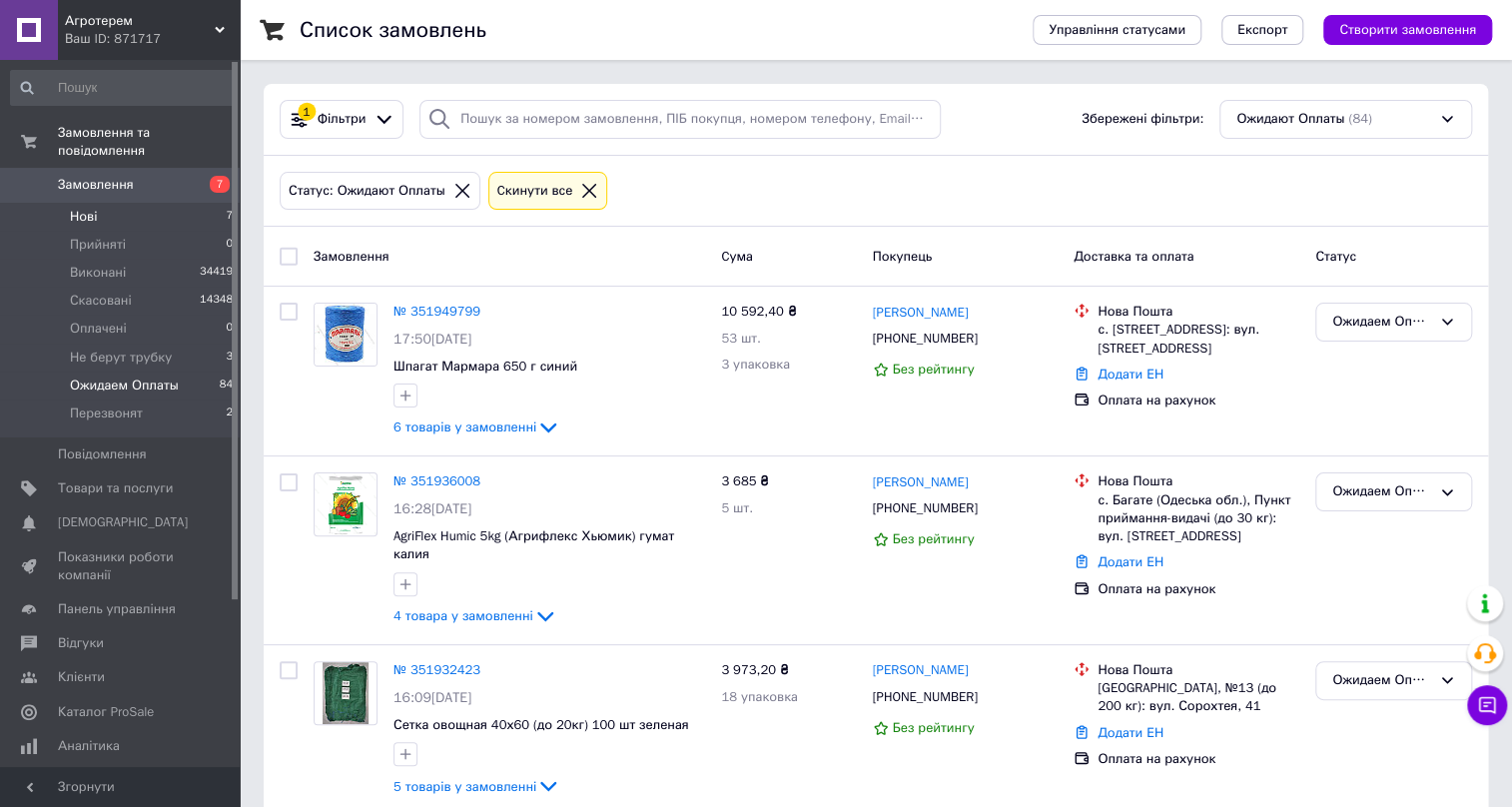 click on "Нові" at bounding box center (83, 217) 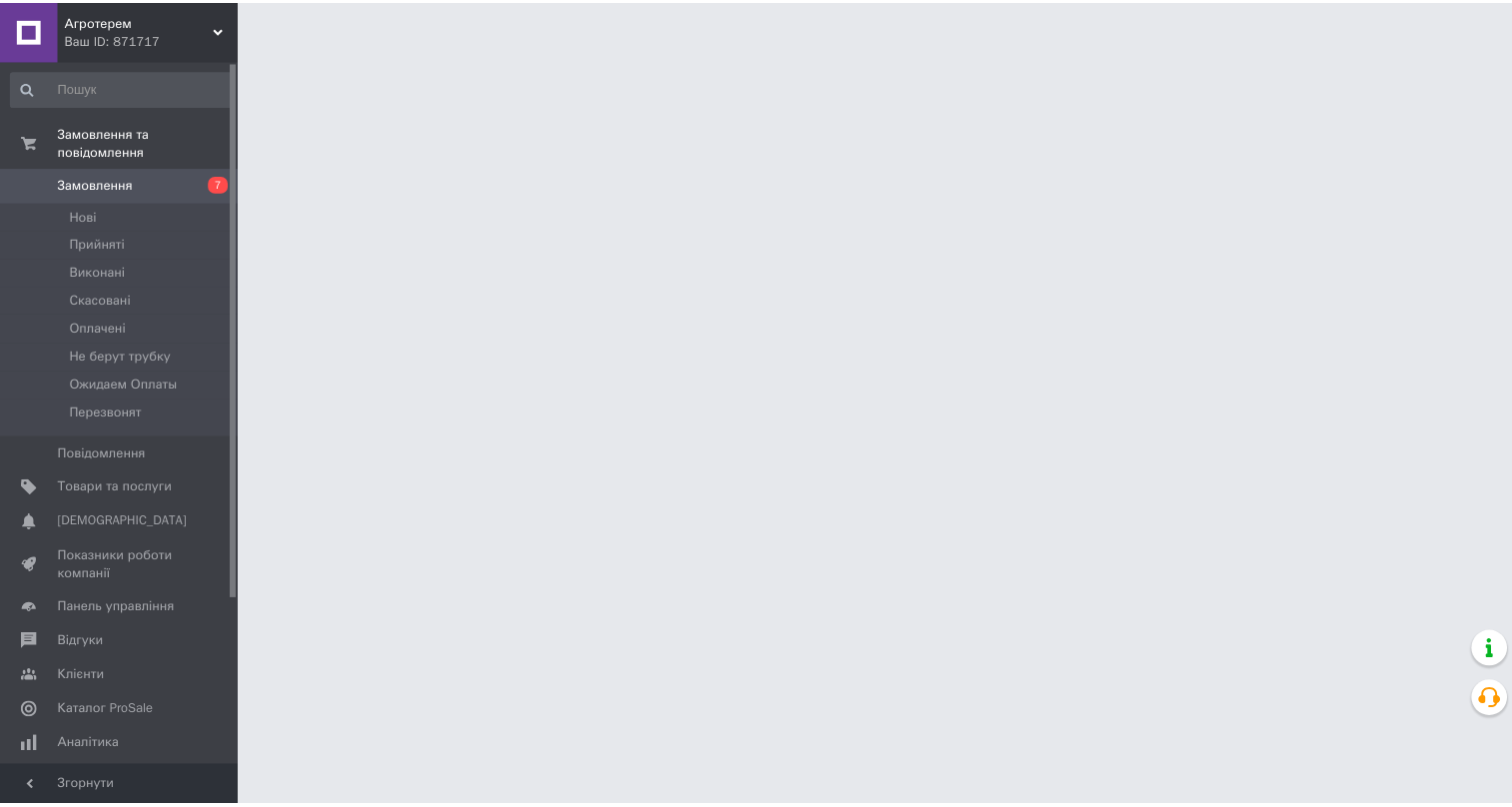 scroll, scrollTop: 0, scrollLeft: 0, axis: both 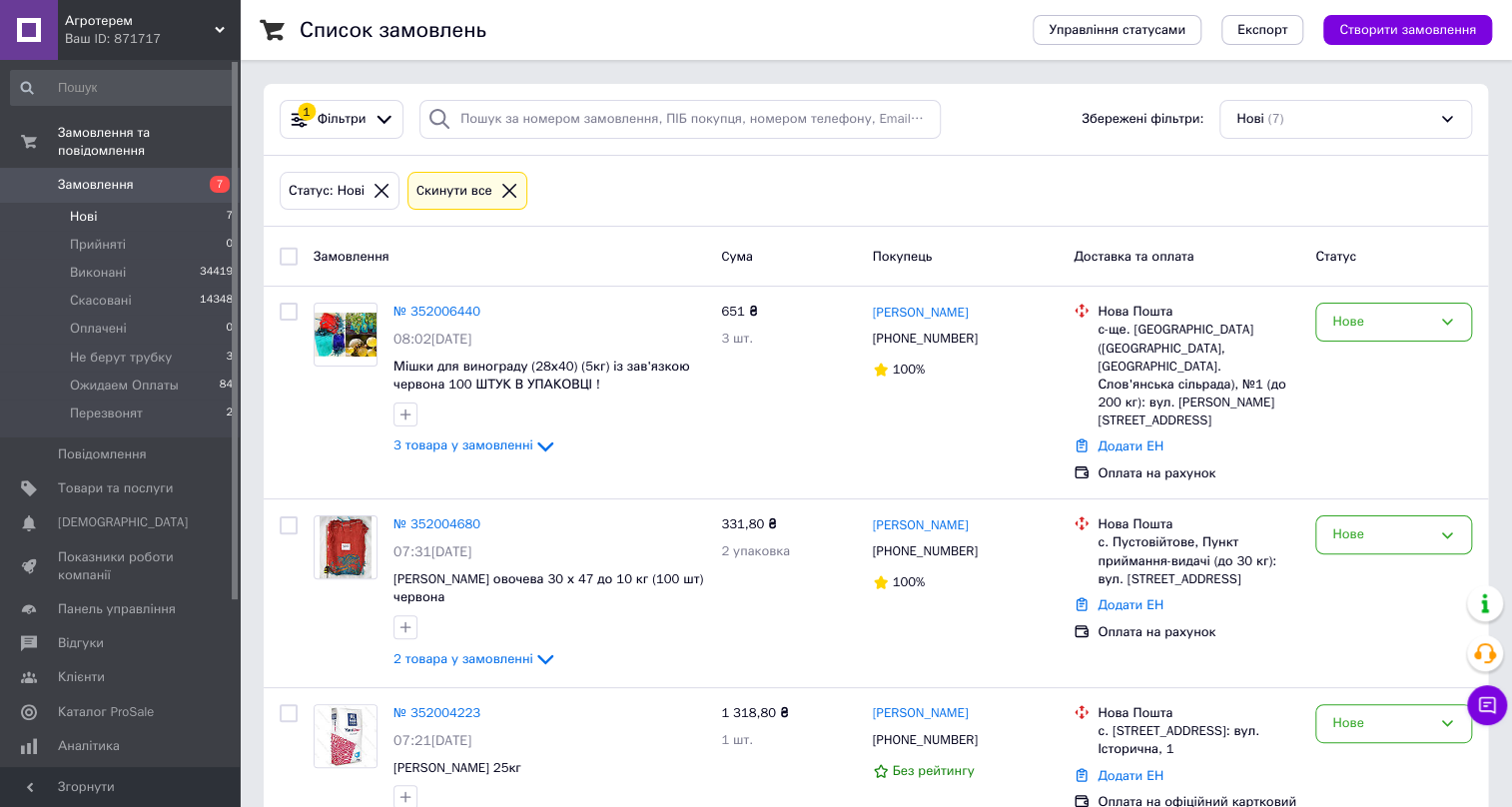 click on "Нові 7" at bounding box center [122, 217] 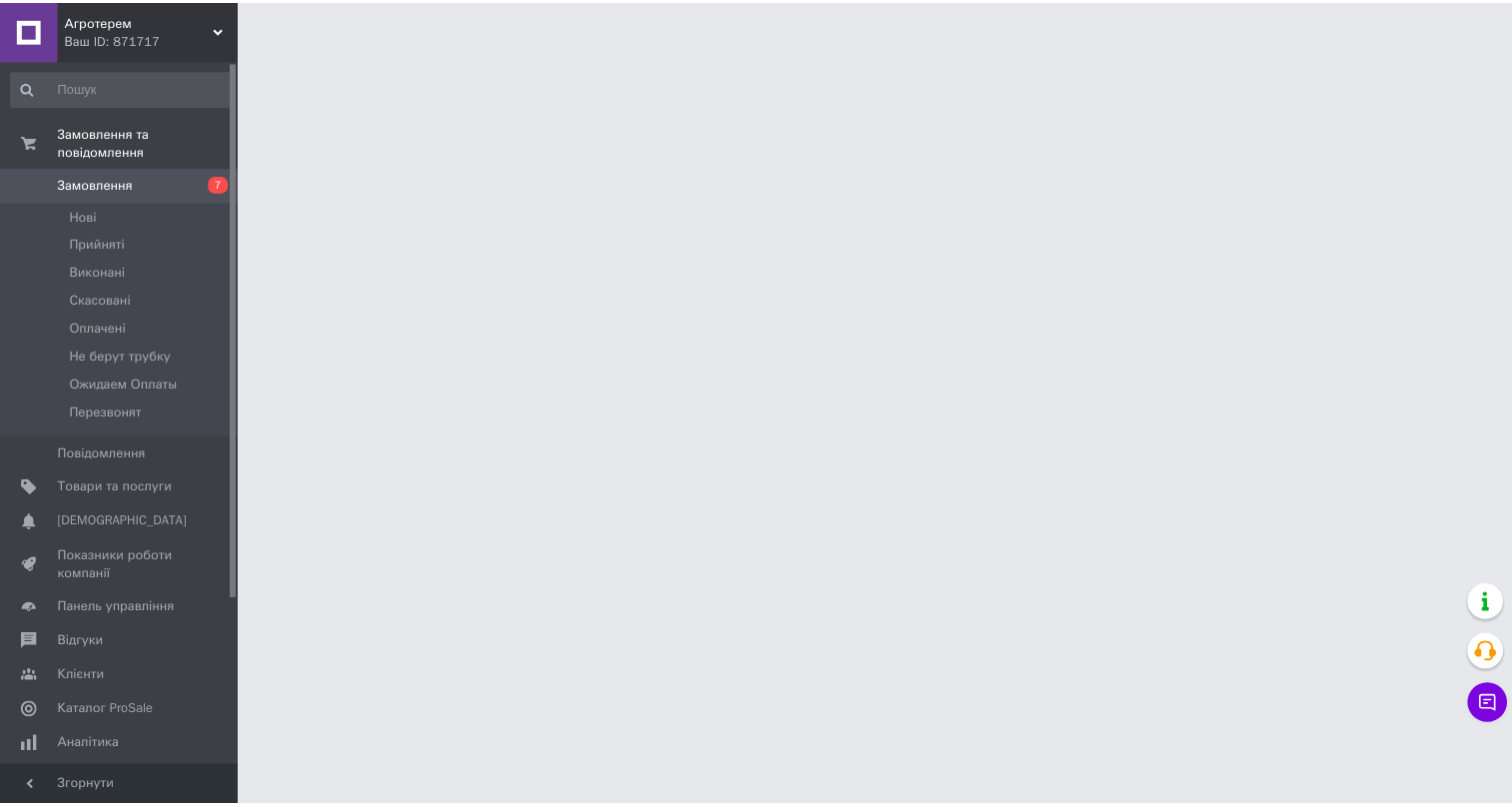 scroll, scrollTop: 0, scrollLeft: 0, axis: both 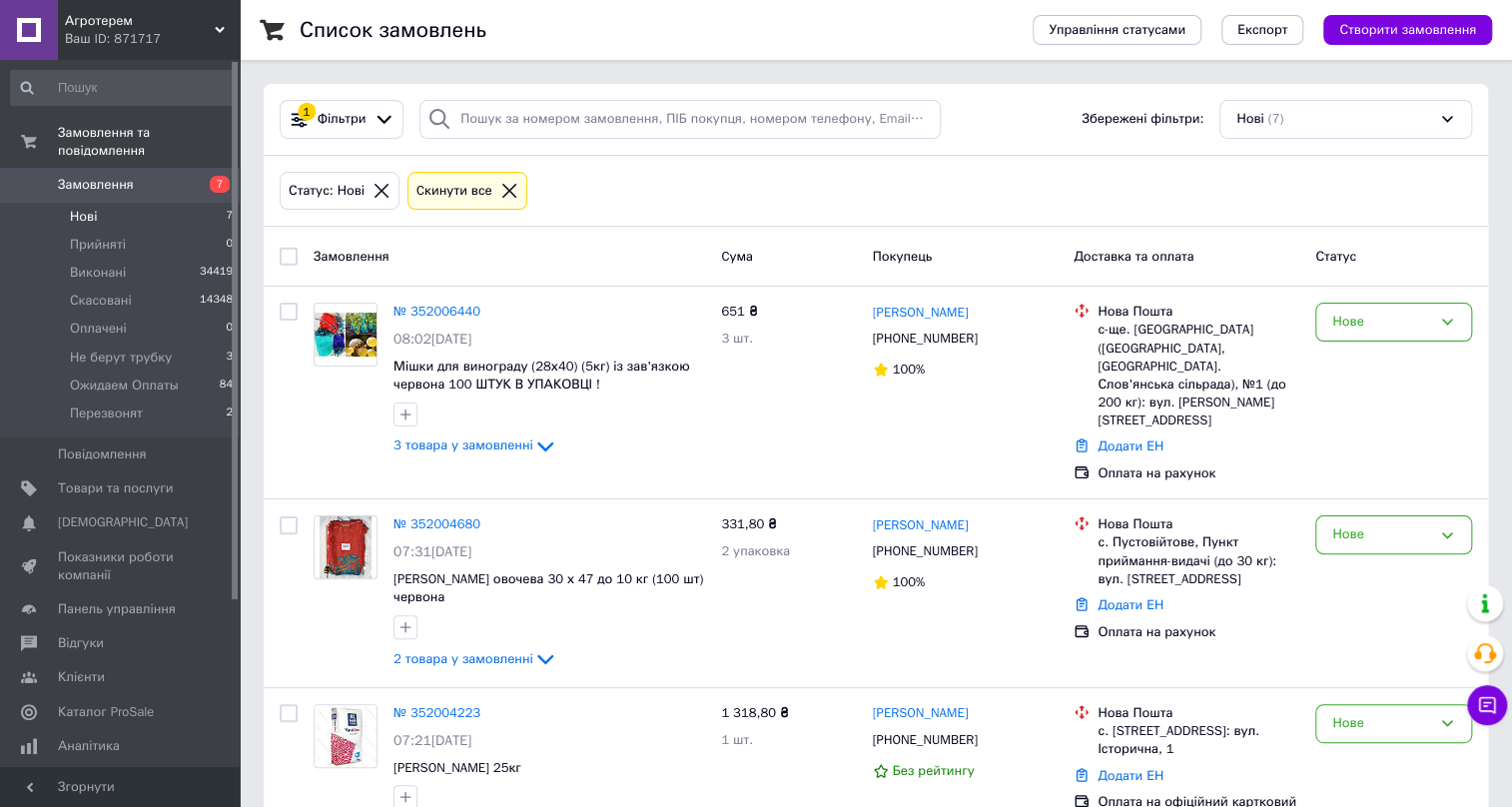 click on "Нові 7" at bounding box center (122, 217) 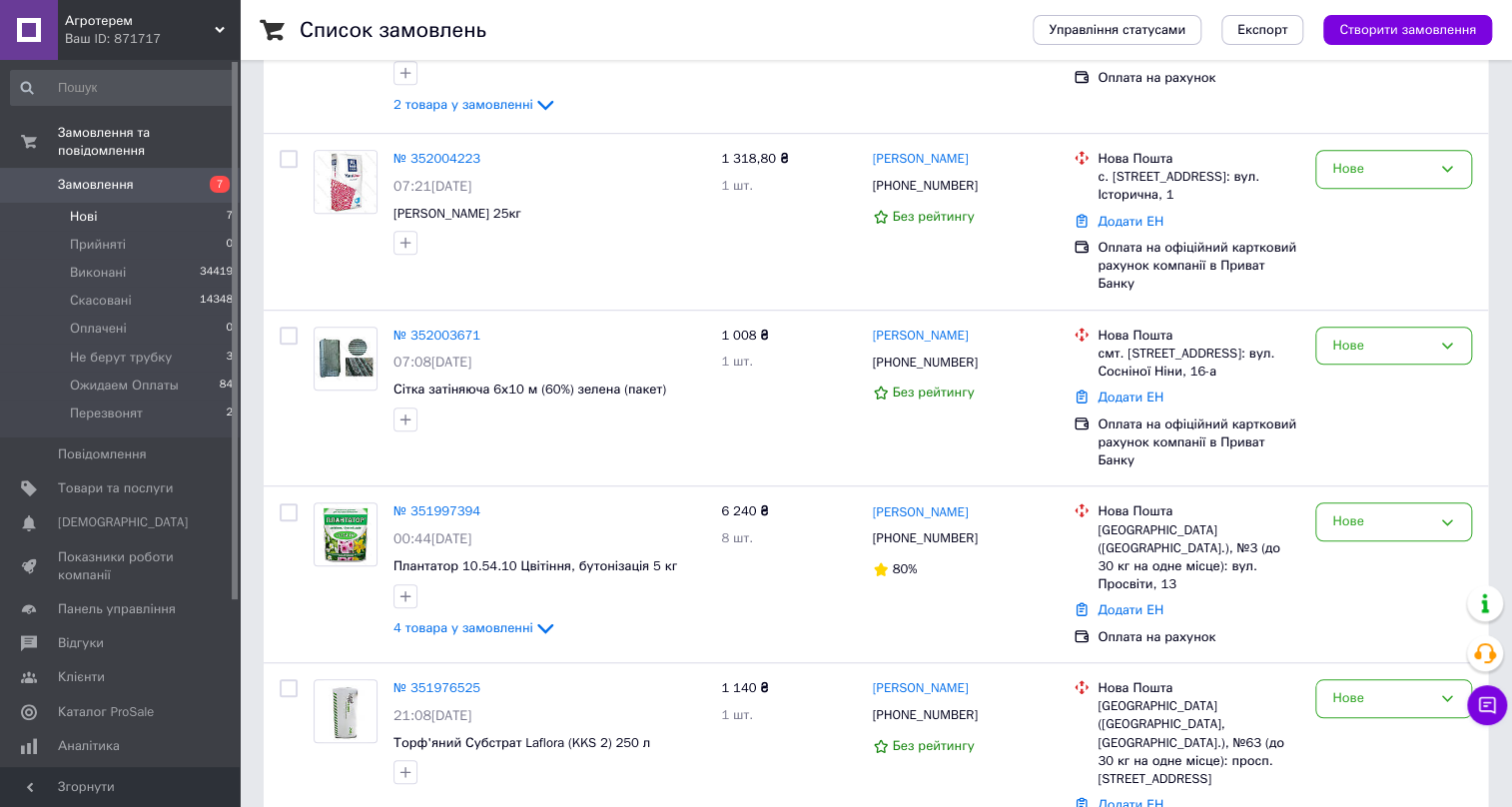scroll, scrollTop: 662, scrollLeft: 0, axis: vertical 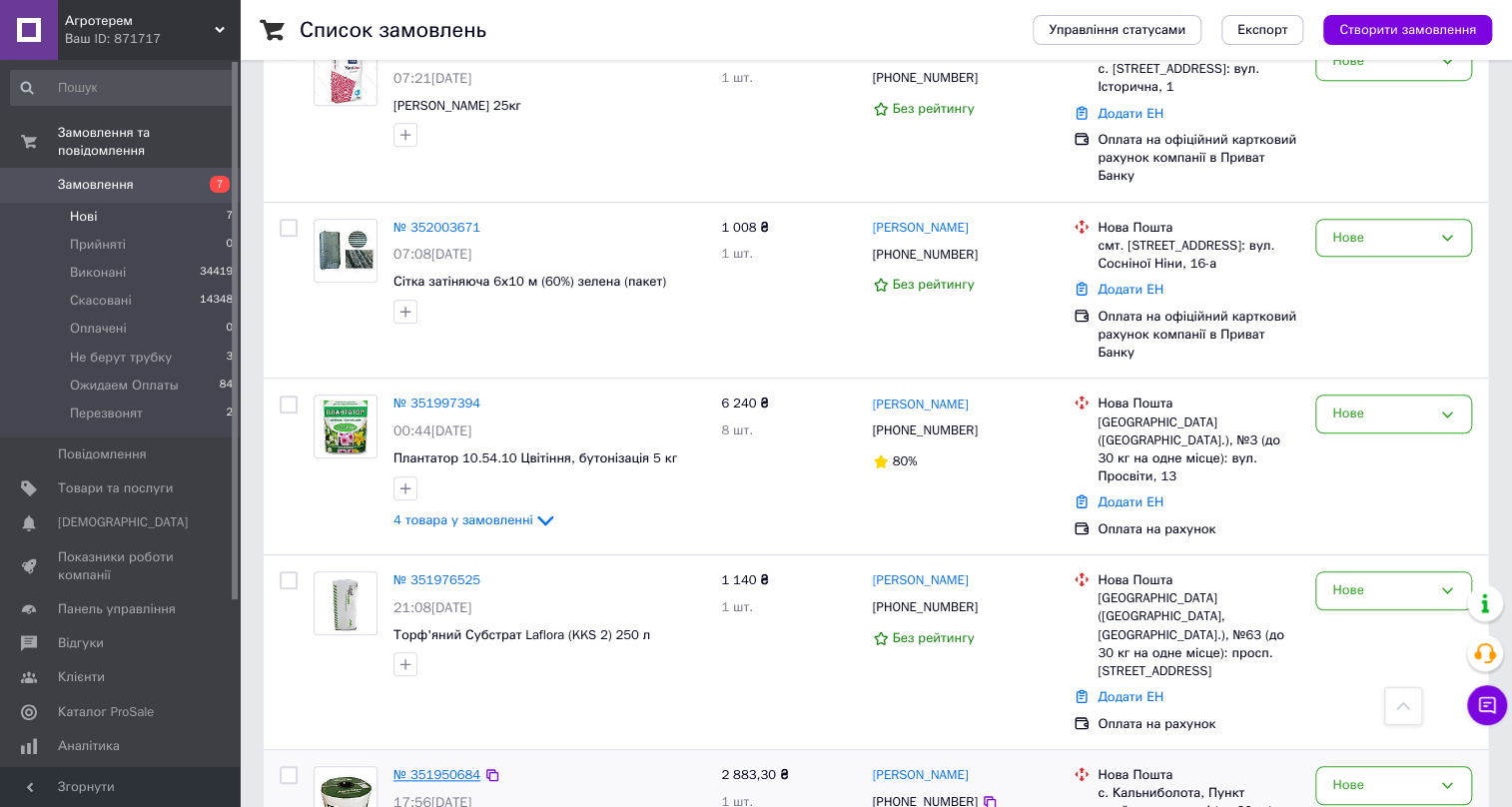 click on "№ 351950684" at bounding box center (436, 774) 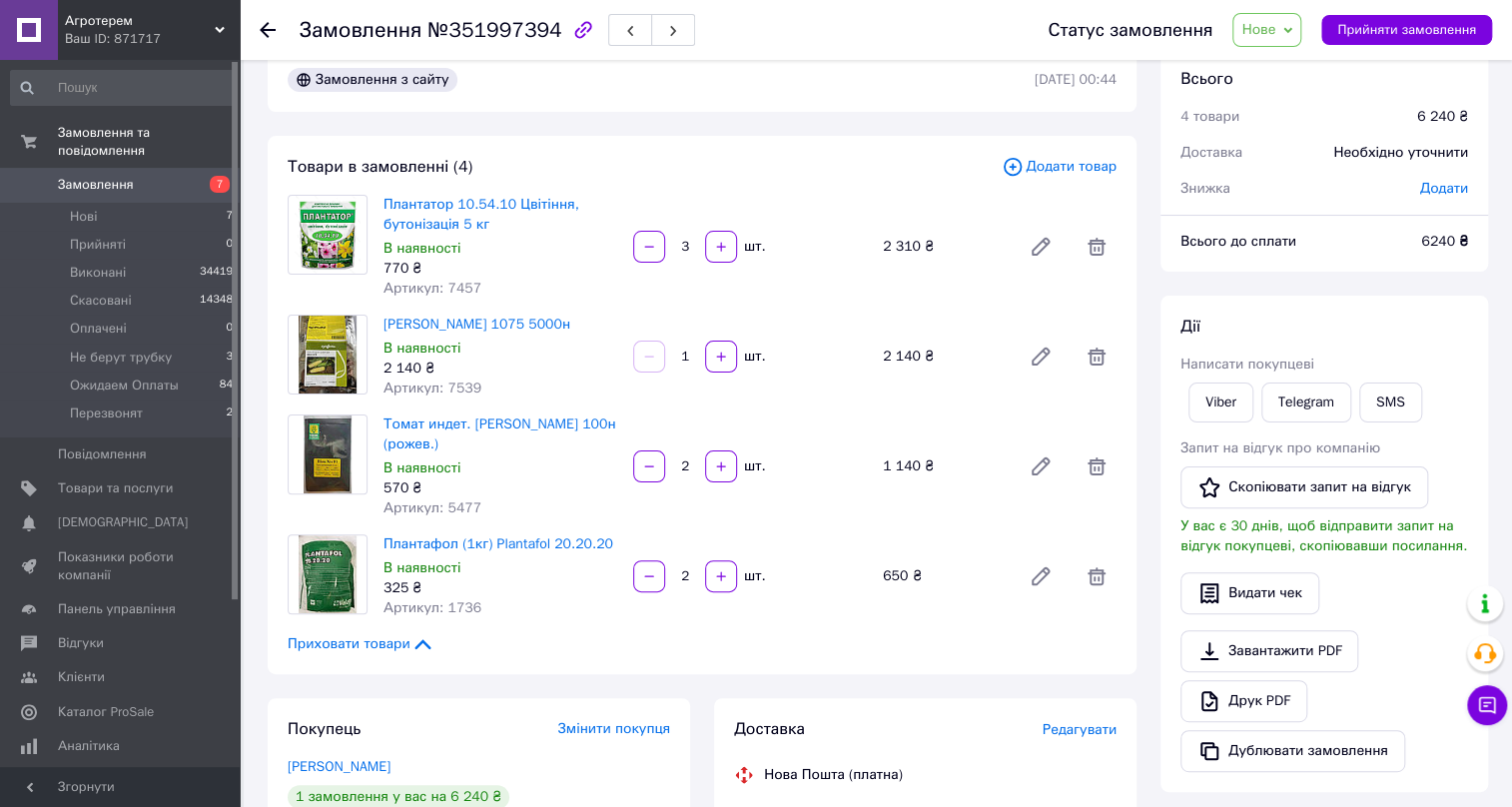 scroll, scrollTop: 0, scrollLeft: 0, axis: both 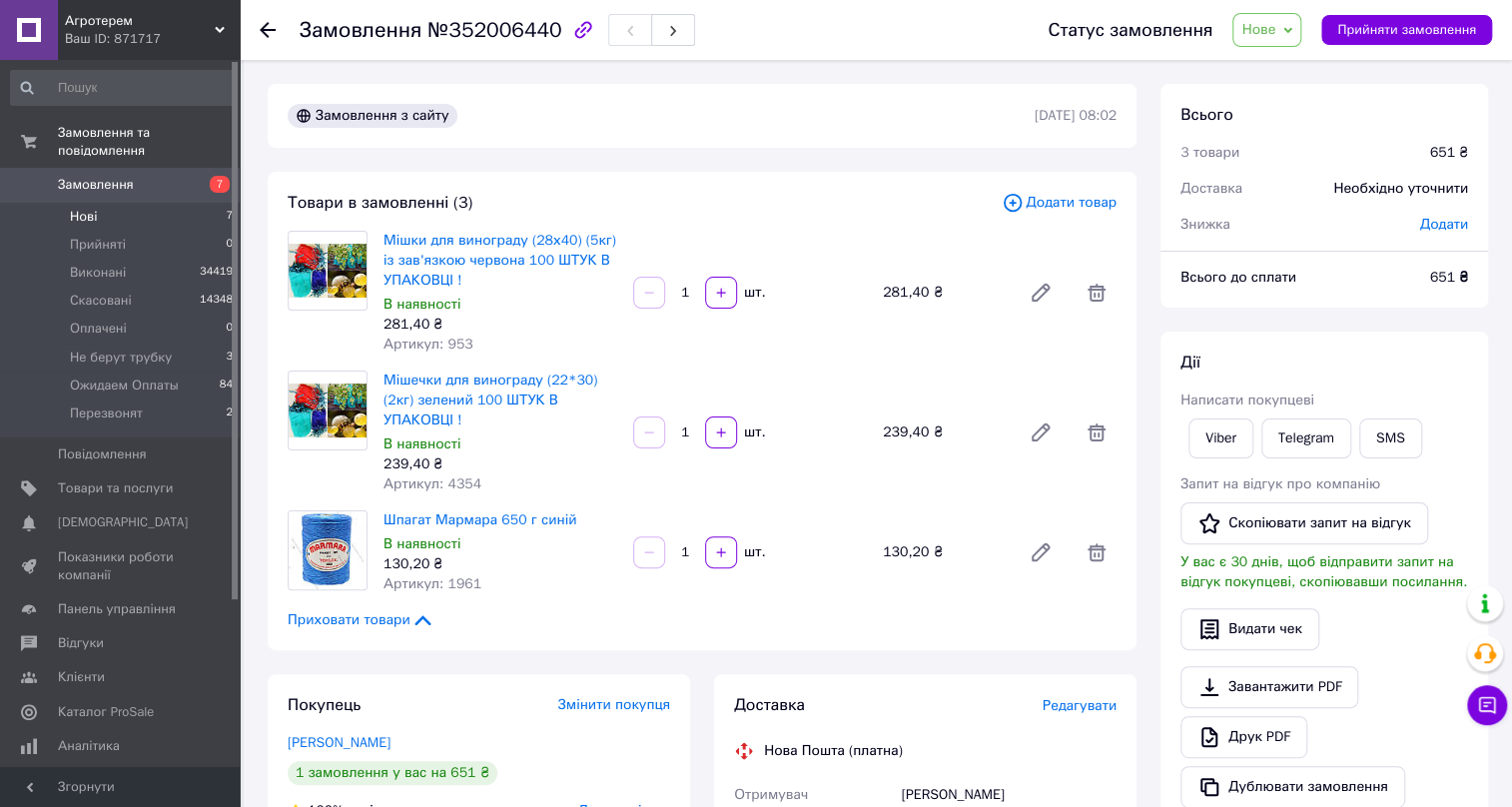 click on "Нові" at bounding box center [83, 217] 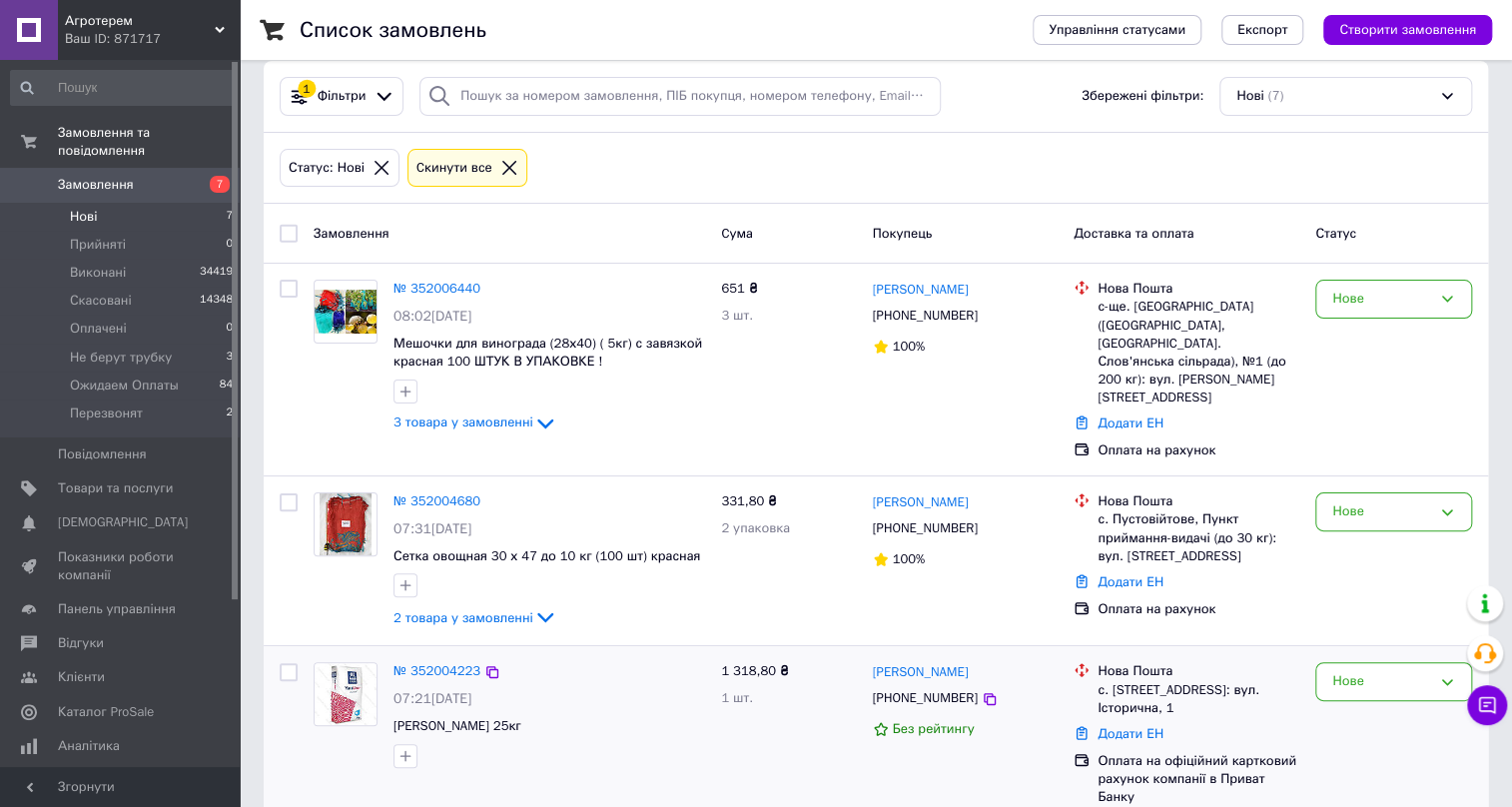 scroll, scrollTop: 0, scrollLeft: 0, axis: both 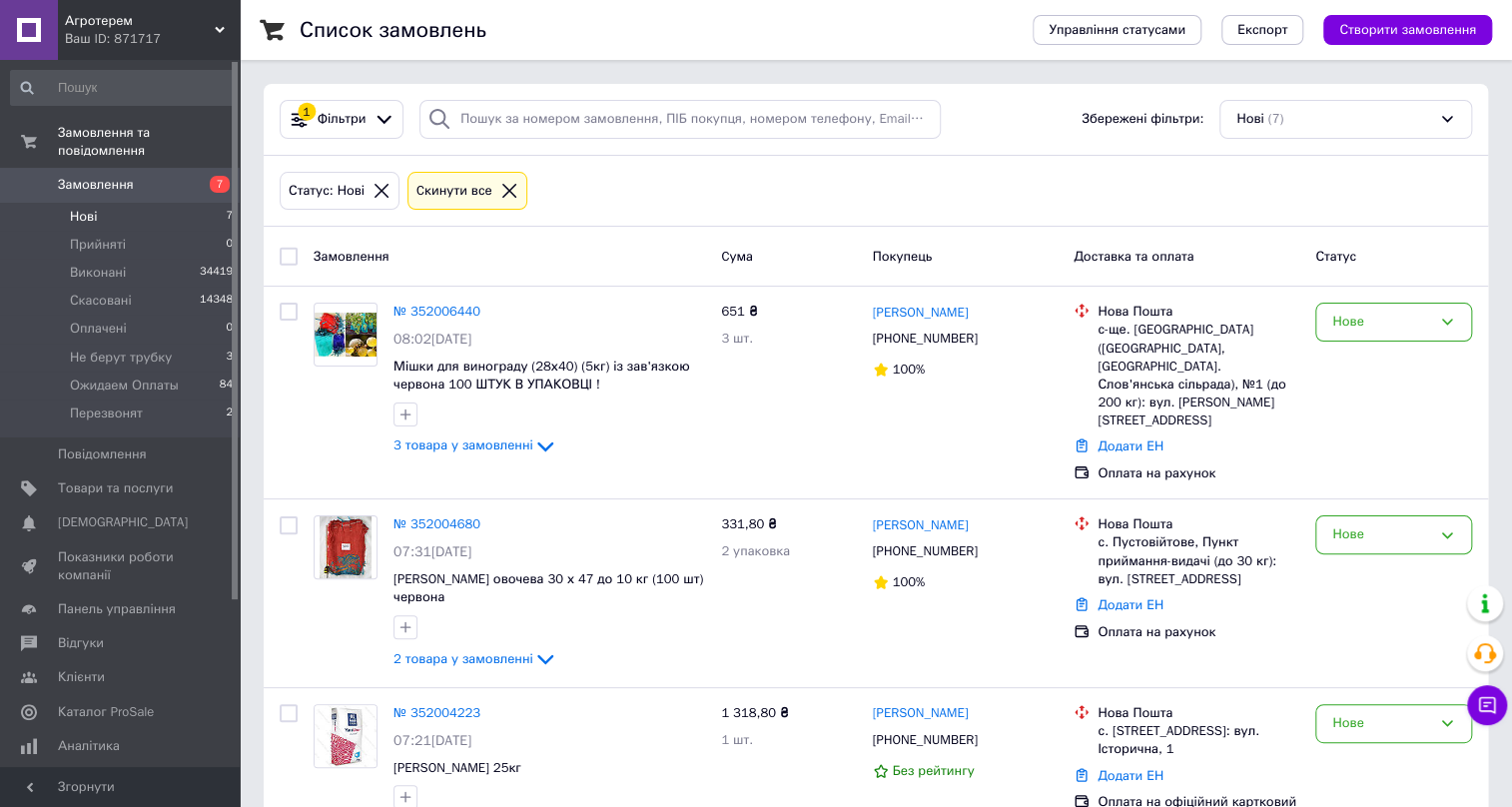 click on "Нові 7" at bounding box center [122, 217] 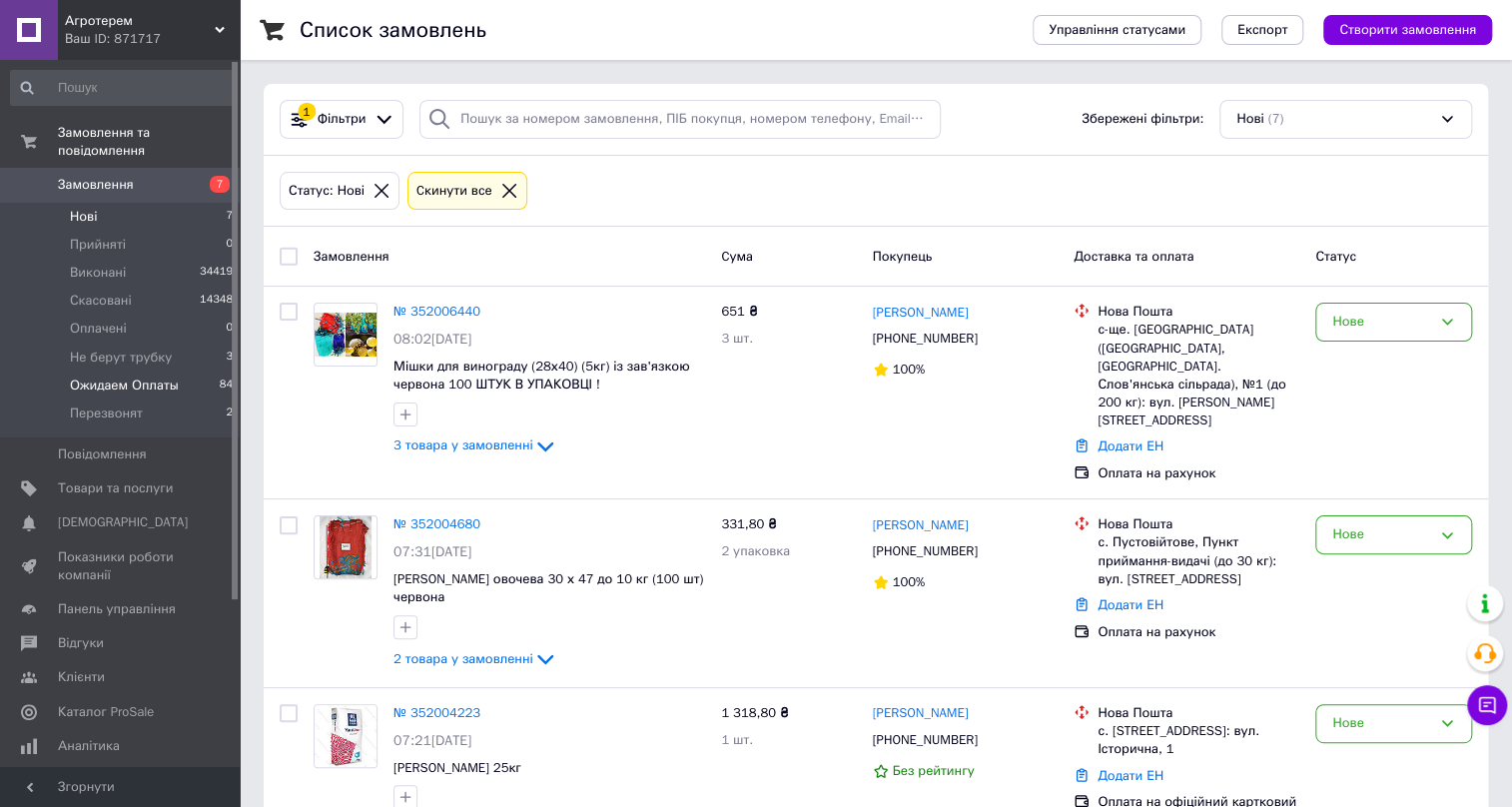 click on "Ожидаем Оплаты" at bounding box center (124, 386) 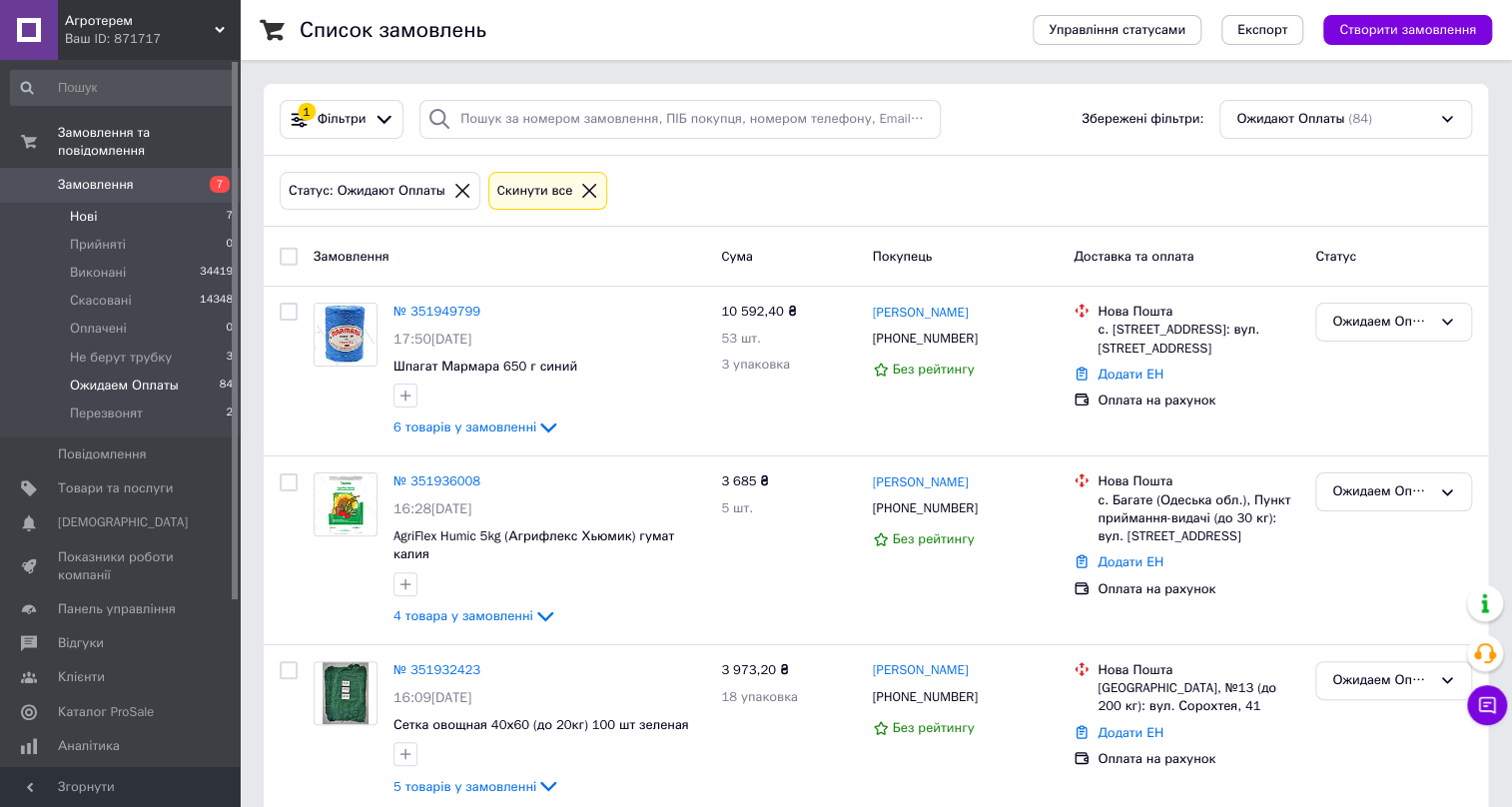 click on "Нові 7" at bounding box center [122, 217] 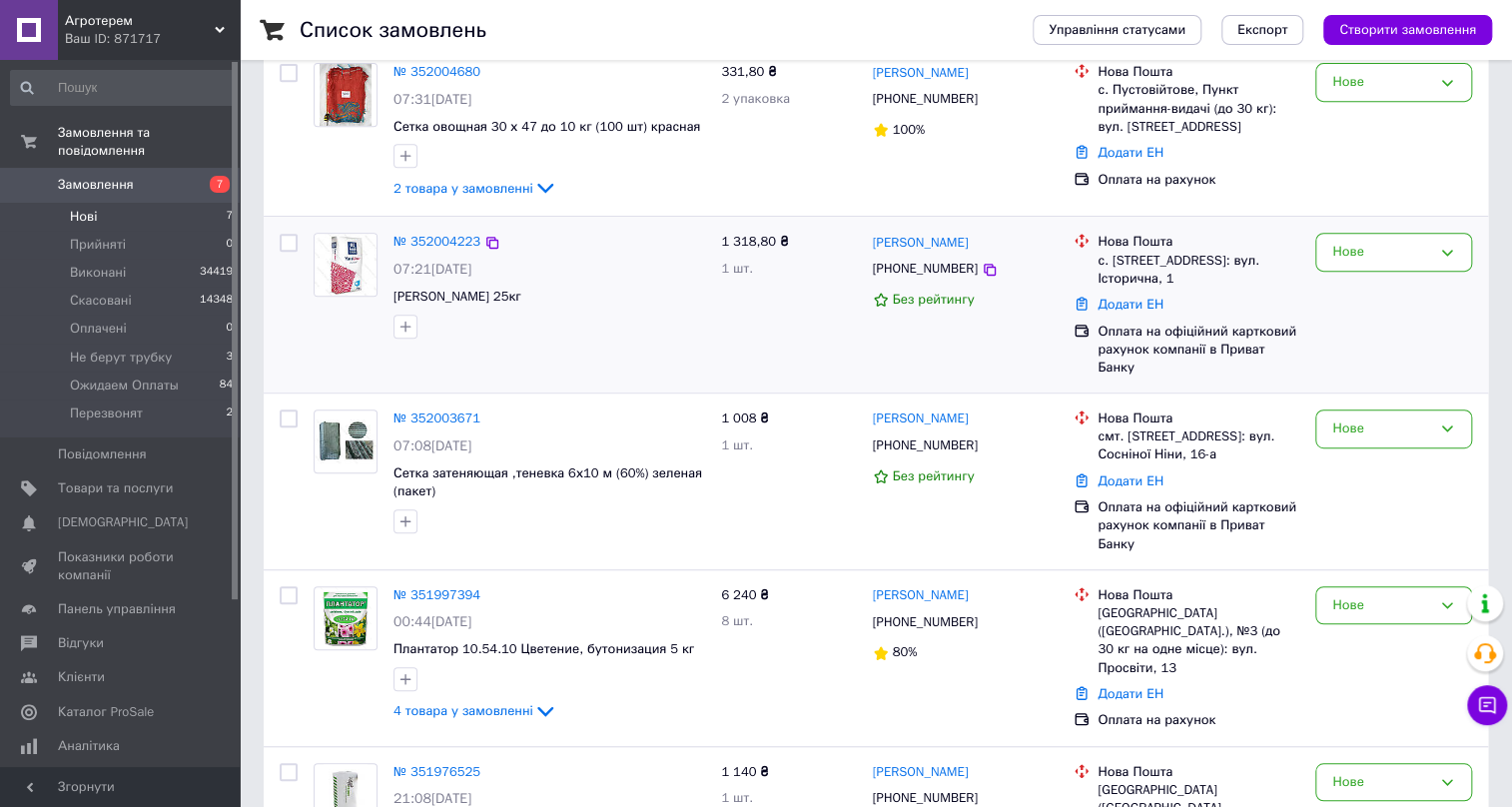 scroll, scrollTop: 453, scrollLeft: 0, axis: vertical 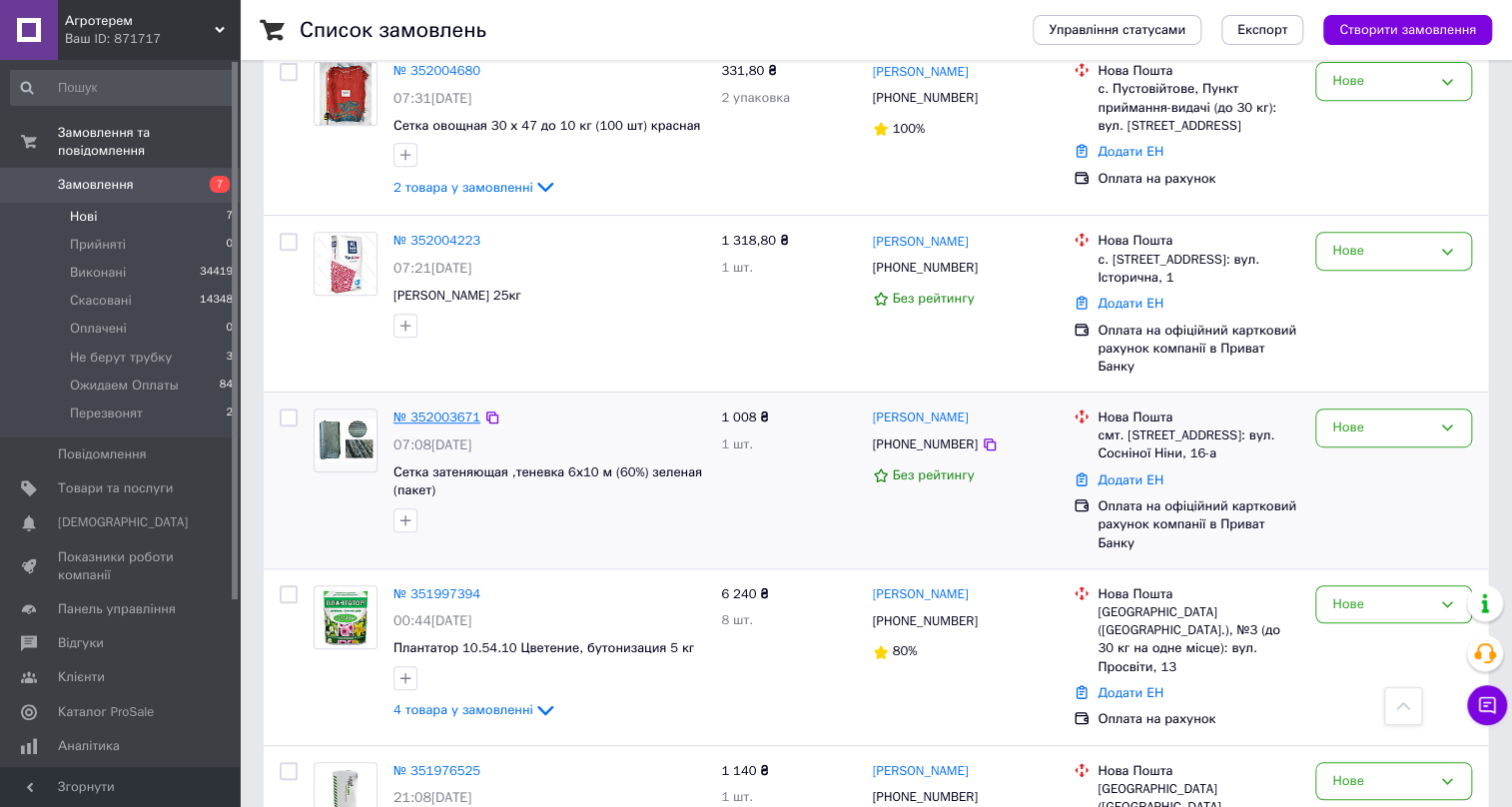 click on "№ 352003671" at bounding box center (436, 416) 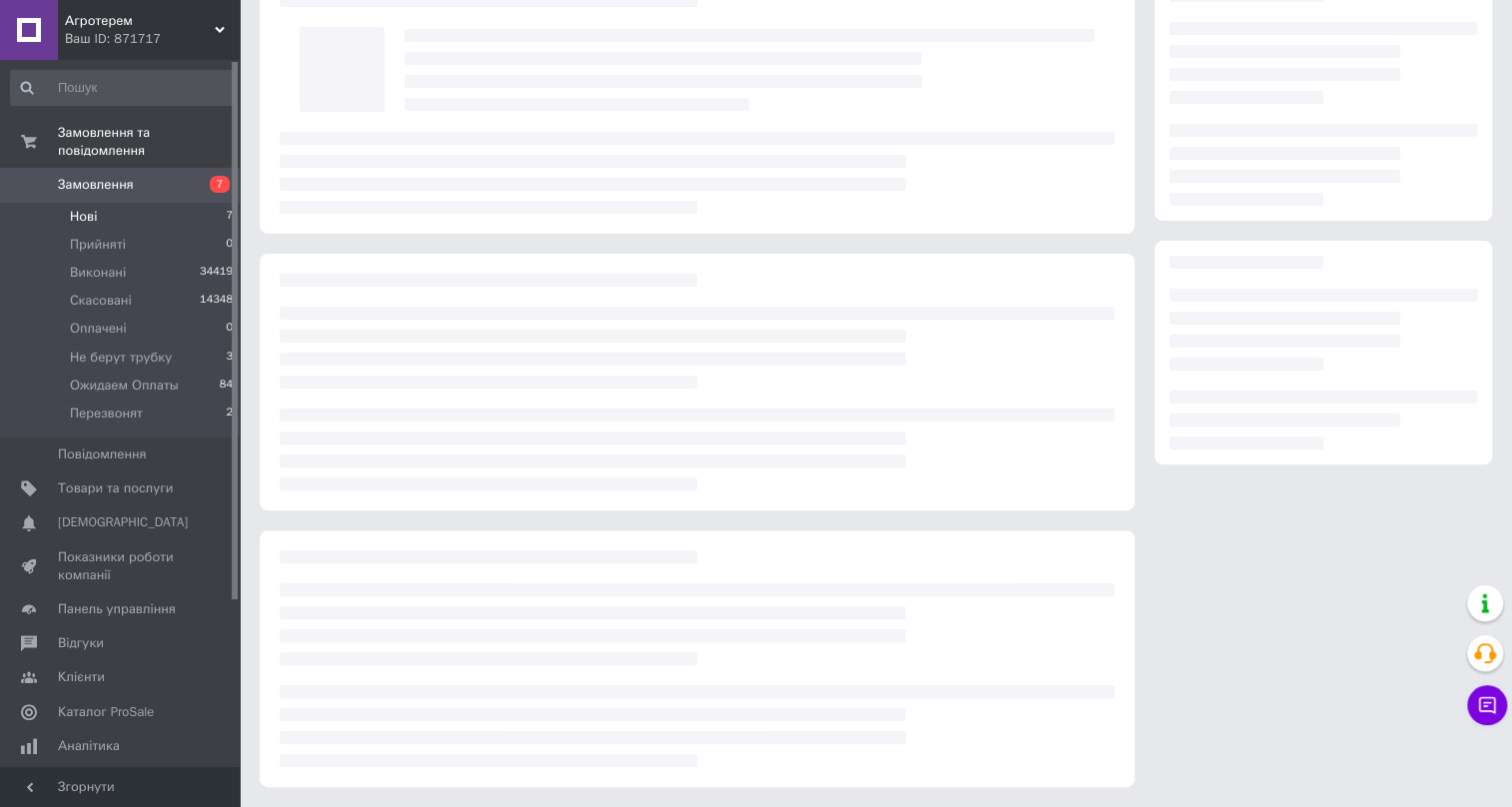 scroll, scrollTop: 0, scrollLeft: 0, axis: both 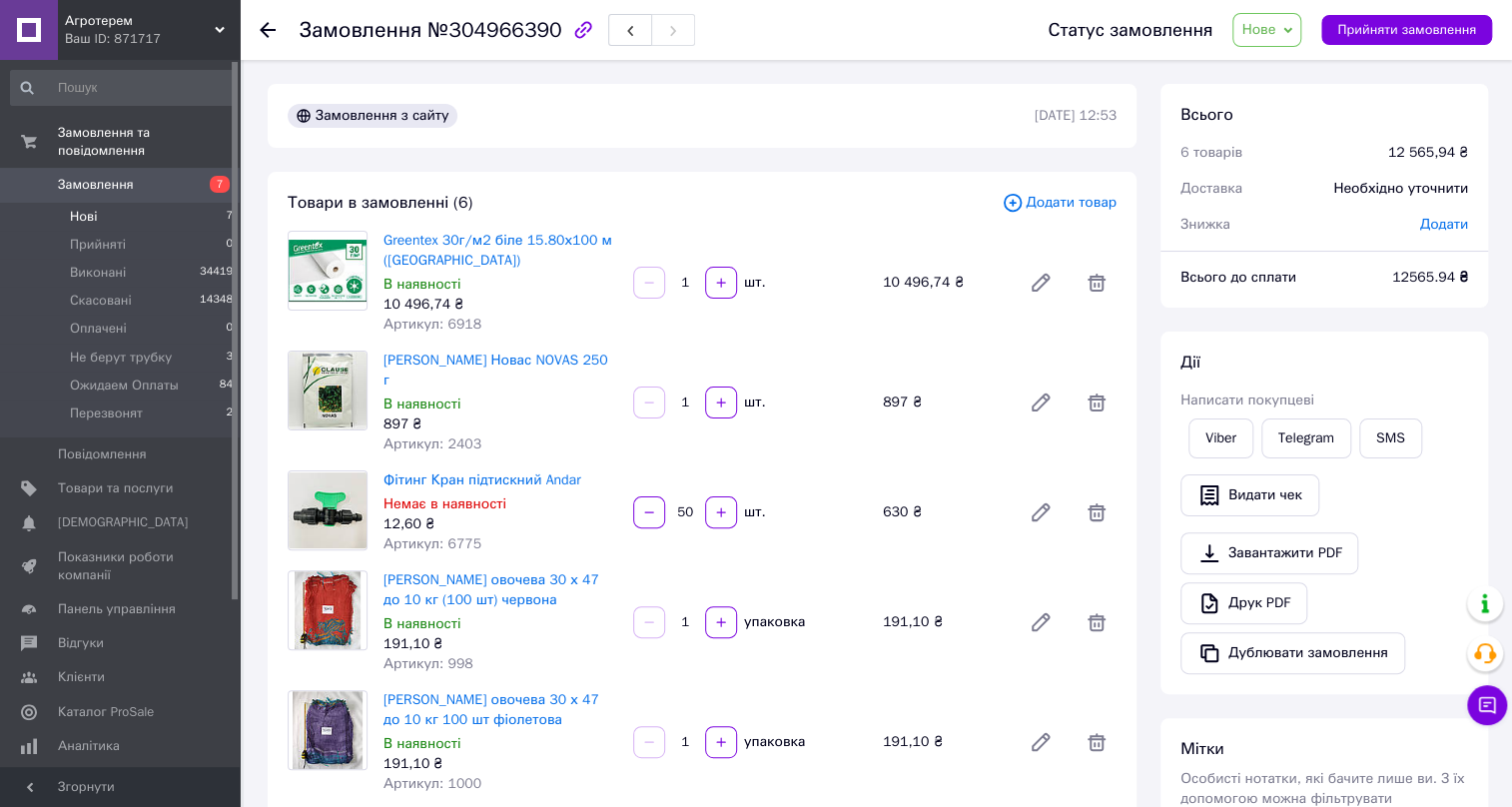 click on "Нові 7" at bounding box center (122, 217) 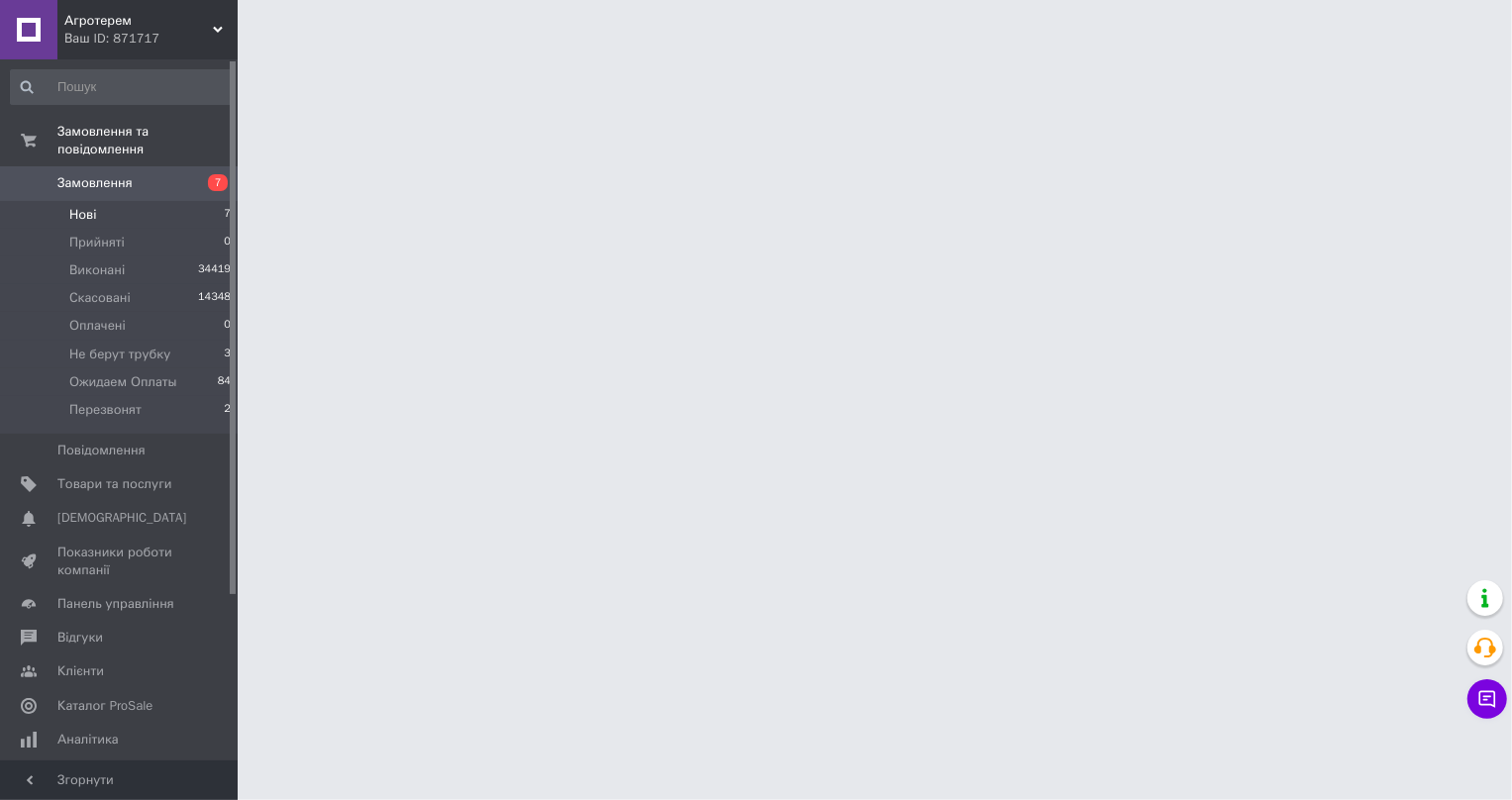 drag, startPoint x: 162, startPoint y: 199, endPoint x: 118, endPoint y: 202, distance: 44.102154 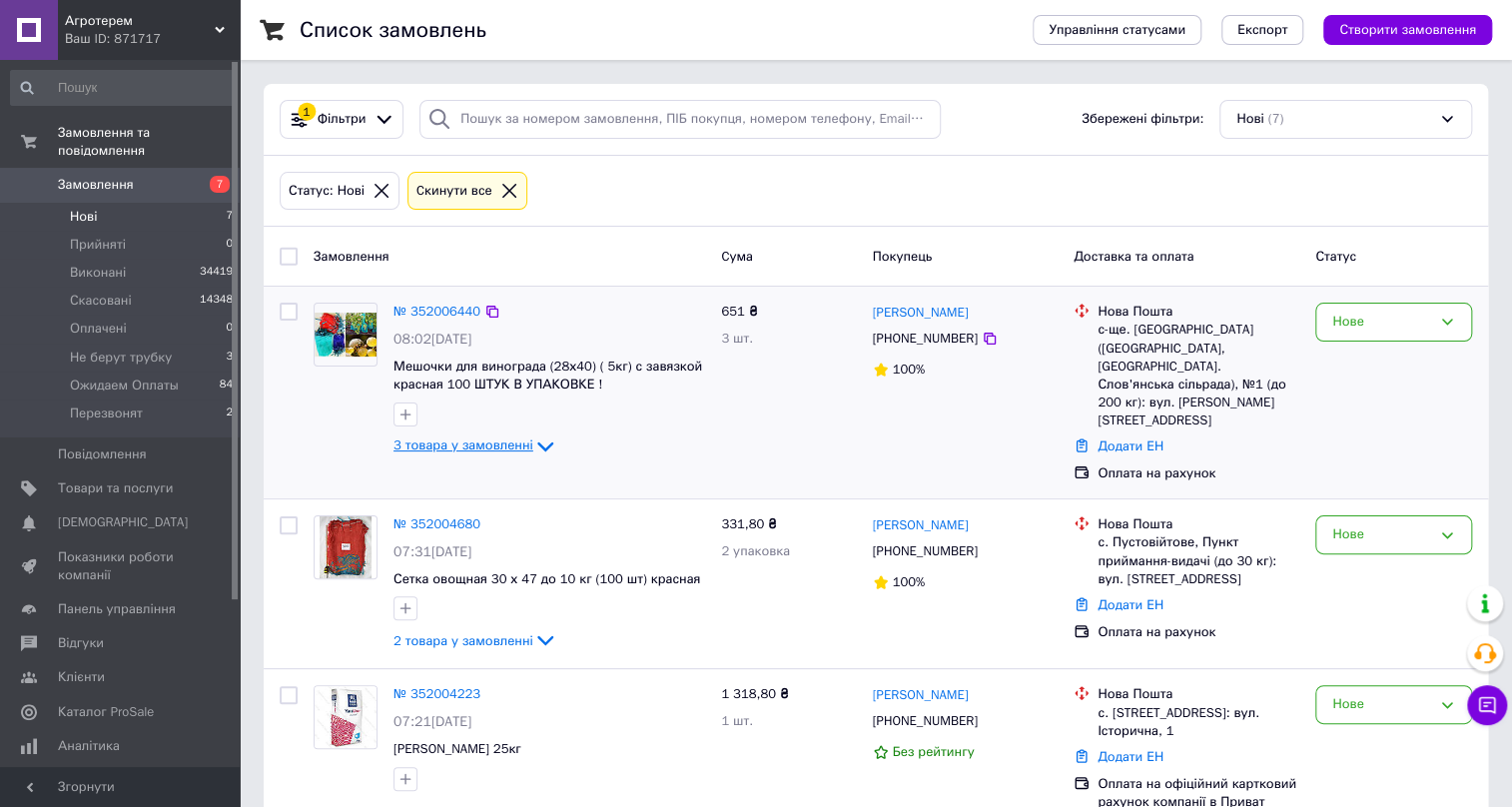 click on "3 товара у замовленні" at bounding box center (463, 445) 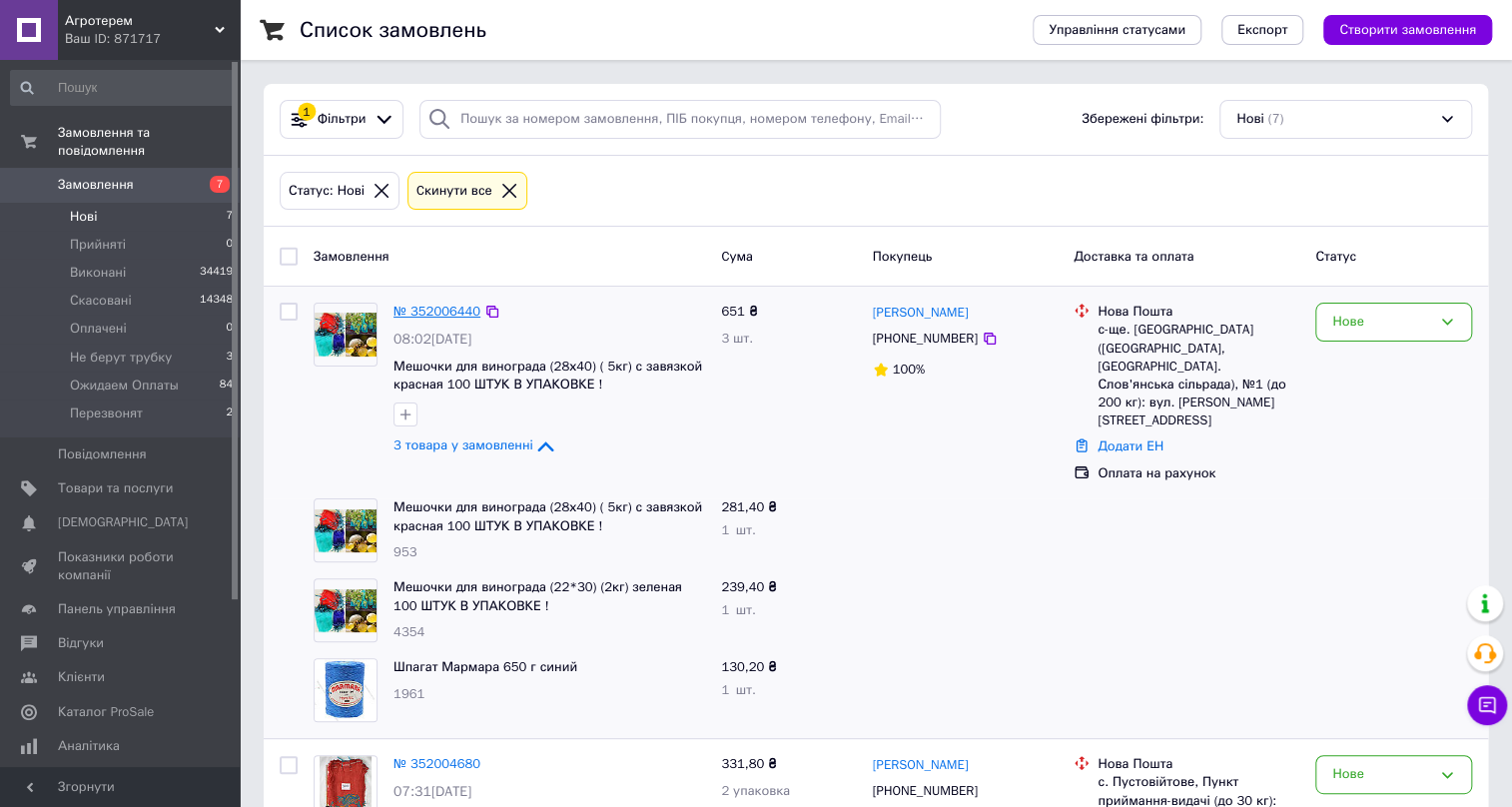 click on "№ 352006440" at bounding box center [436, 311] 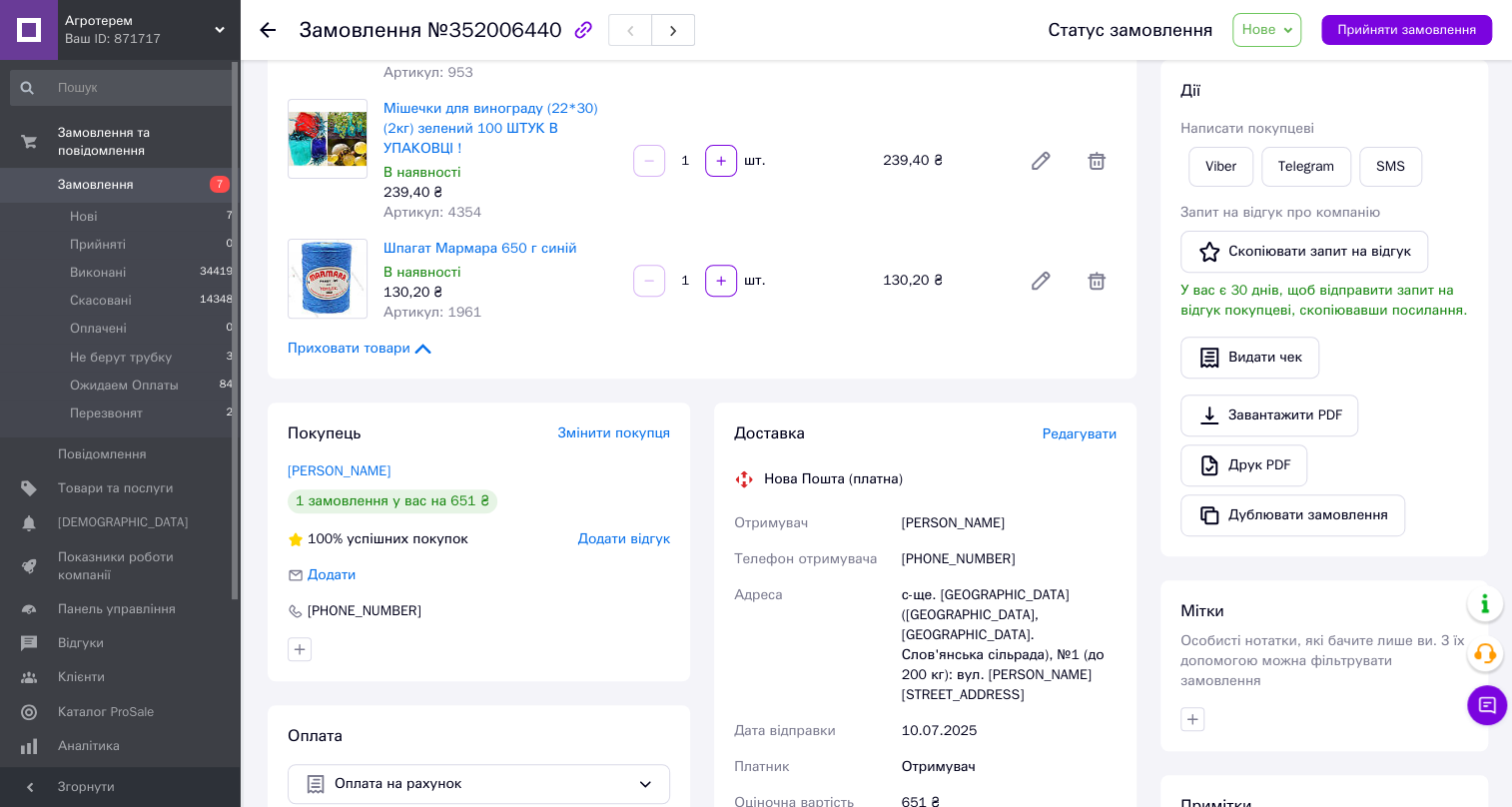 scroll, scrollTop: 363, scrollLeft: 0, axis: vertical 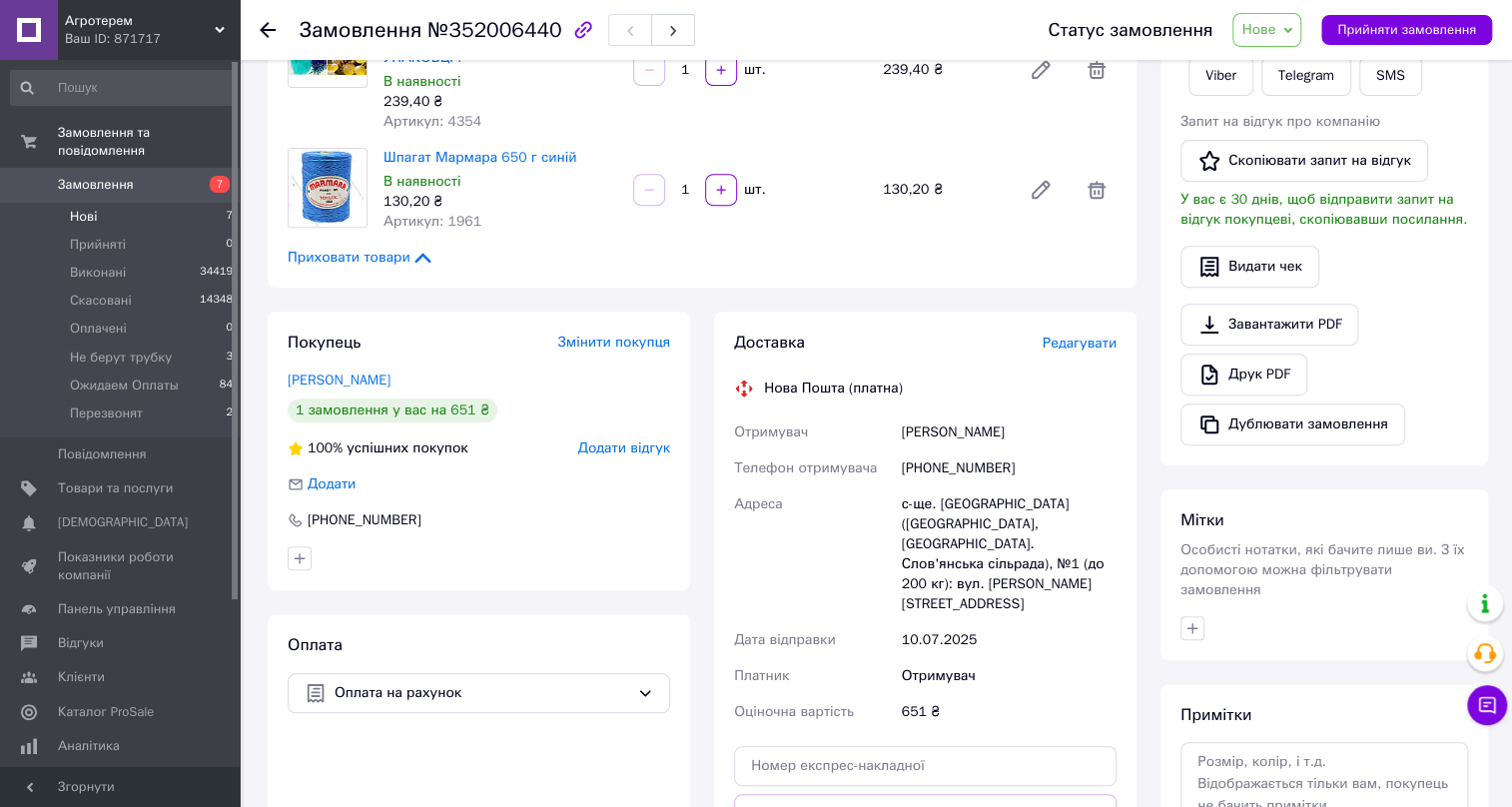 click on "Нові 7" at bounding box center [122, 217] 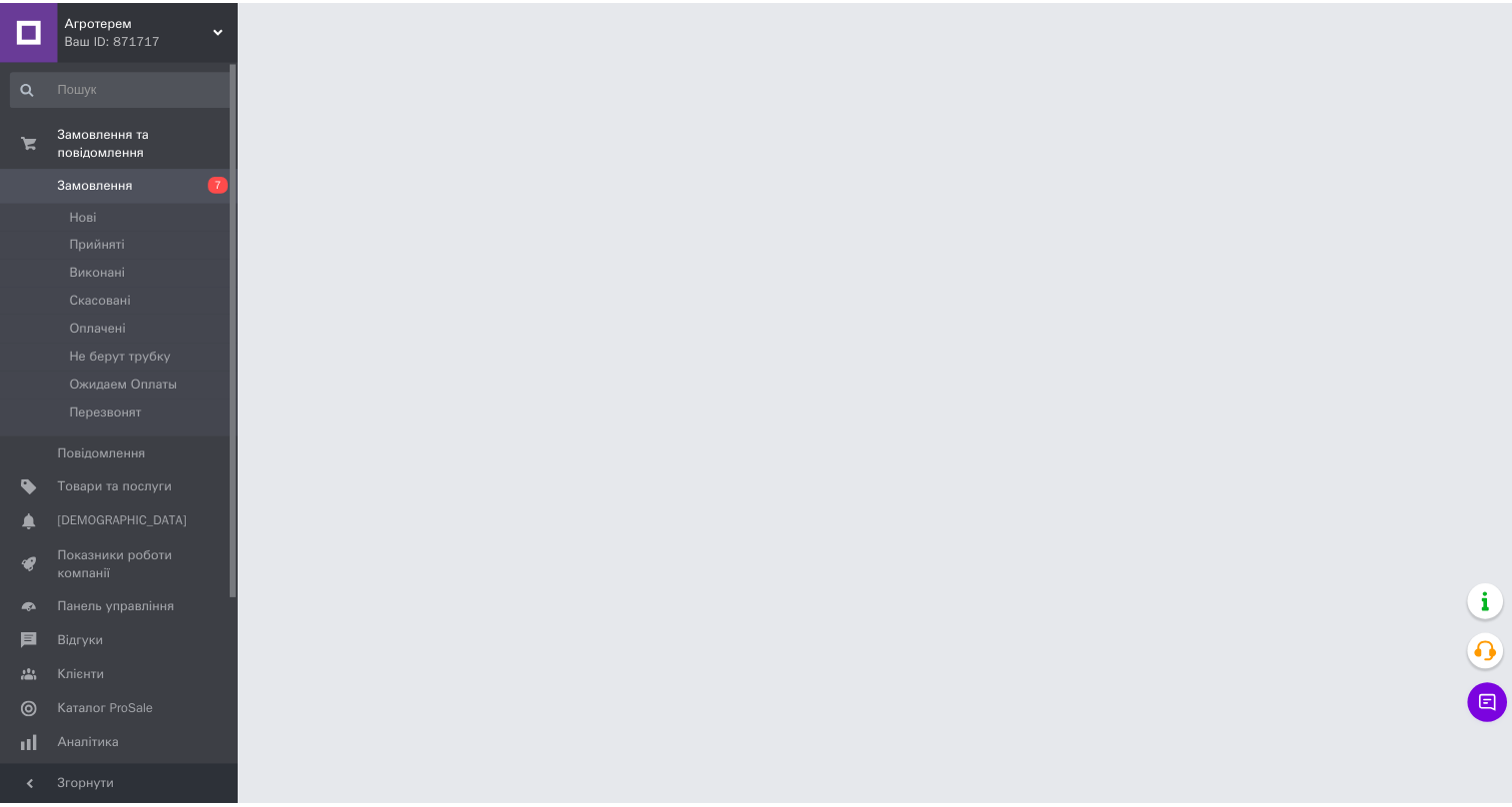 scroll, scrollTop: 0, scrollLeft: 0, axis: both 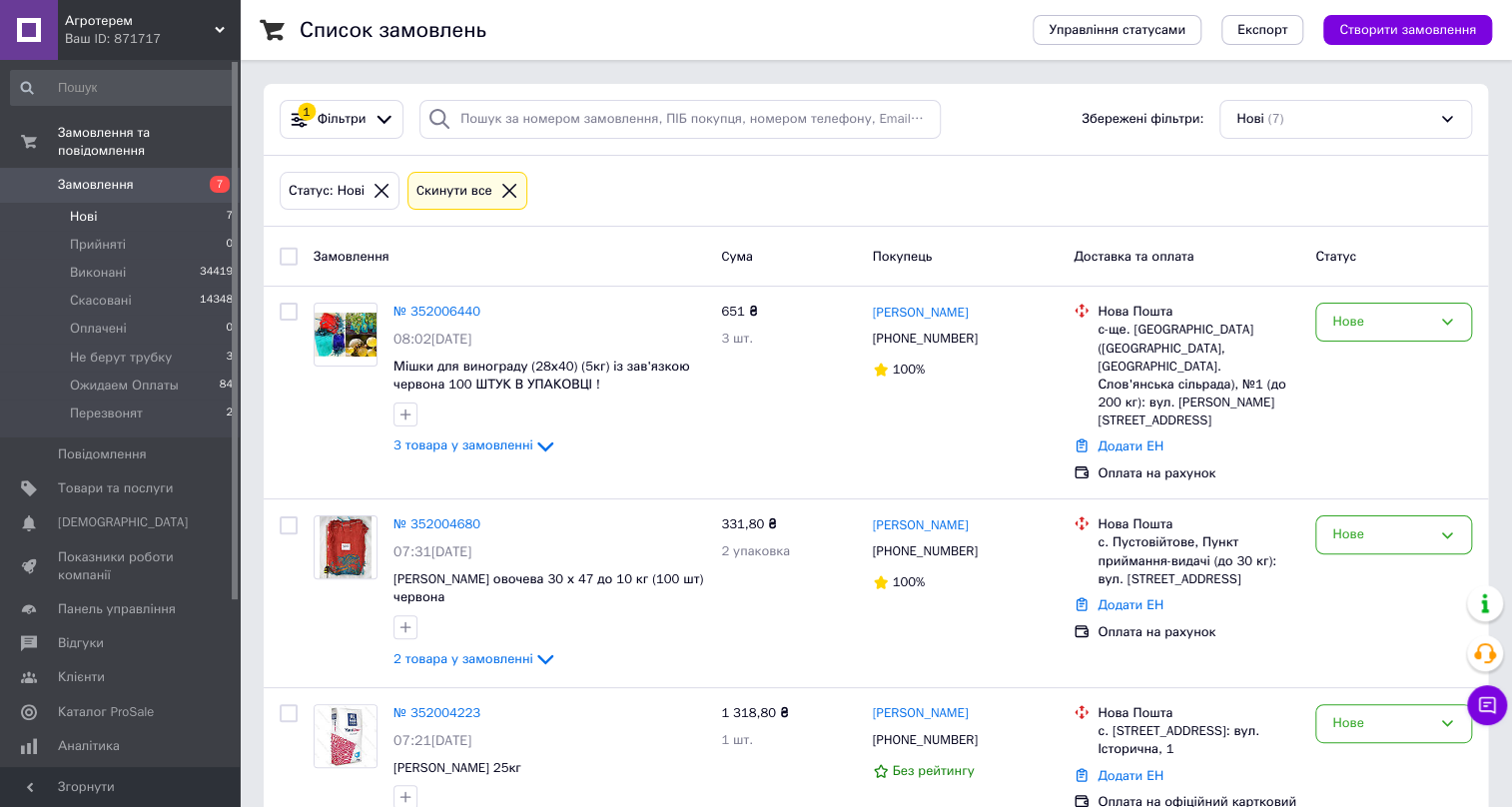 click on "Нові 7" at bounding box center [122, 217] 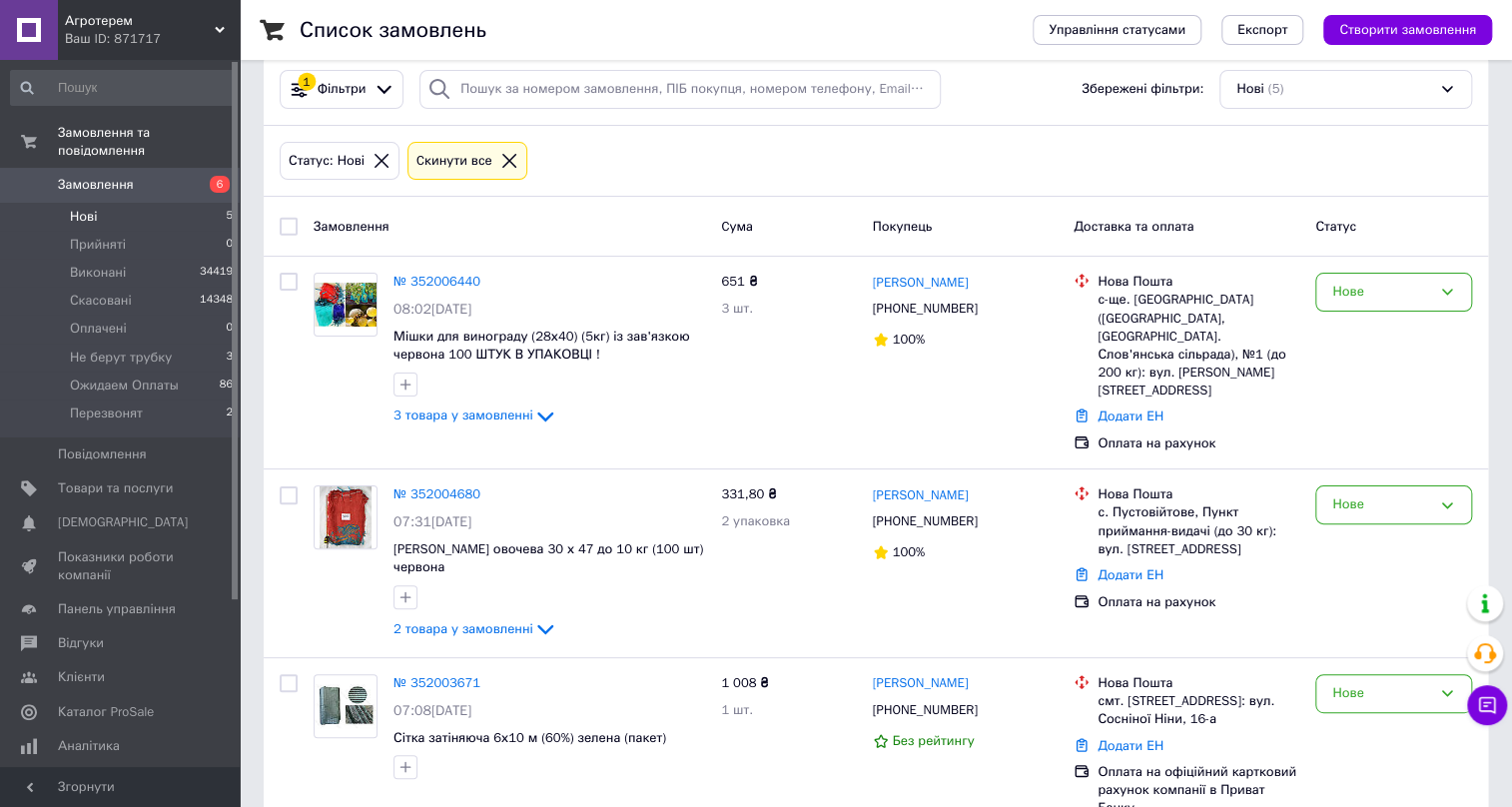 scroll, scrollTop: 0, scrollLeft: 0, axis: both 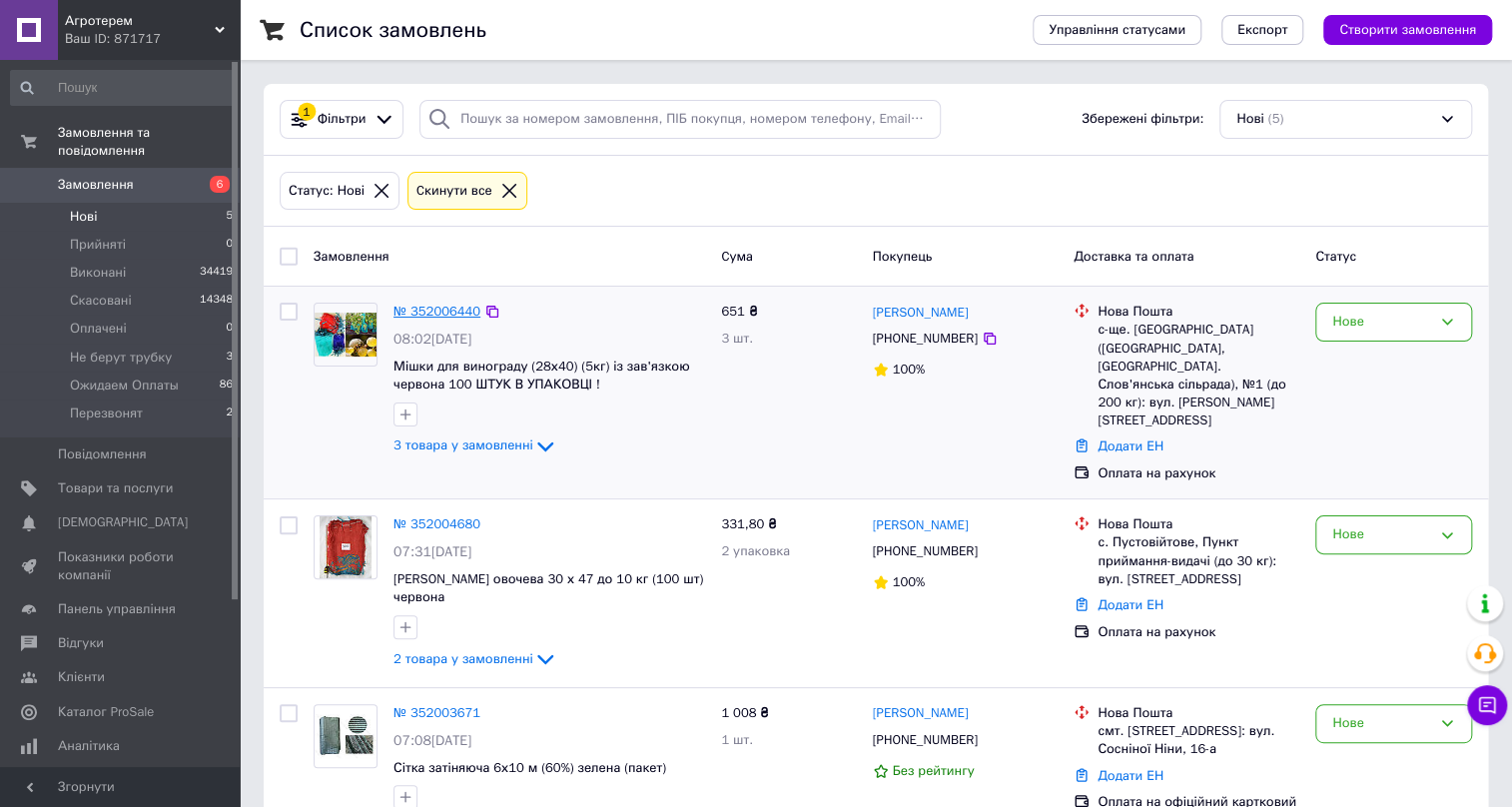 click on "№ 352006440" at bounding box center [436, 311] 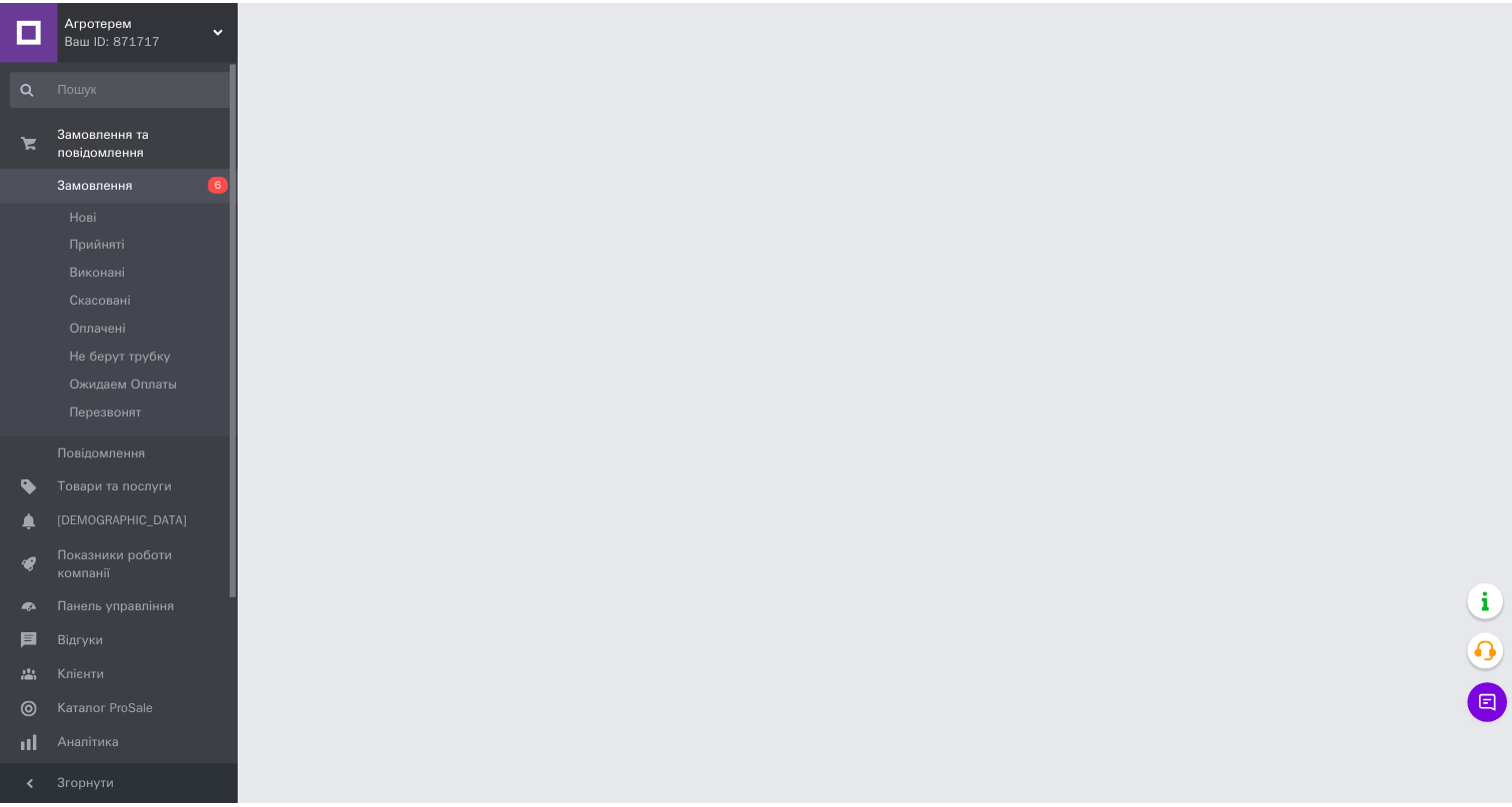 scroll, scrollTop: 0, scrollLeft: 0, axis: both 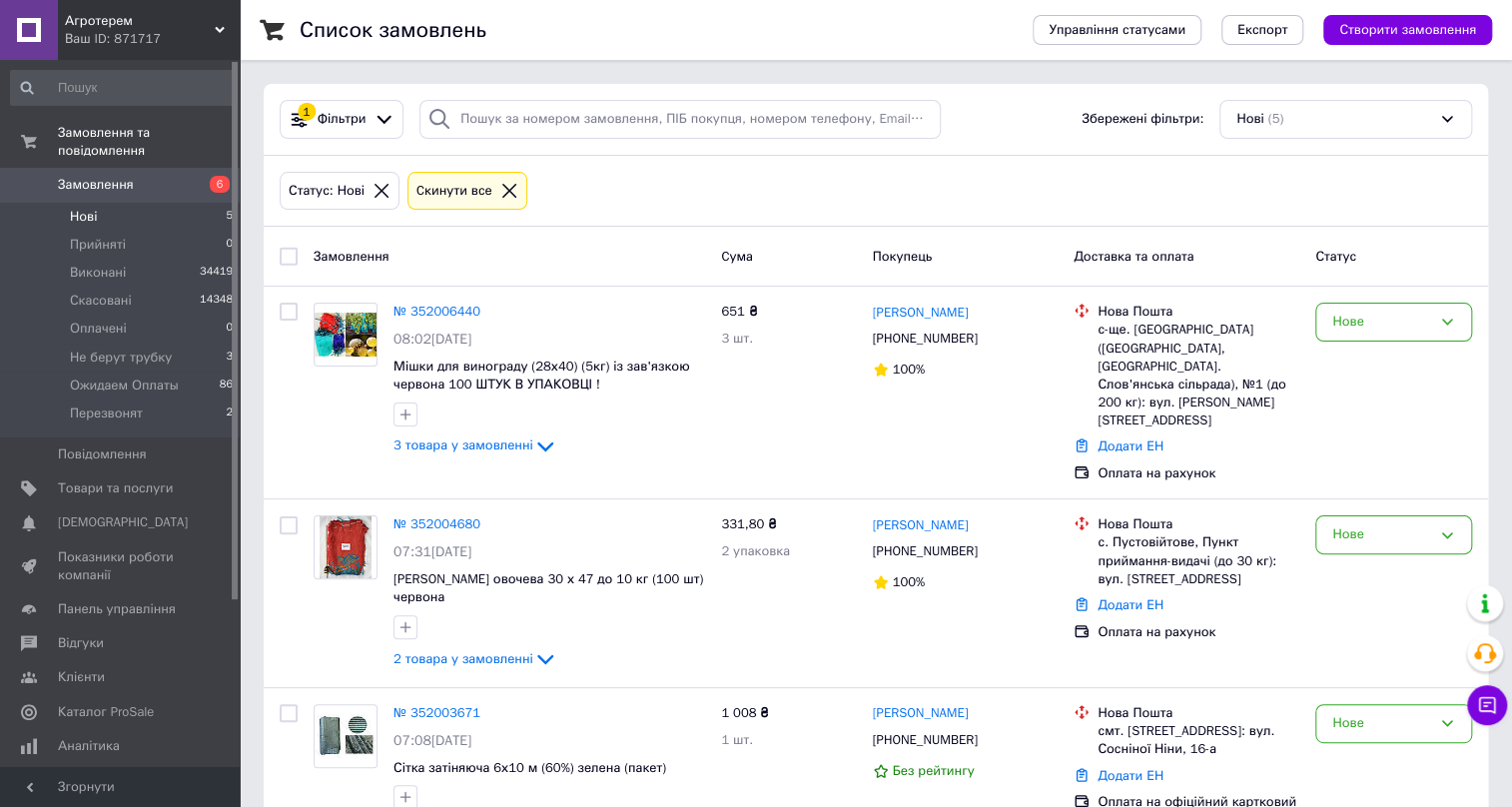 click on "Нові 5" at bounding box center [122, 217] 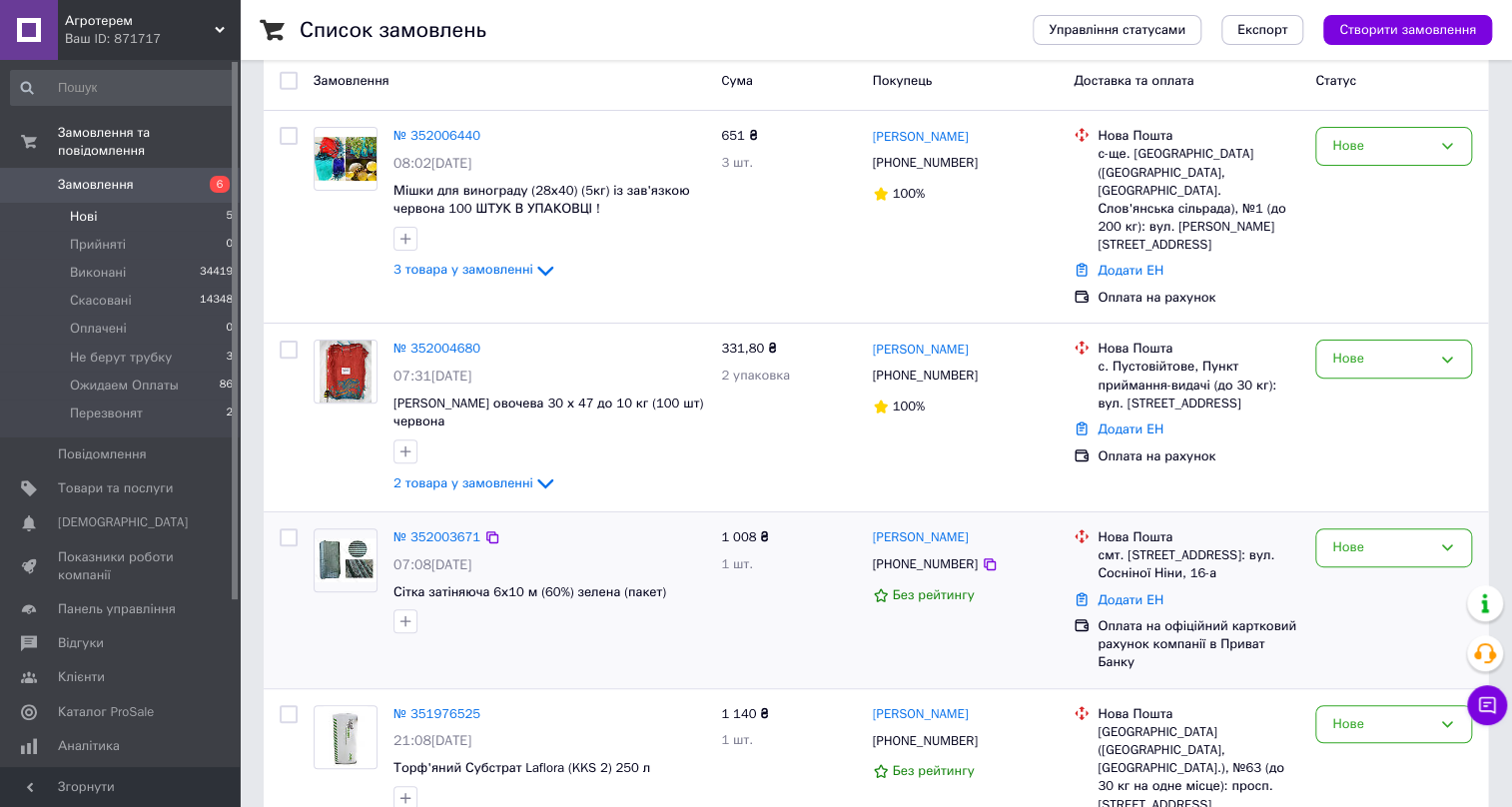 scroll, scrollTop: 0, scrollLeft: 0, axis: both 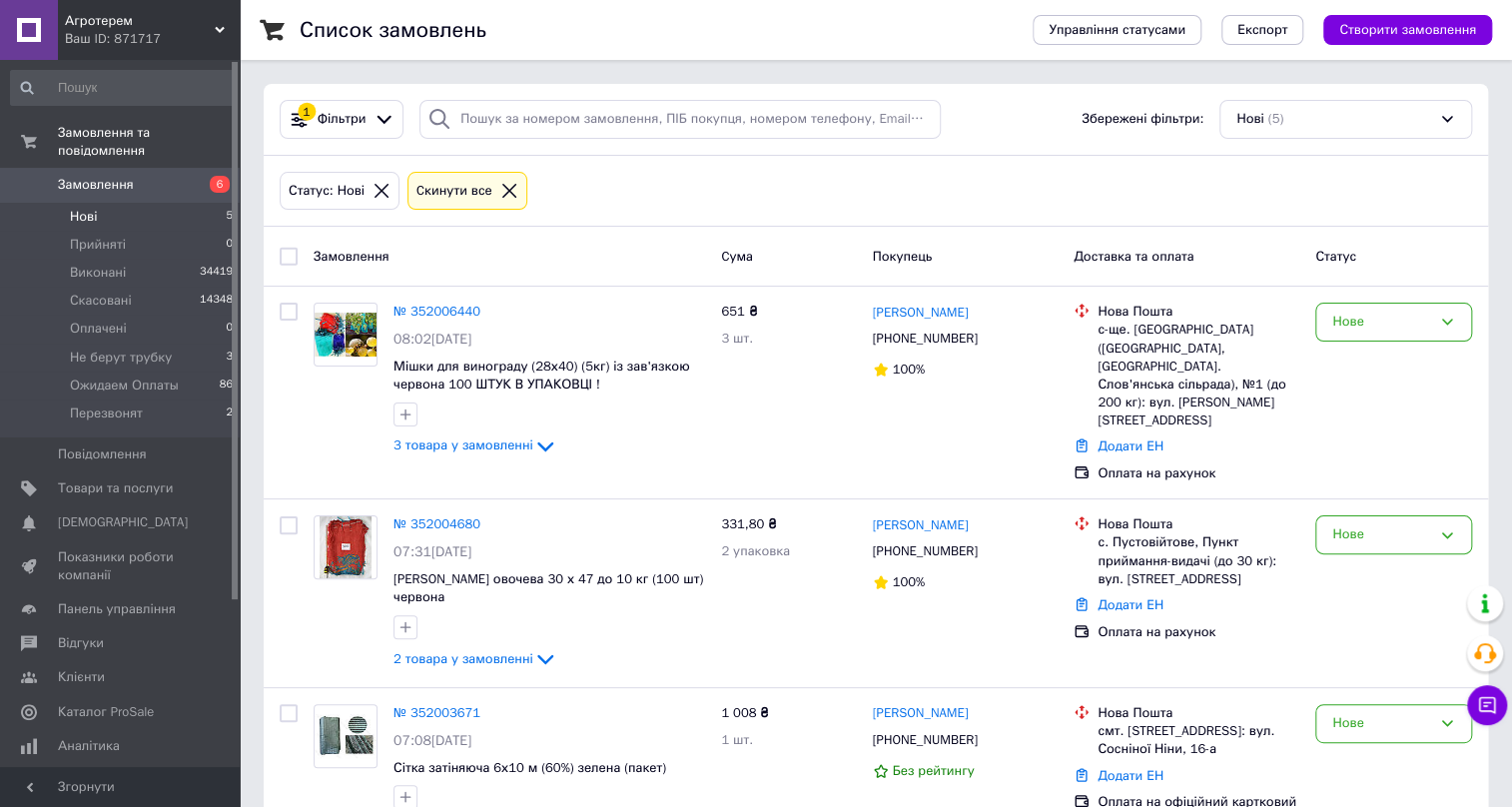 click on "Список замовлень Управління статусами Експорт Створити замовлення 1 Фільтри Збережені фільтри: Нові (5) Статус: Нові Cкинути все Замовлення Cума Покупець Доставка та оплата Статус № 352006440 08:02[DATE] Мішки для винограду (28х40) (5кг)  із зав'язкою червона 100 ШТУК В УПАКОВЦІ ! 3 товара у замовленні 651 ₴ 3 шт. [PERSON_NAME] [PHONE_NUMBER] 100% Нова Пошта с-ще. [GEOGRAPHIC_DATA] ([GEOGRAPHIC_DATA], [GEOGRAPHIC_DATA]. Слов'янська сільрада), №1 (до 200 кг): вул. [STREET_ADDRESS] Додати ЕН Оплата на рахунок Нове № 352004680 07:31[DATE] Сітка овочева 30 х 47 до 10 кг (100 шт) червона 2 товара у замовленні 331,80 ₴ 2 упаковка 100%" at bounding box center [876, 620] 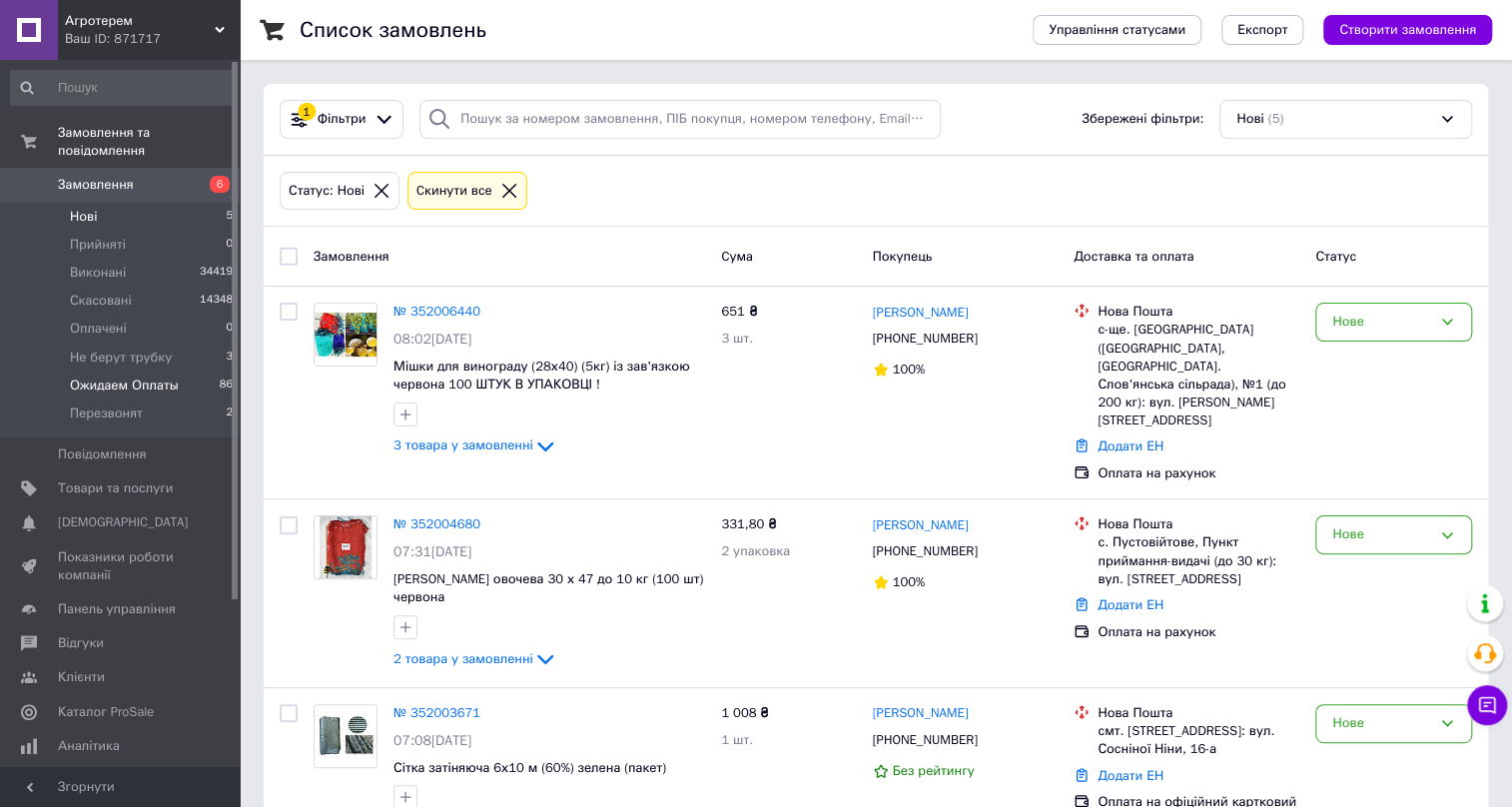 click on "Ожидаем Оплаты" at bounding box center [124, 386] 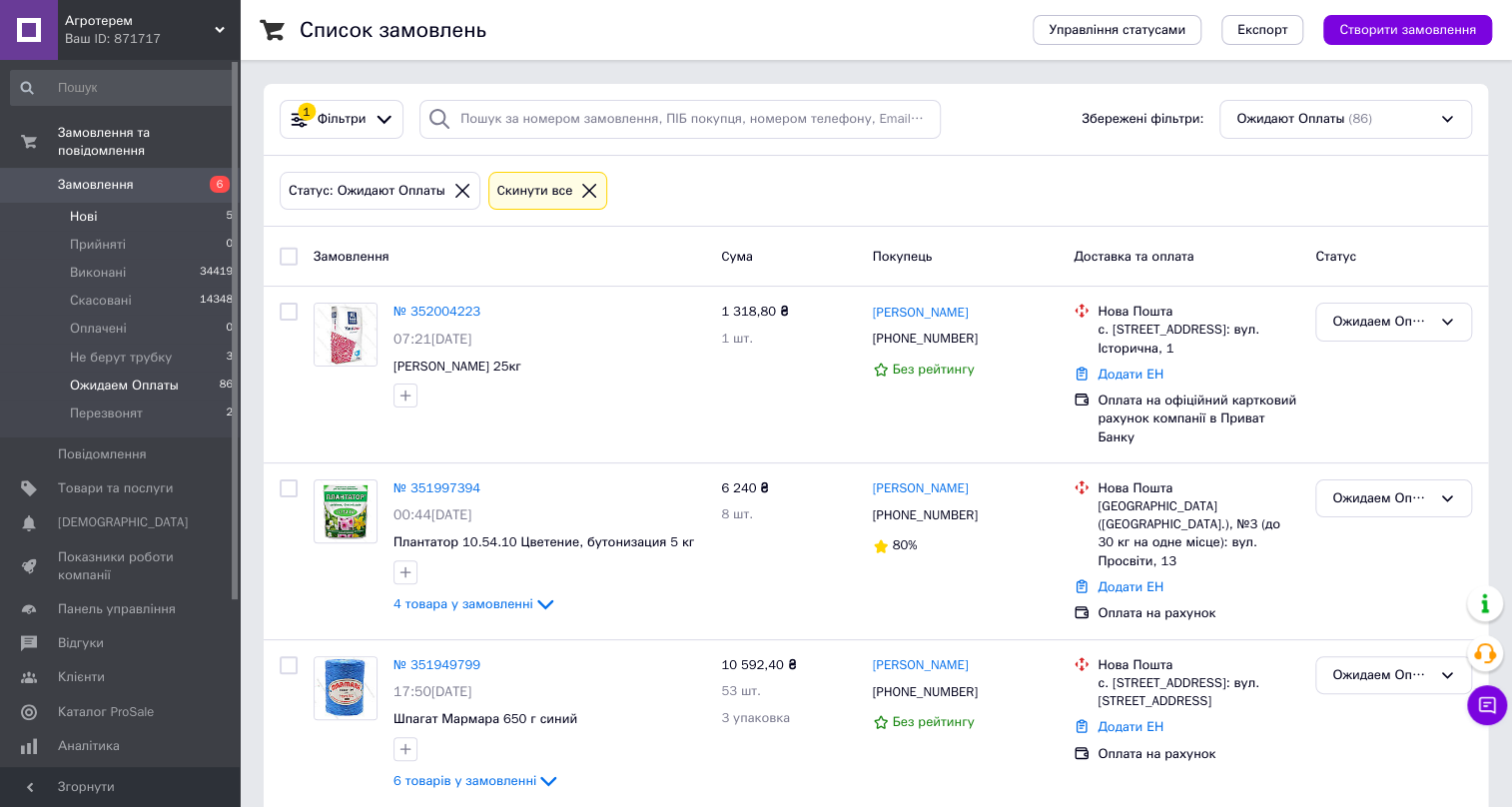 click on "Нові 5" at bounding box center (122, 217) 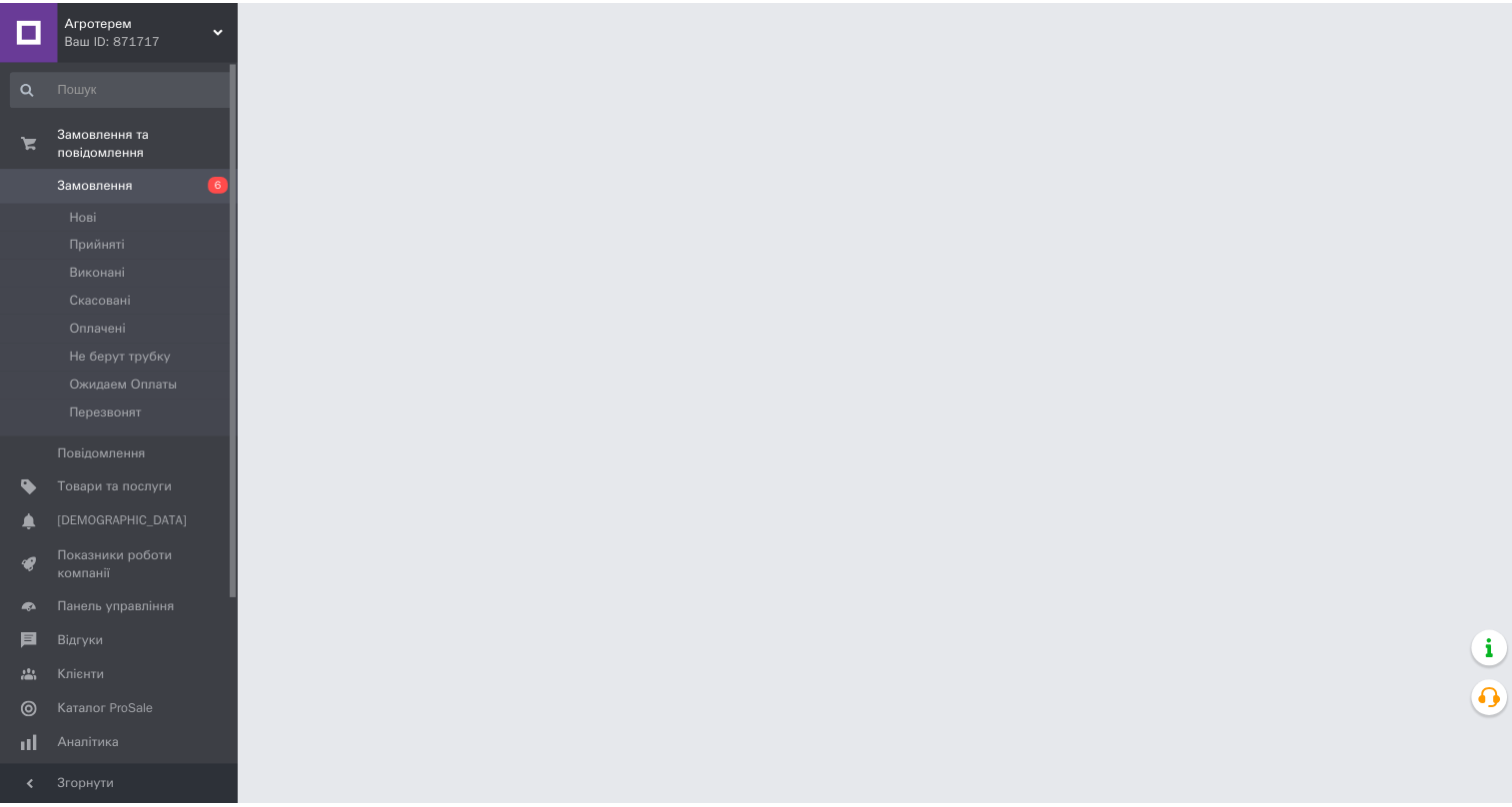 scroll, scrollTop: 0, scrollLeft: 0, axis: both 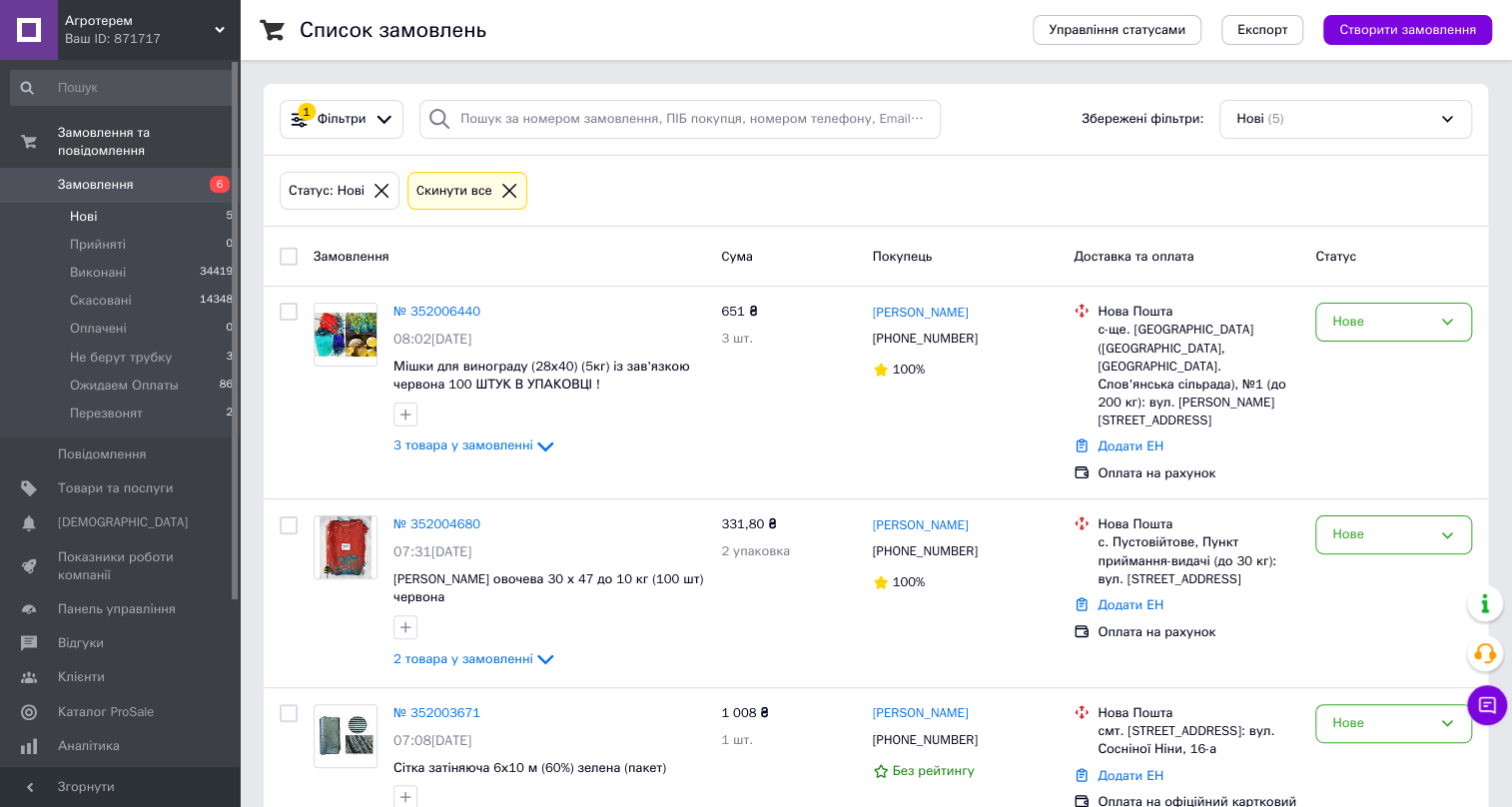 click on "Нові 5" at bounding box center (122, 217) 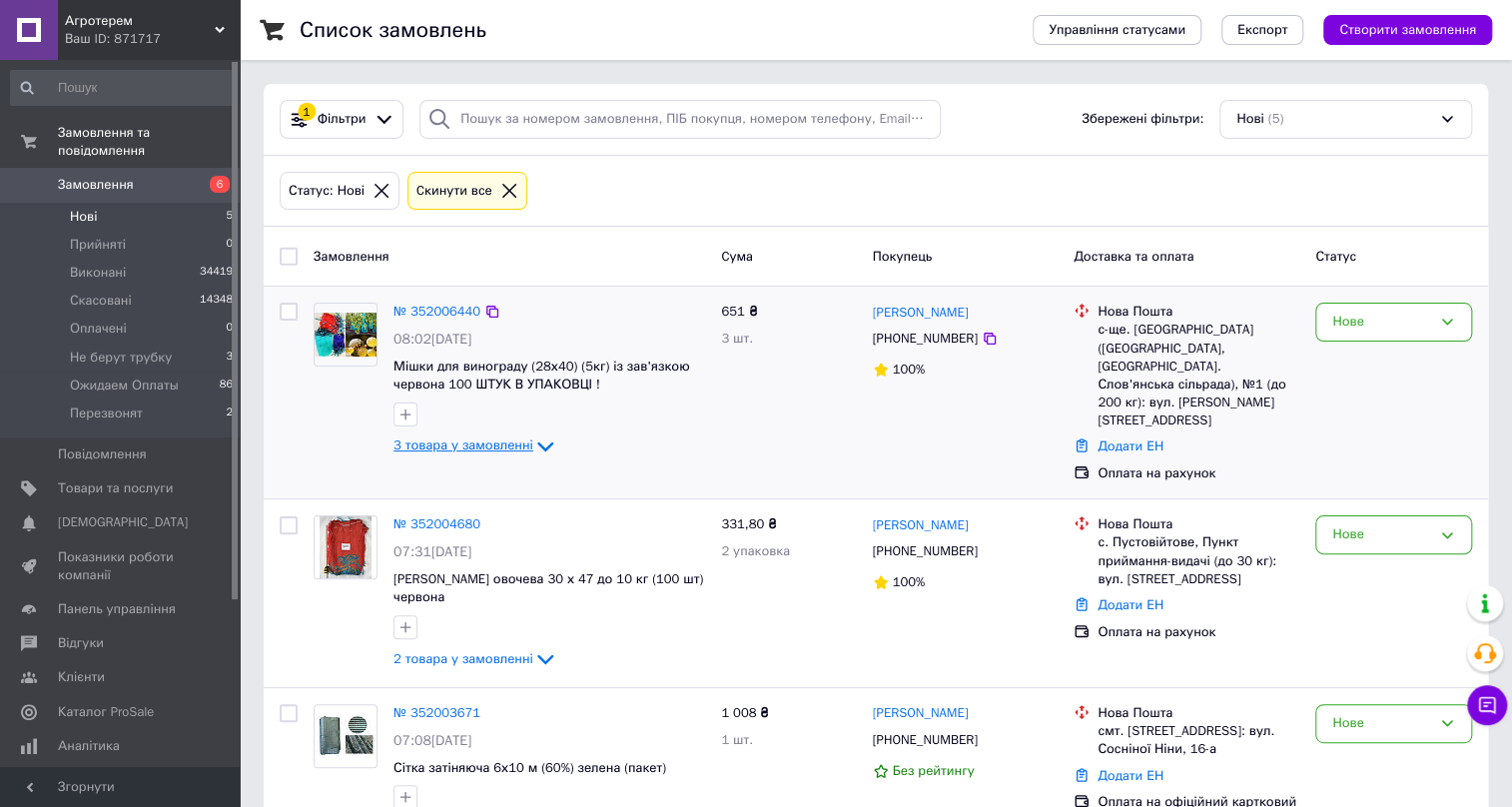 click on "3 товара у замовленні" at bounding box center [463, 445] 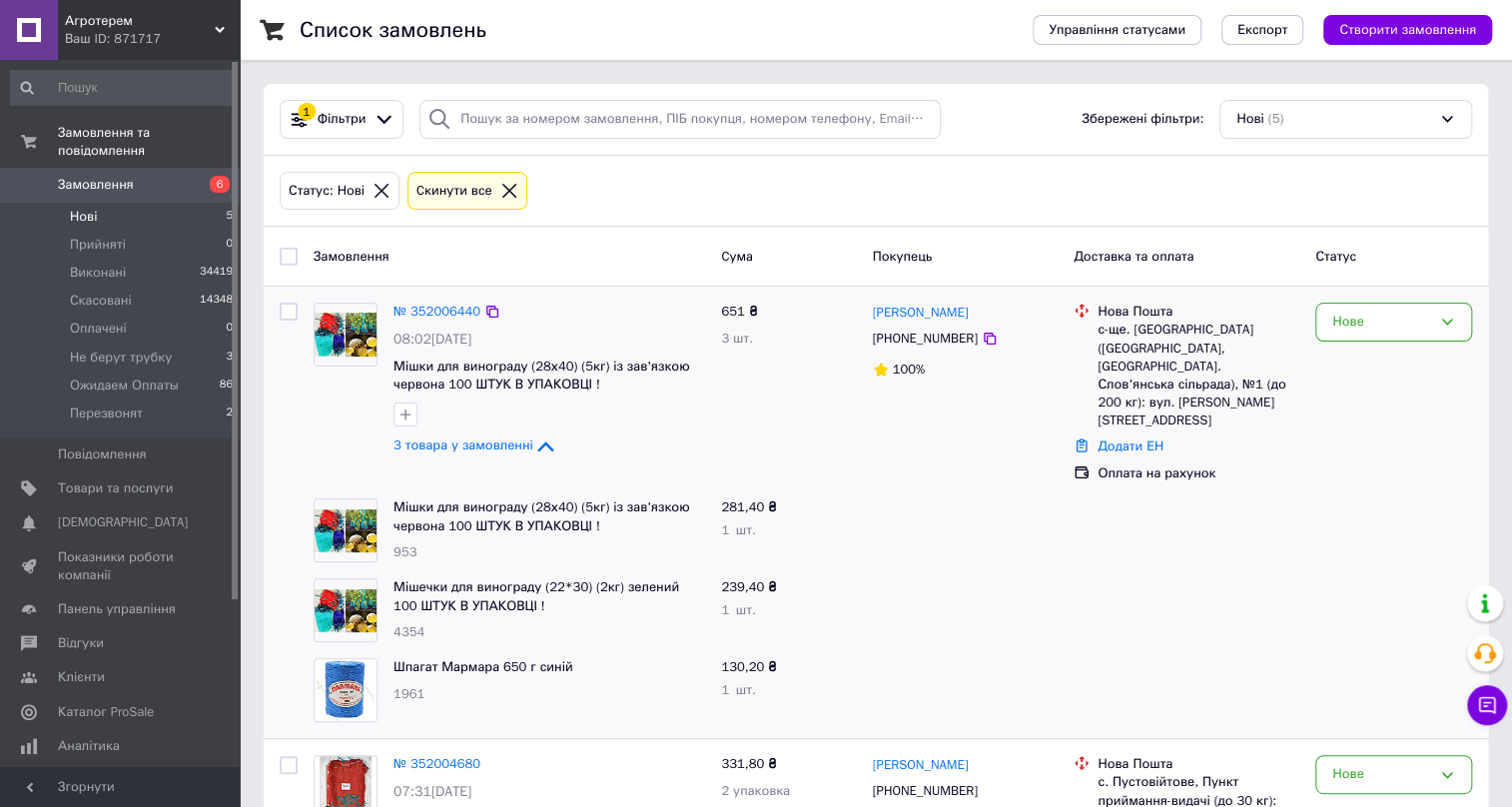 scroll, scrollTop: 90, scrollLeft: 0, axis: vertical 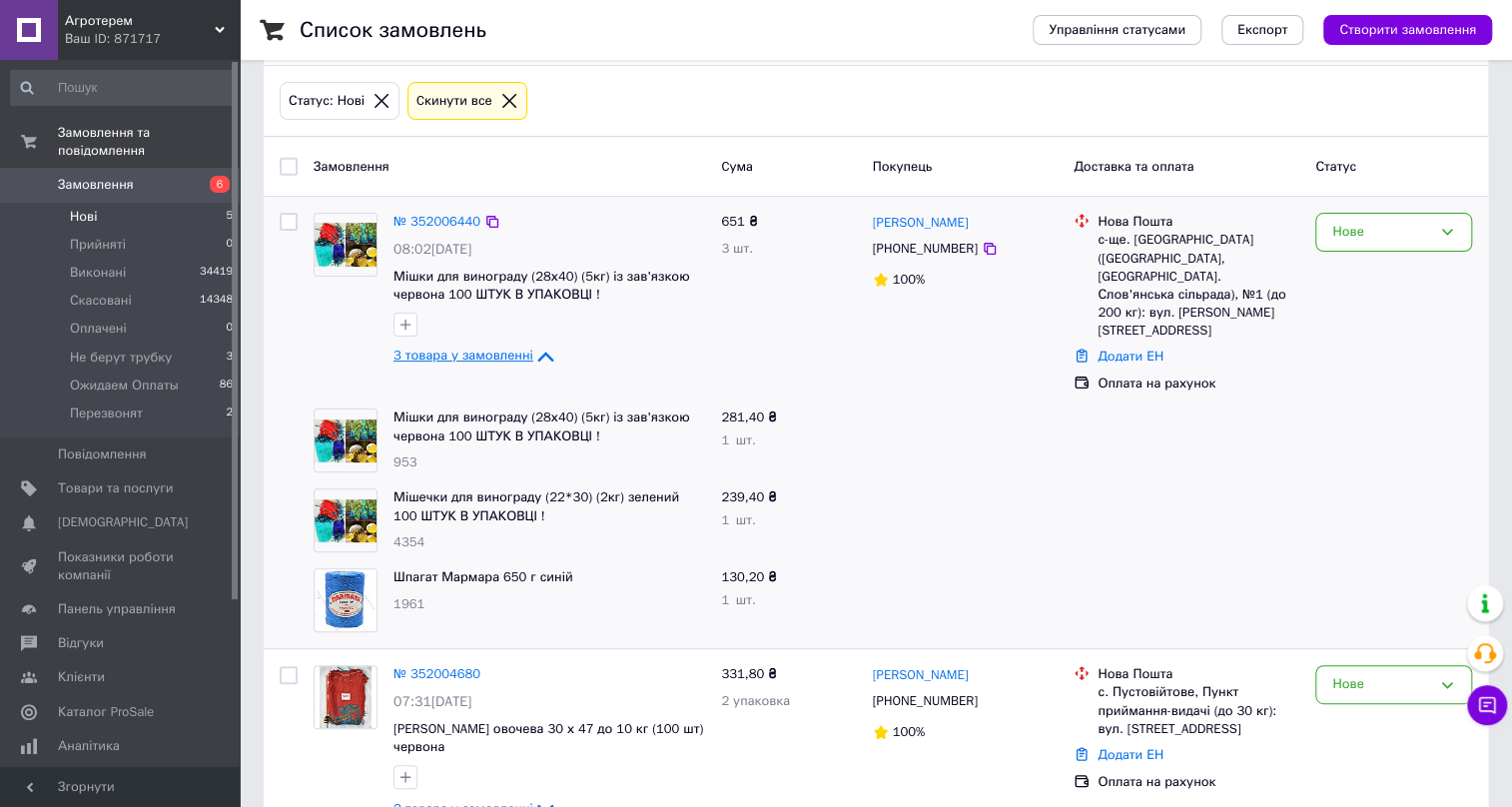 click on "3 товара у замовленні" at bounding box center [463, 356] 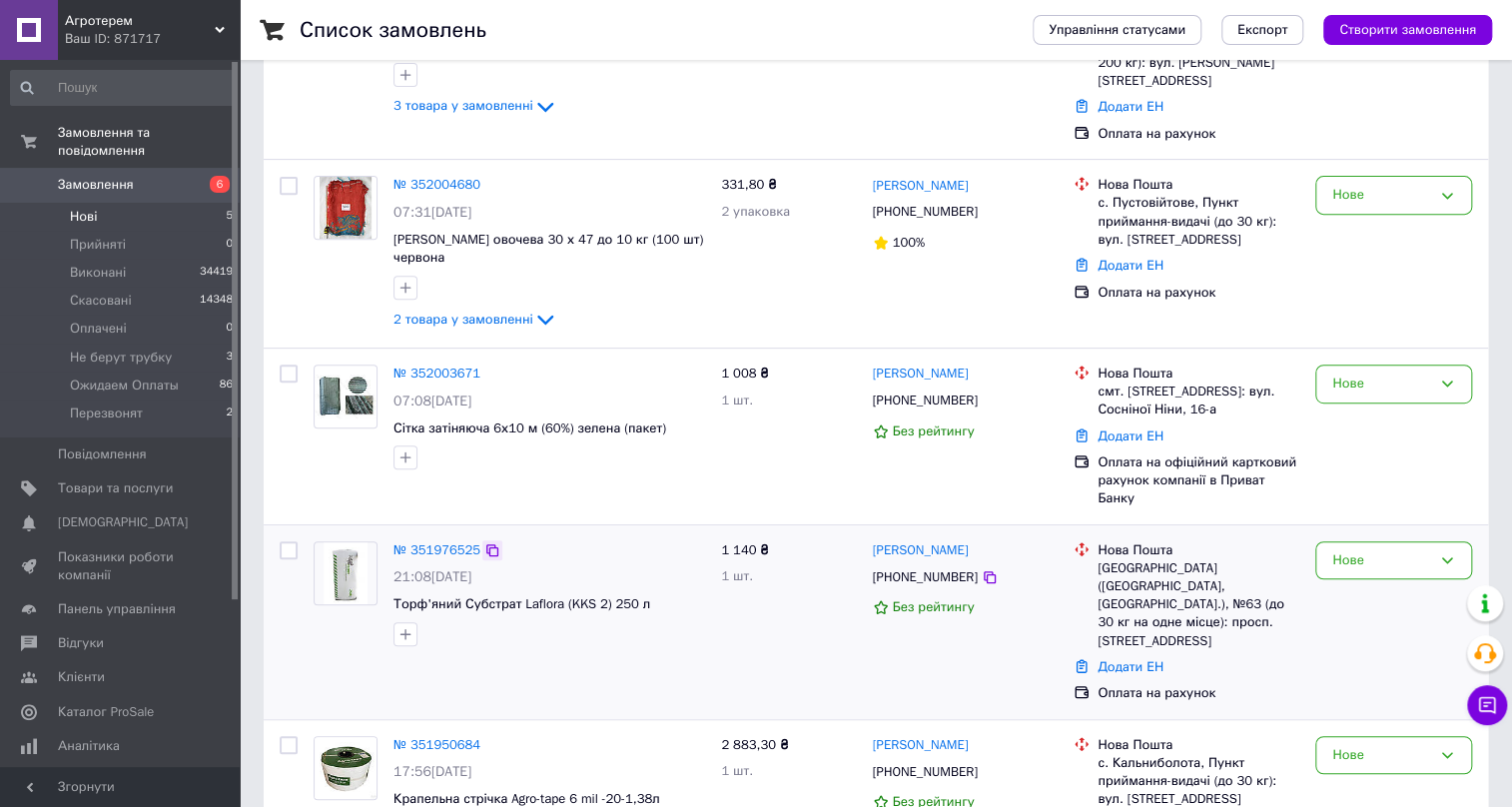 scroll, scrollTop: 353, scrollLeft: 0, axis: vertical 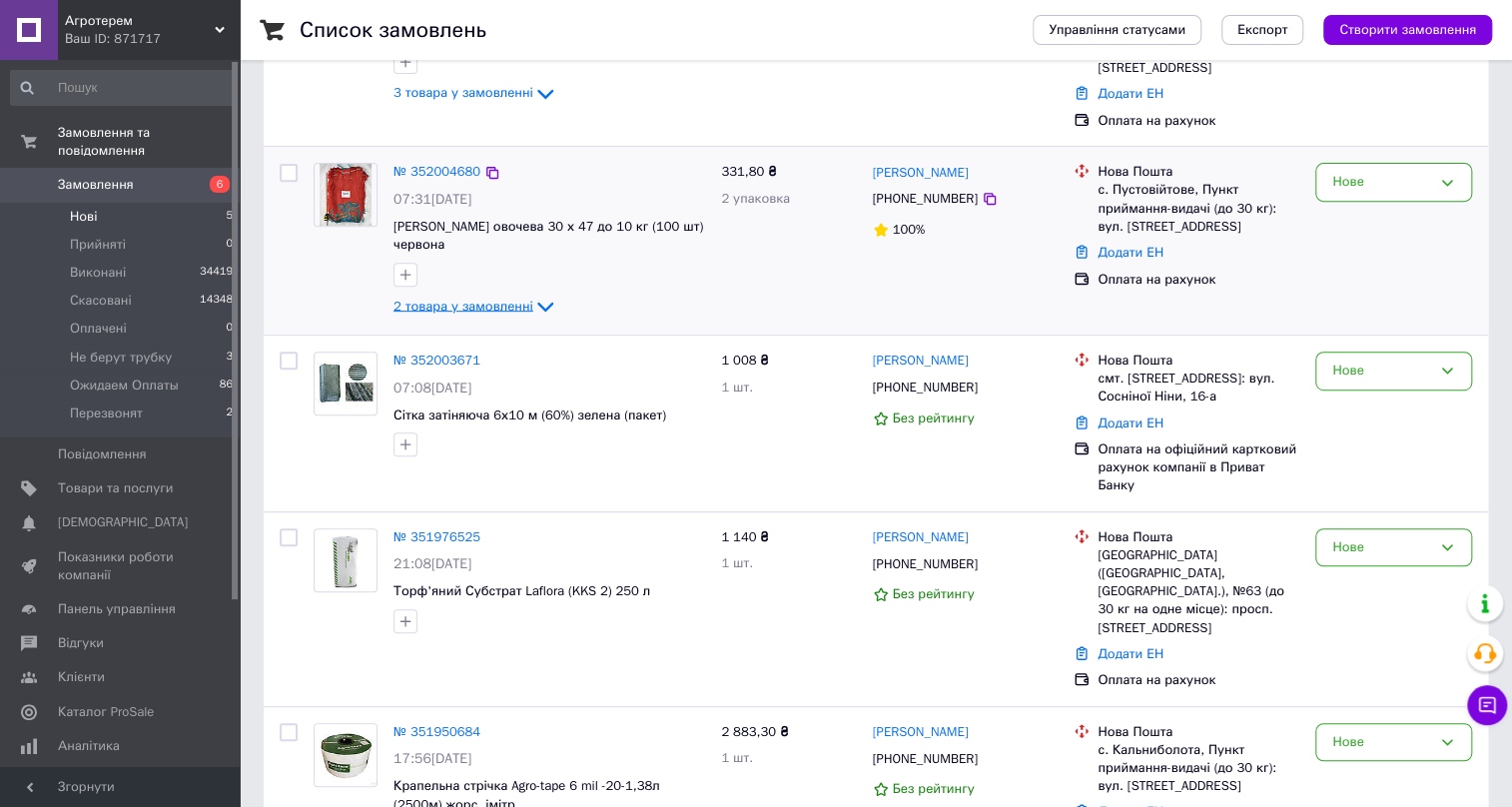 click on "2 товара у замовленні" at bounding box center [463, 306] 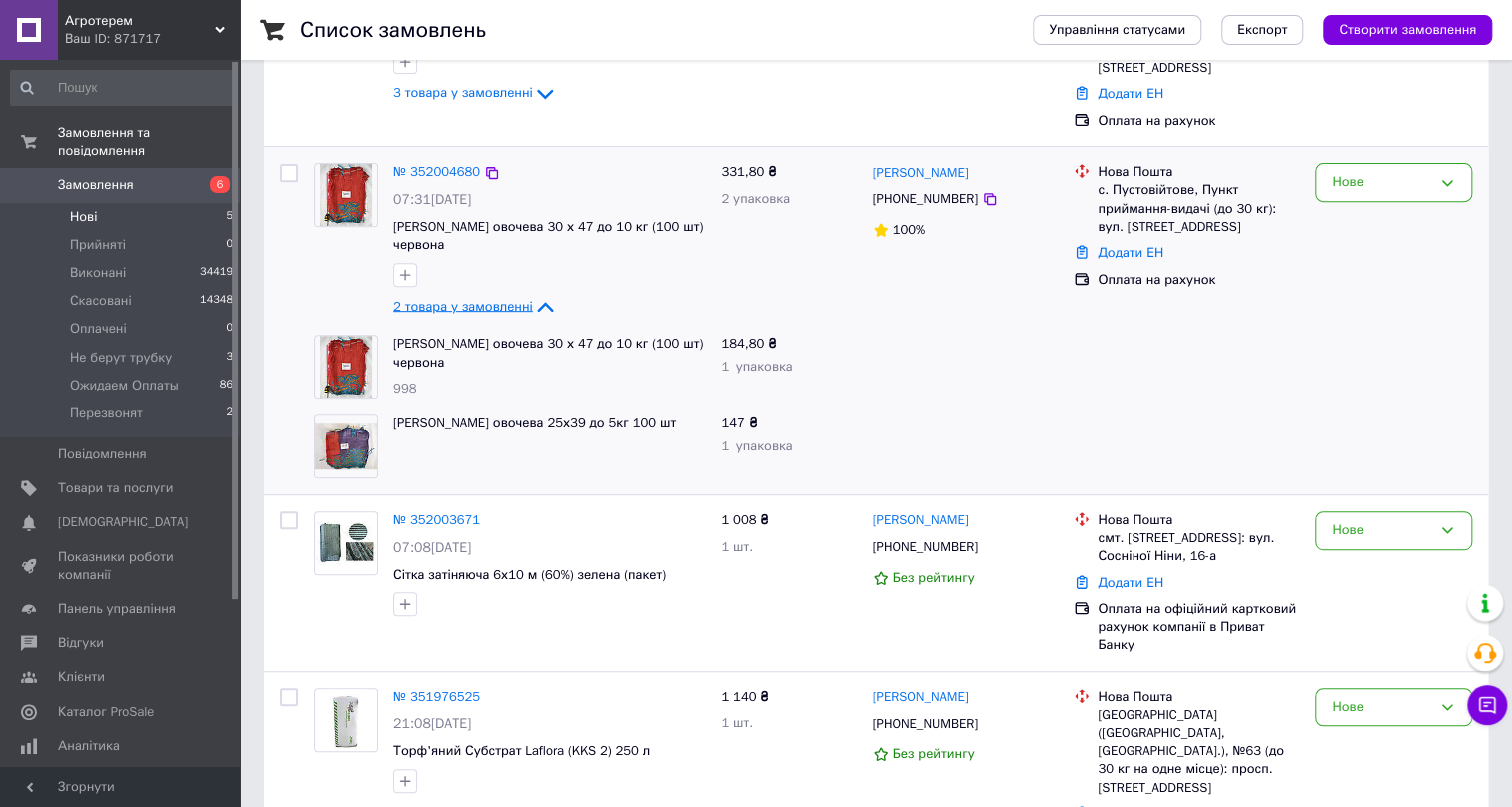 click on "2 товара у замовленні" at bounding box center (463, 306) 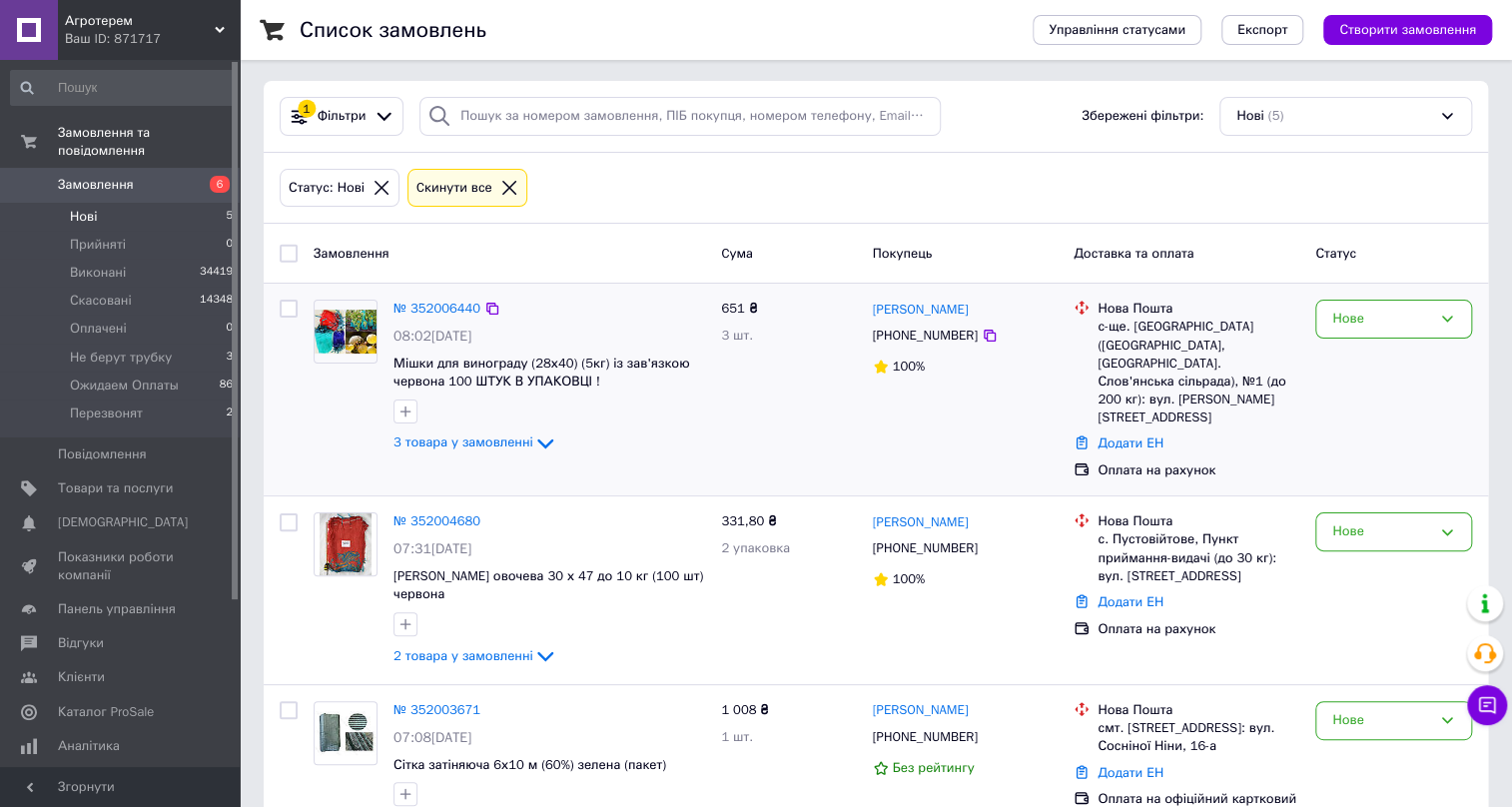scroll, scrollTop: 0, scrollLeft: 0, axis: both 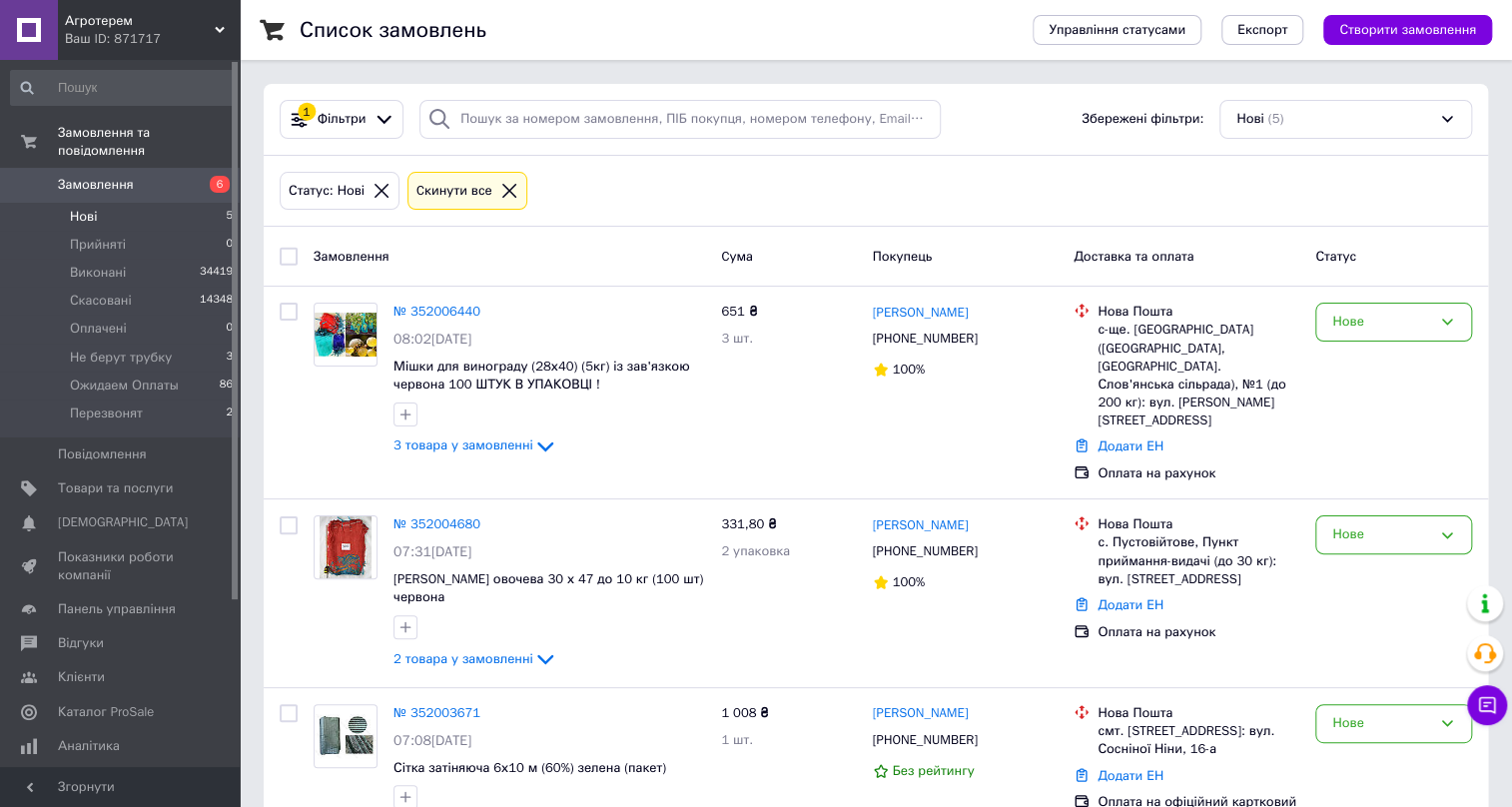 click on "Нові 5" at bounding box center [122, 217] 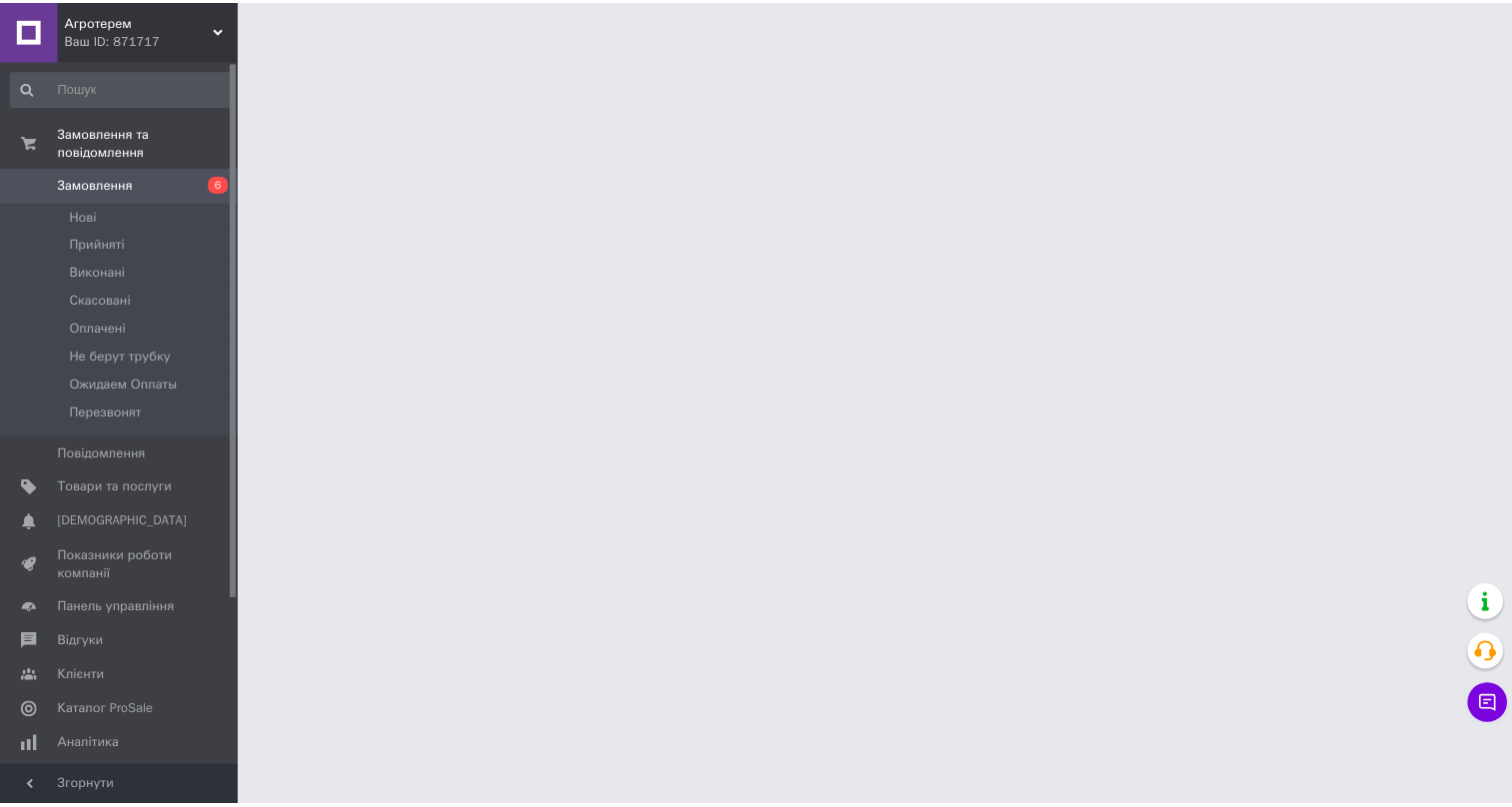 scroll, scrollTop: 0, scrollLeft: 0, axis: both 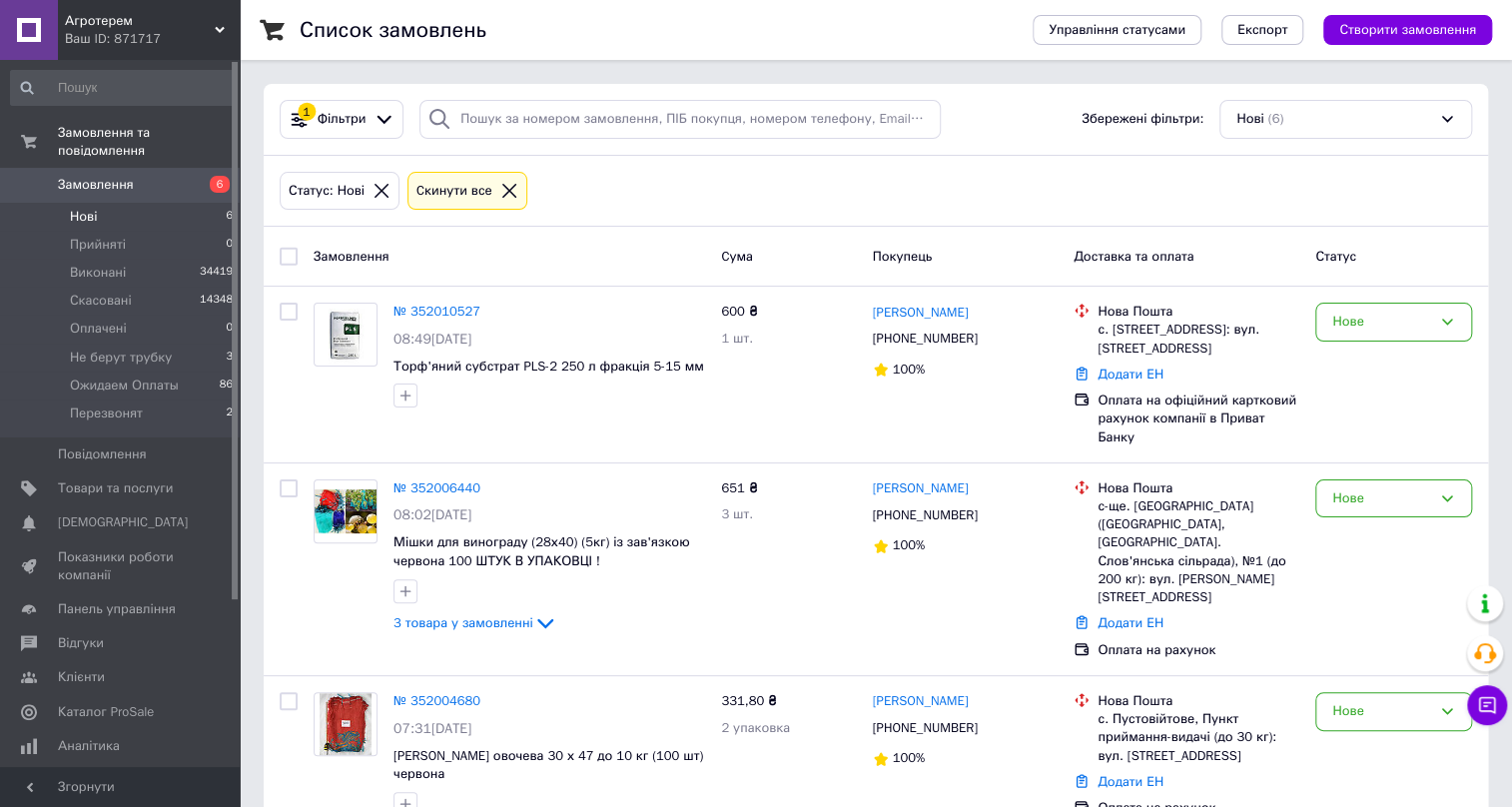 click on "Нові 6" at bounding box center [122, 217] 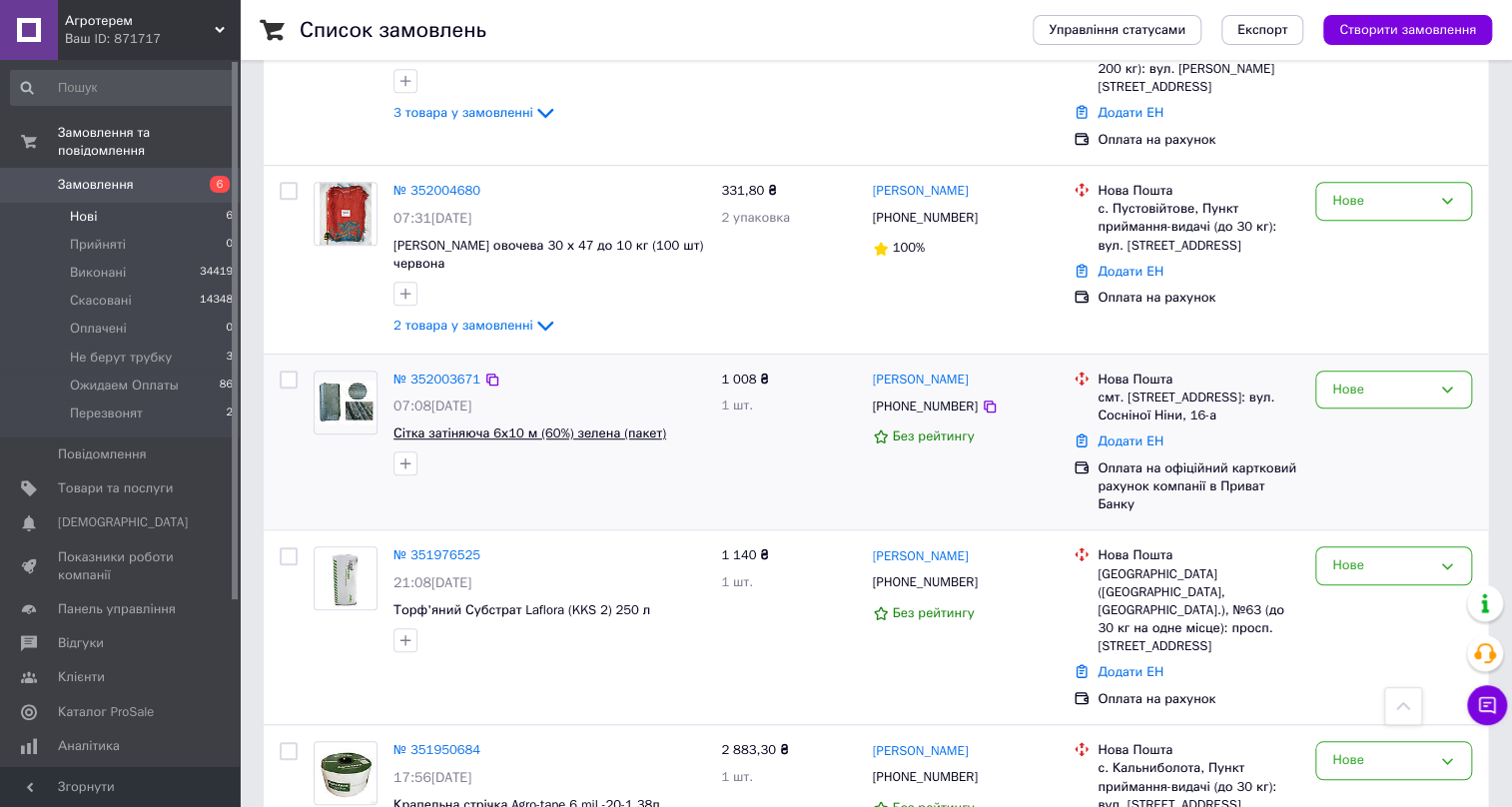 scroll, scrollTop: 0, scrollLeft: 0, axis: both 